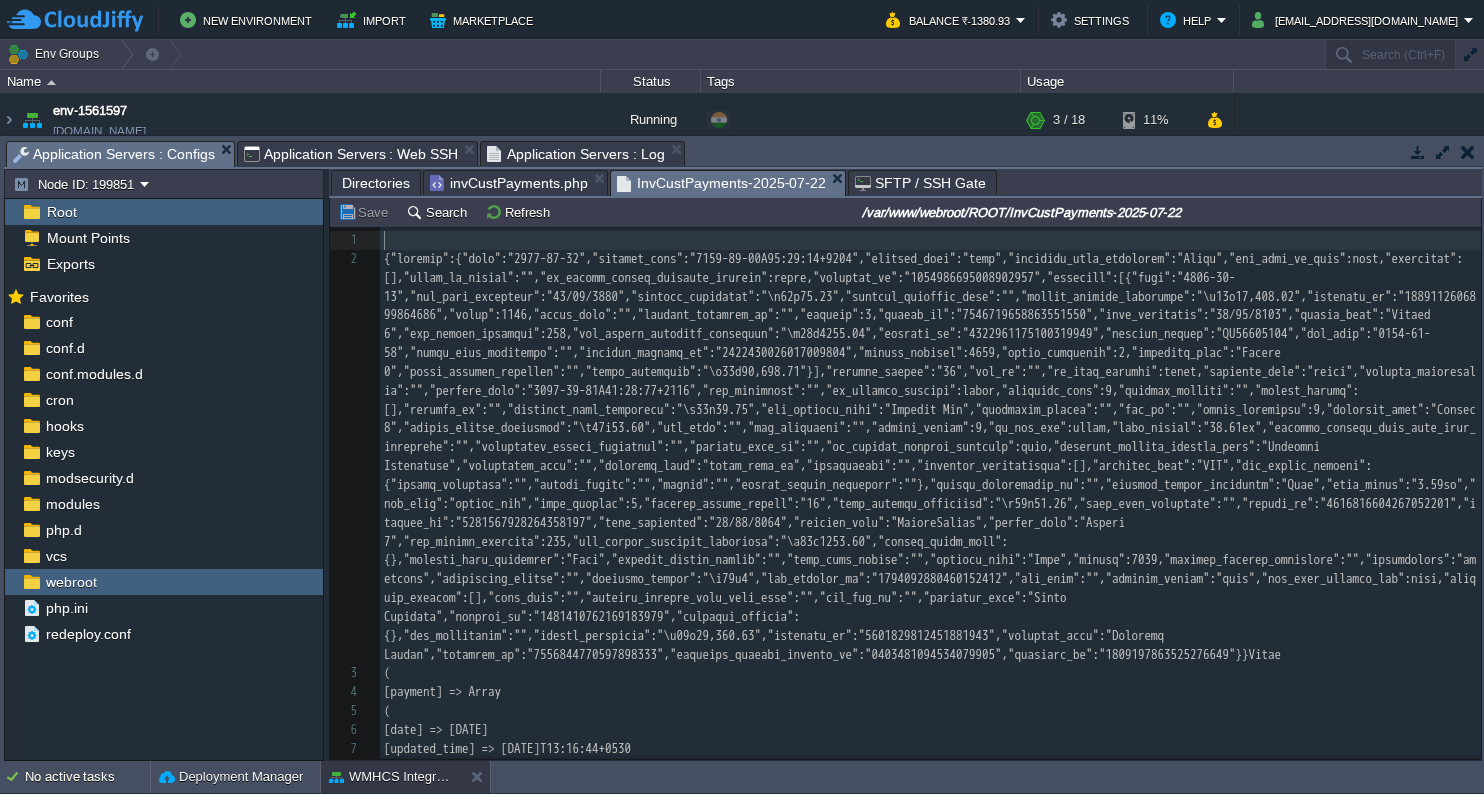 scroll, scrollTop: 0, scrollLeft: 0, axis: both 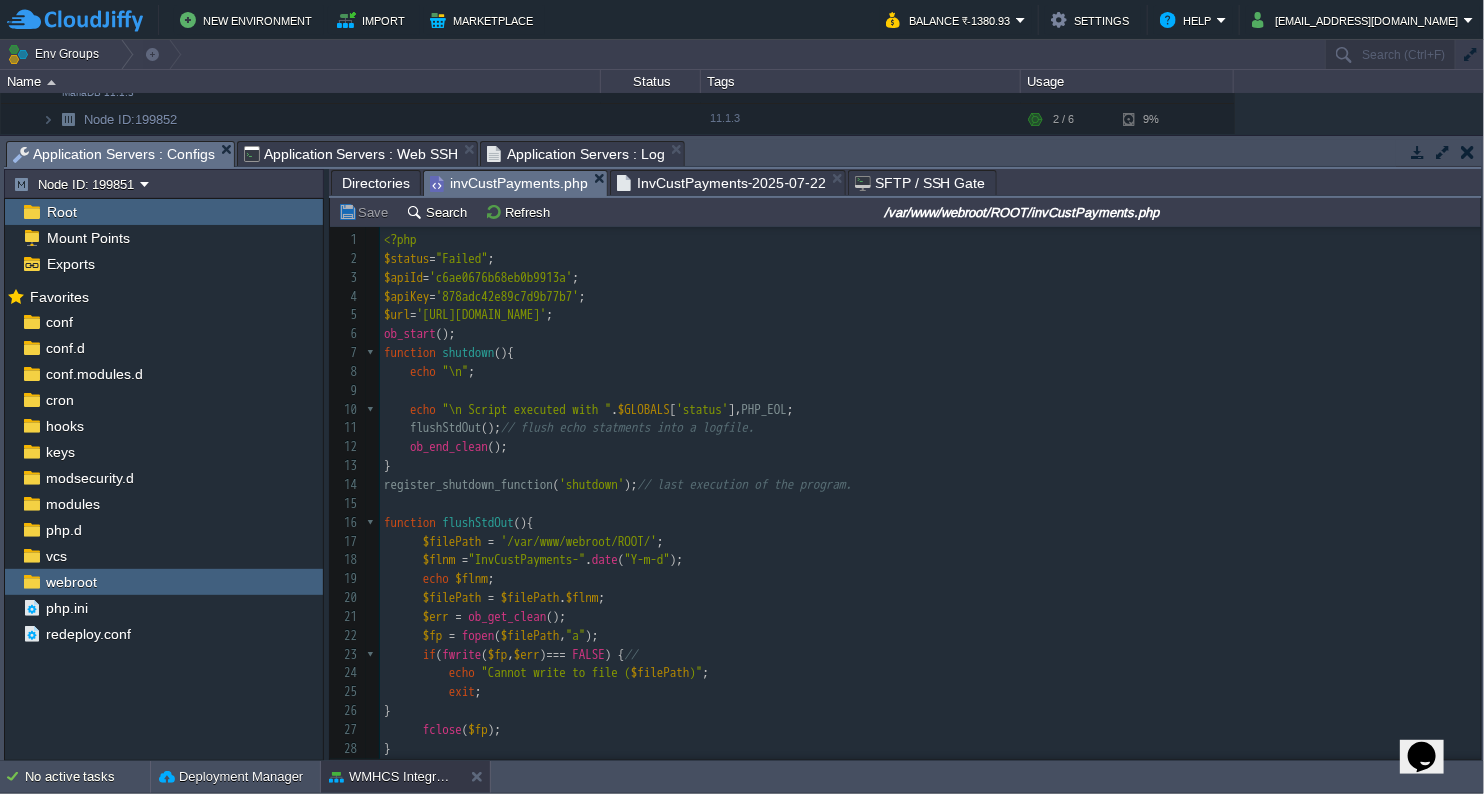 click on "invCustPayments.php" at bounding box center (509, 183) 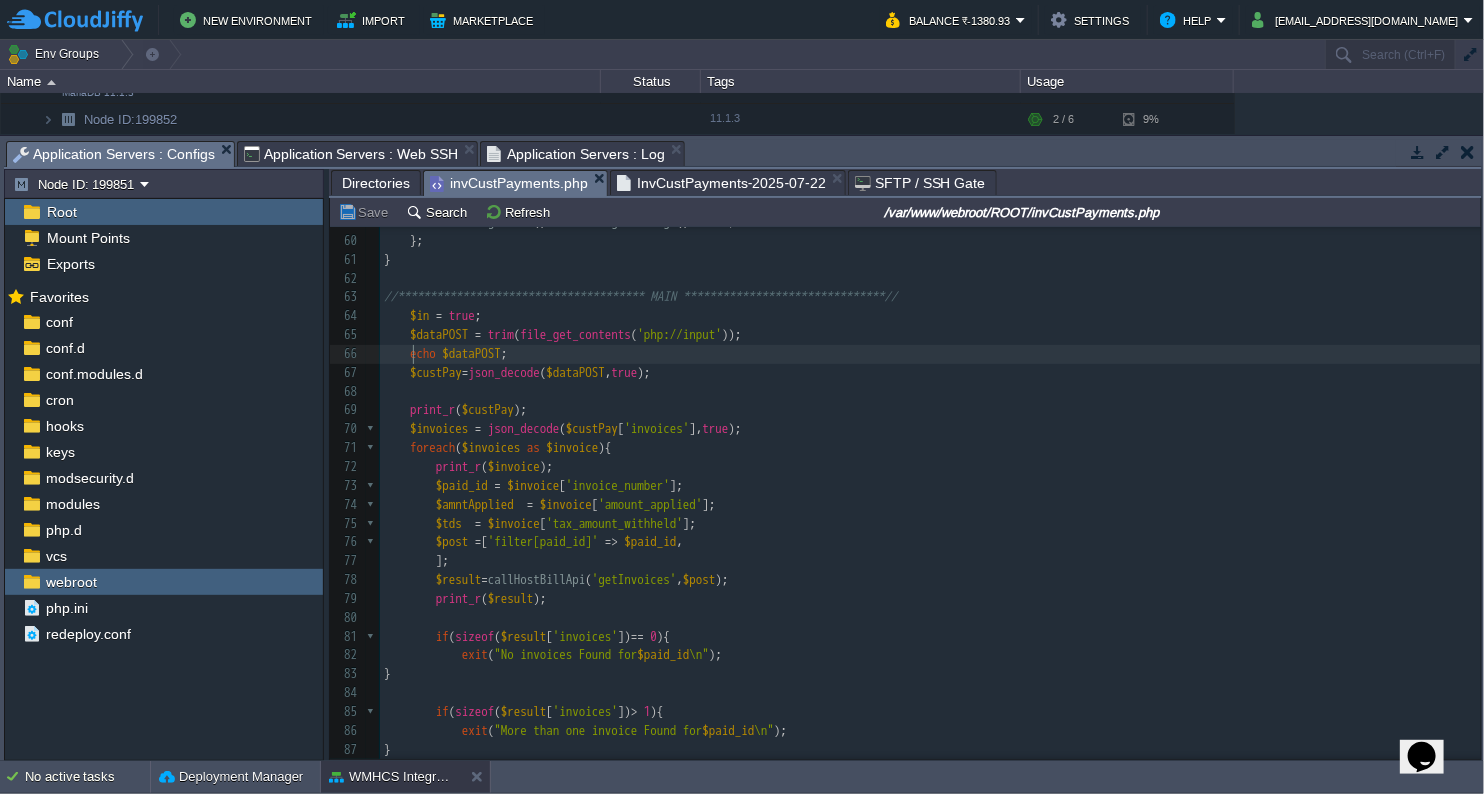 click on "xxxxxxxxxx            continue ;   32      $rpyRsp   =   array (); 33      $url   =   $GLOBALS [ 'url' ]; 34      $gpost   =  [ 35        'call'   =>   $call ,  //'addTransaction', 36        'api_id'   =>   $GLOBALS [ 'apiId' ],  37        'api_key'   =>   $GLOBALS [ 'apiKey' ] 38     ]; 39    40      $post   =   array_merge ( $gpost , $details ); 41      echo   "hostbill url  $url " ; 42      print_r ( $post ); 43      $ch   =   curl_init (); 44      curl_setopt ( $ch ,  CURLOPT_URL ,  $url ); 45      curl_setopt ( $ch ,  CURLOPT_POST ,  1 ); 46      curl_setopt ( $ch ,  CURLOPT_TIMEOUT ,  30 ); 47      curl_setopt ( $ch ,  CURLOPT_RETURNTRANSFER ,  1 ); 48      curl_setopt ( $ch ,  CURLOPT_POSTFIELDS ,  http_build_query ( $post )); 49      curl_setopt ( $ch ,  CURLOPT_SSL_VERIFYPEER ,  false ); 50      curl_setopt ( $ch ,  CURLOPT_SSL_VERIFYHOST ,  false ); 51      try  { 52      $data   =   curl_exec ( $ch ); 53      curl_close ( $ch ); 54 ​ 55      $return   =   json_decode" at bounding box center (930, 316) 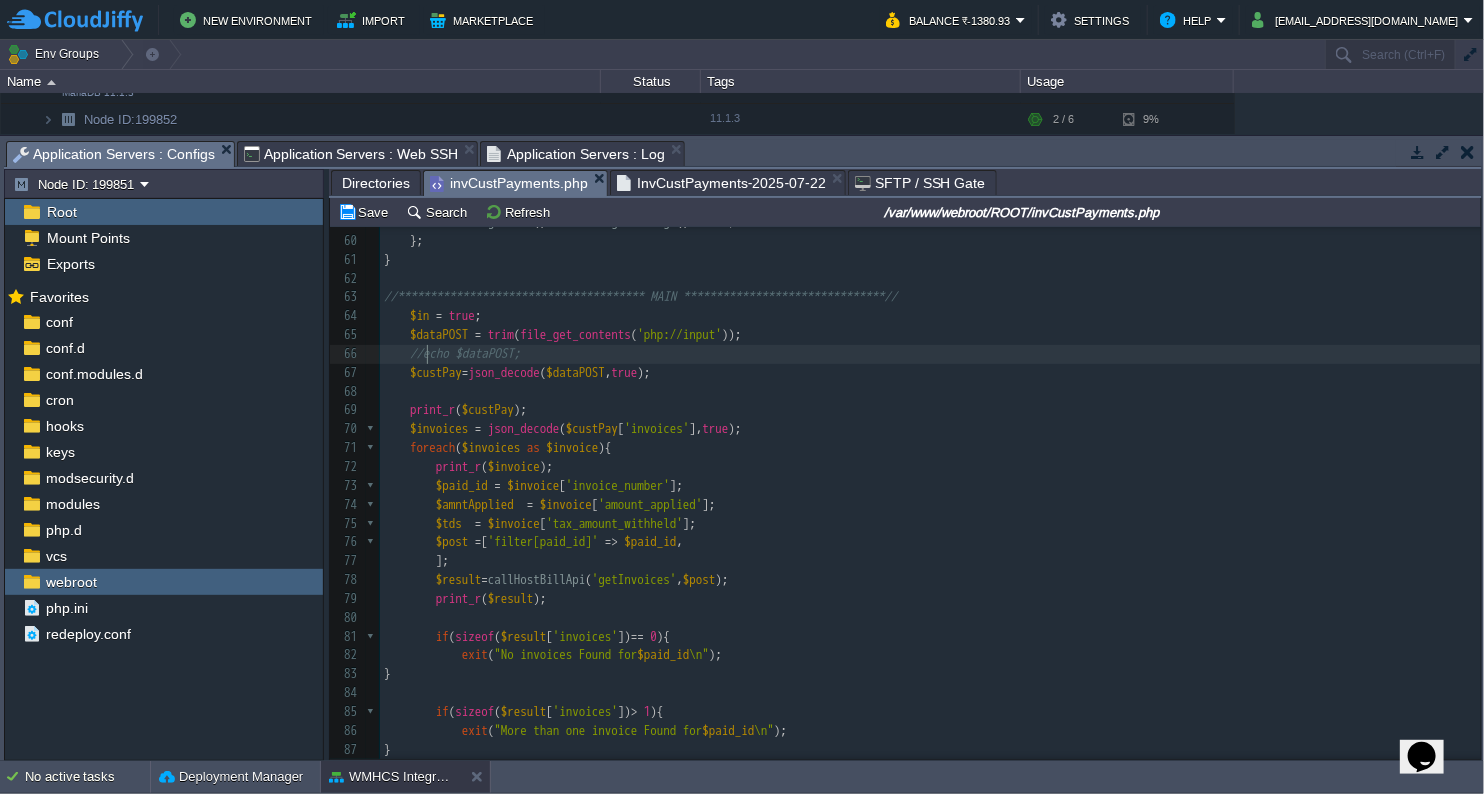 type on "//" 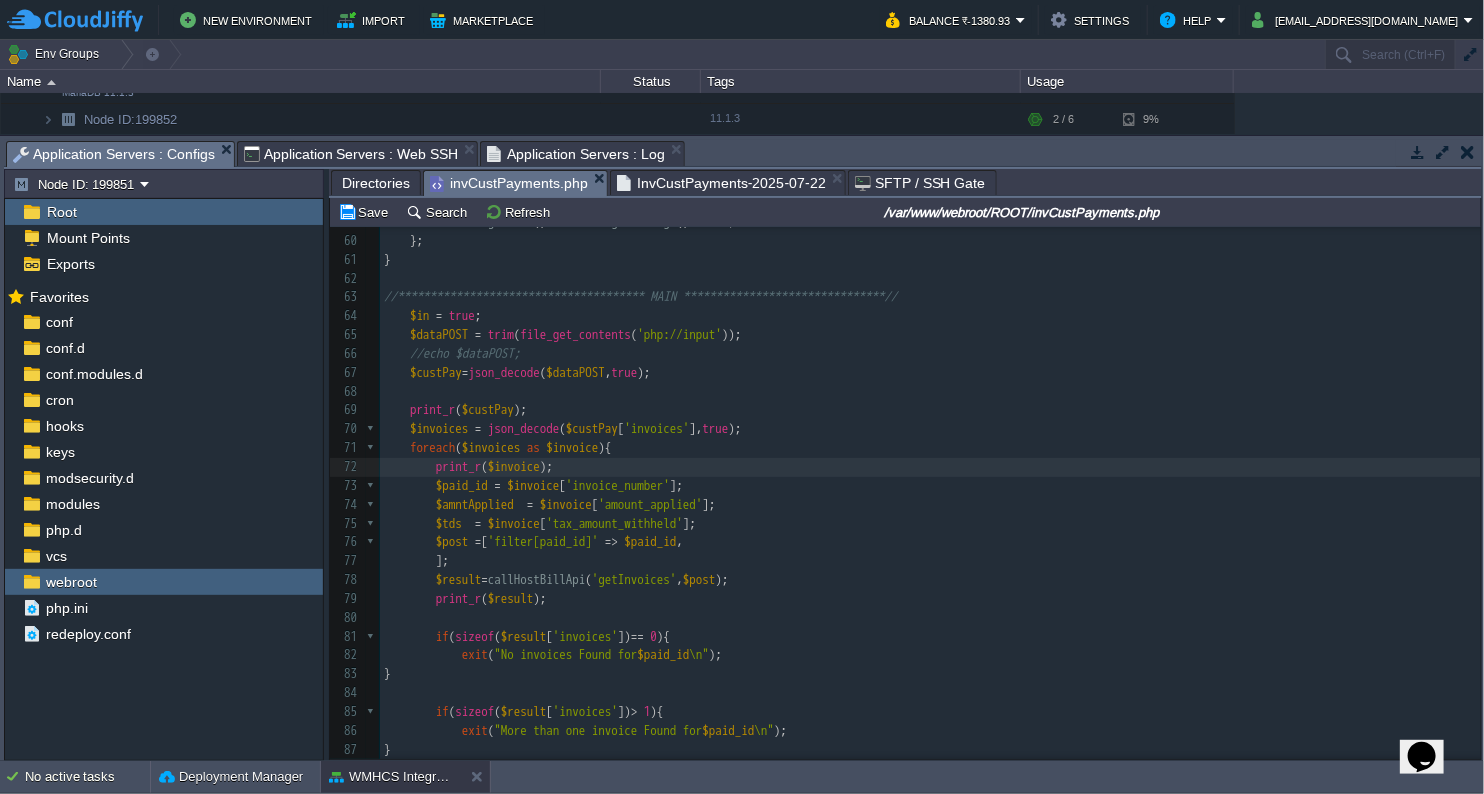 click on "InvCustPayments-2025-07-22" at bounding box center [721, 183] 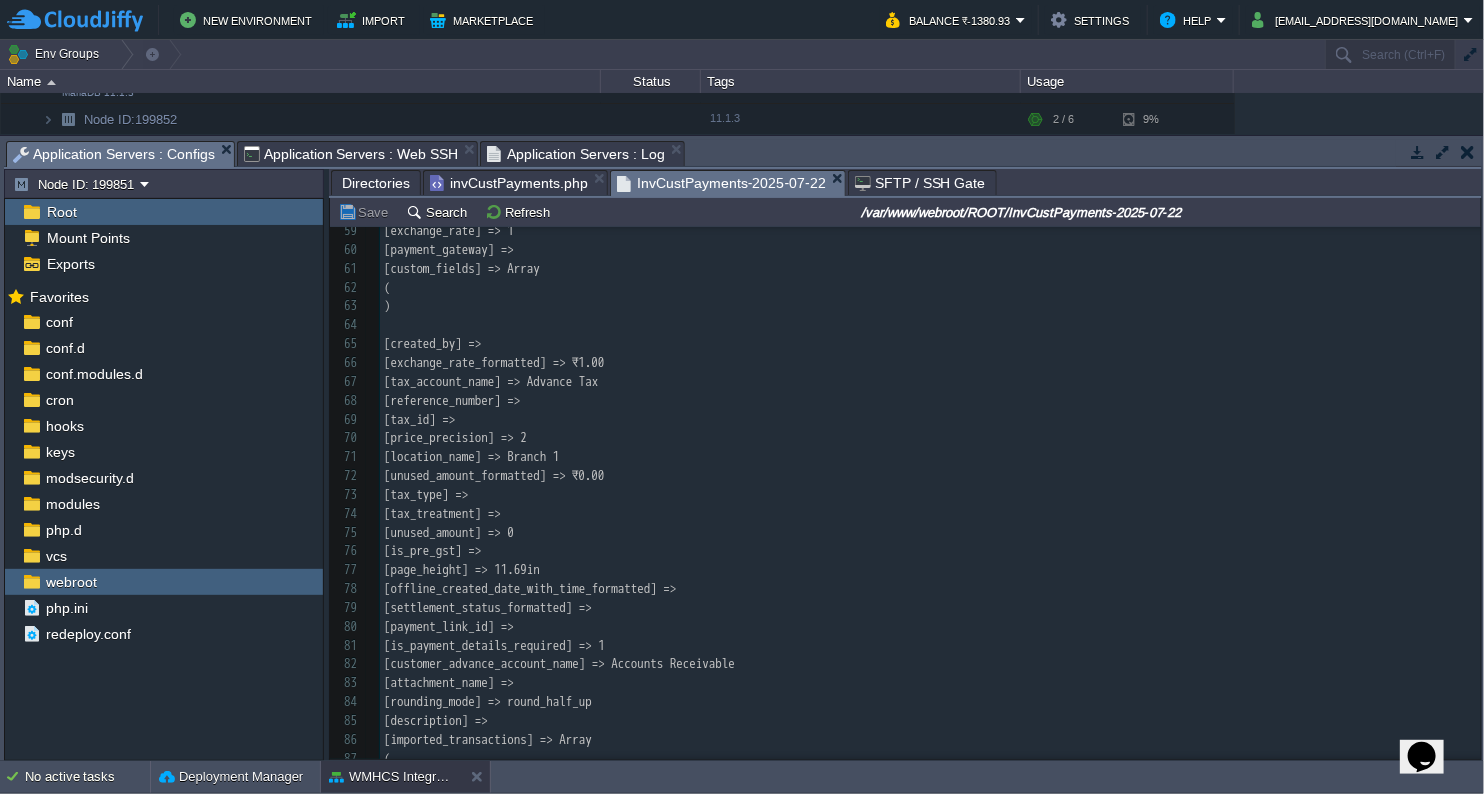 click on "InvCustPayments-2025-07-22" at bounding box center (721, 183) 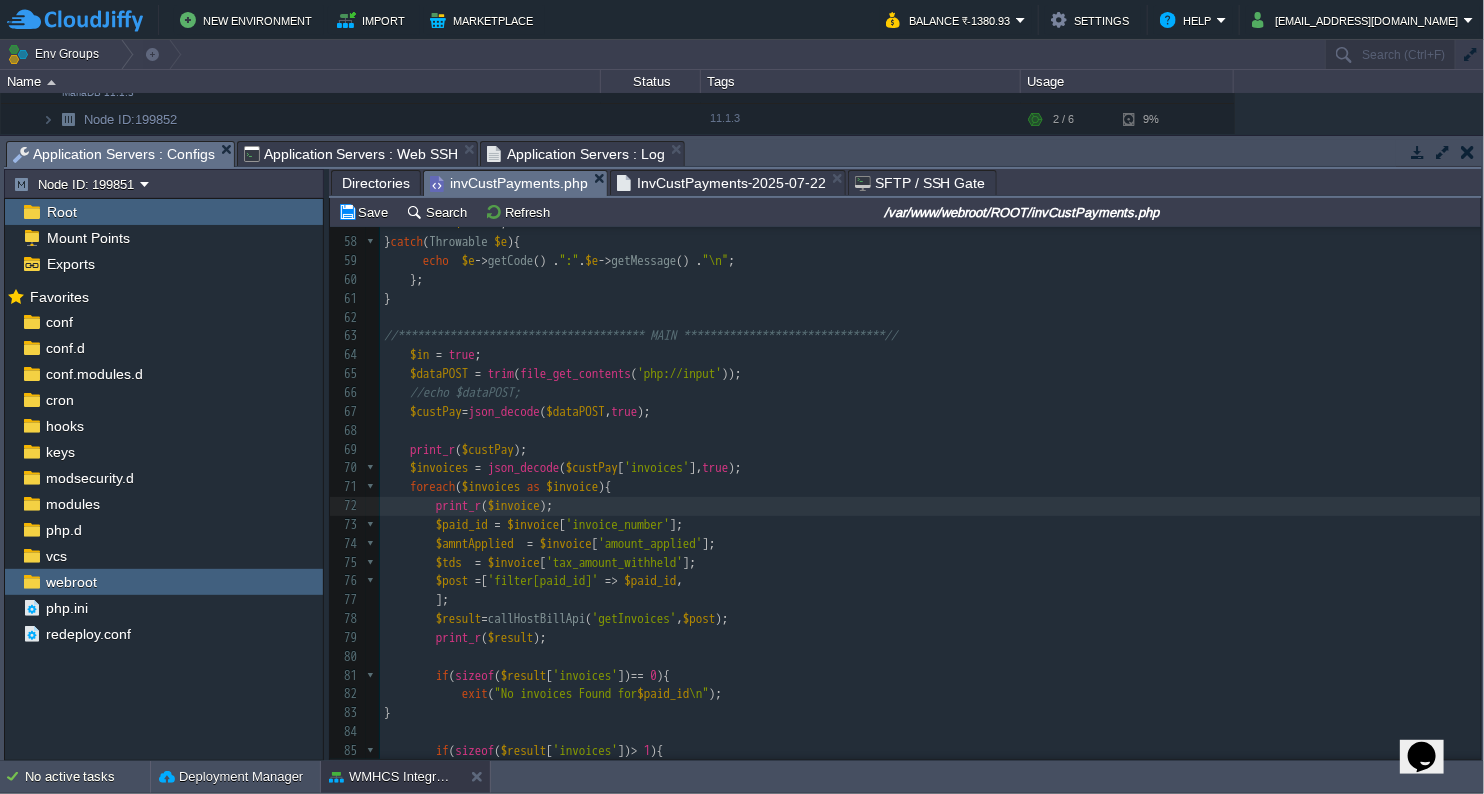 click on "InvCustPayments-2025-07-22" at bounding box center [721, 183] 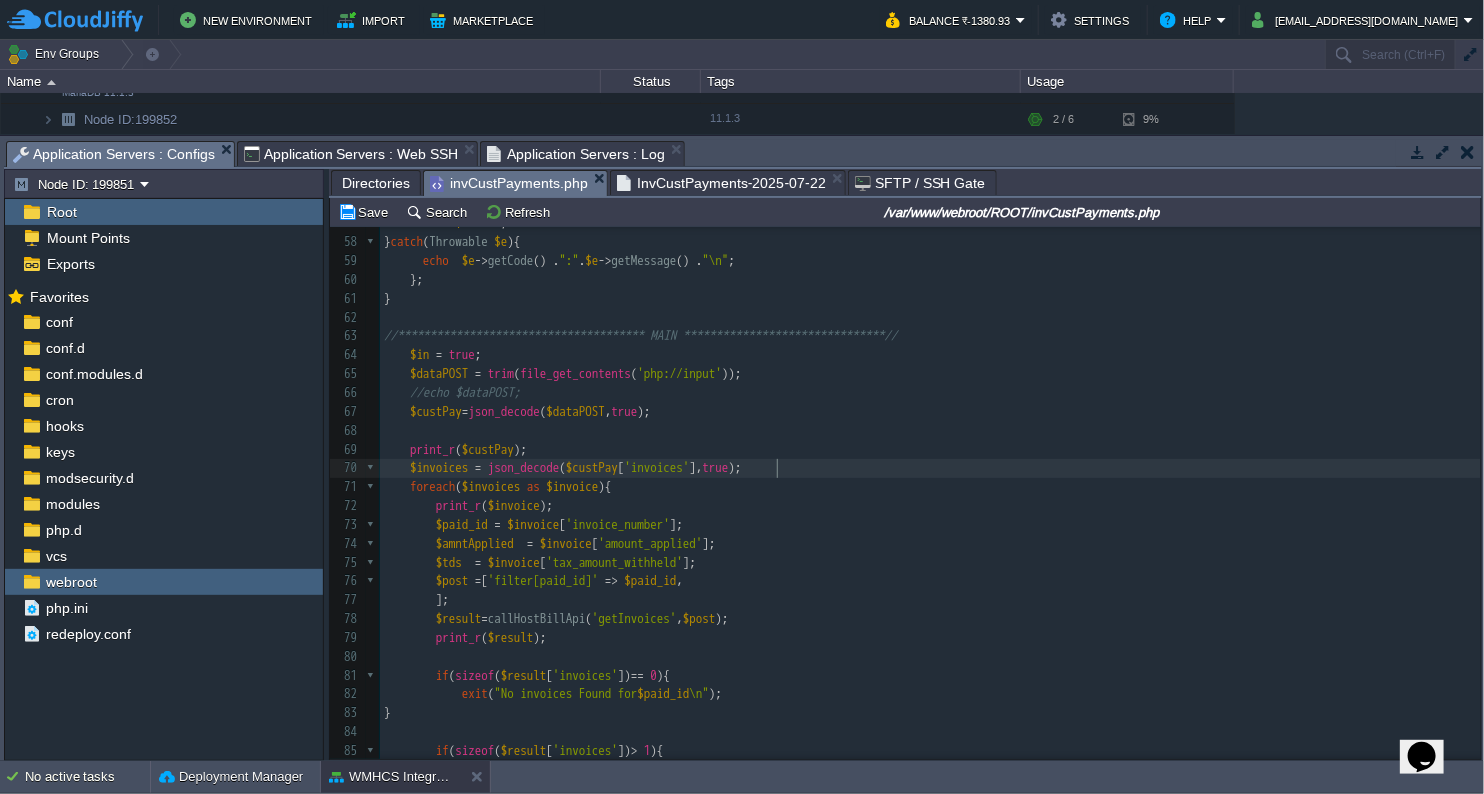click on "$invoices   =   json_decode ( $custPay [ 'invoices' ], true );" at bounding box center (930, 468) 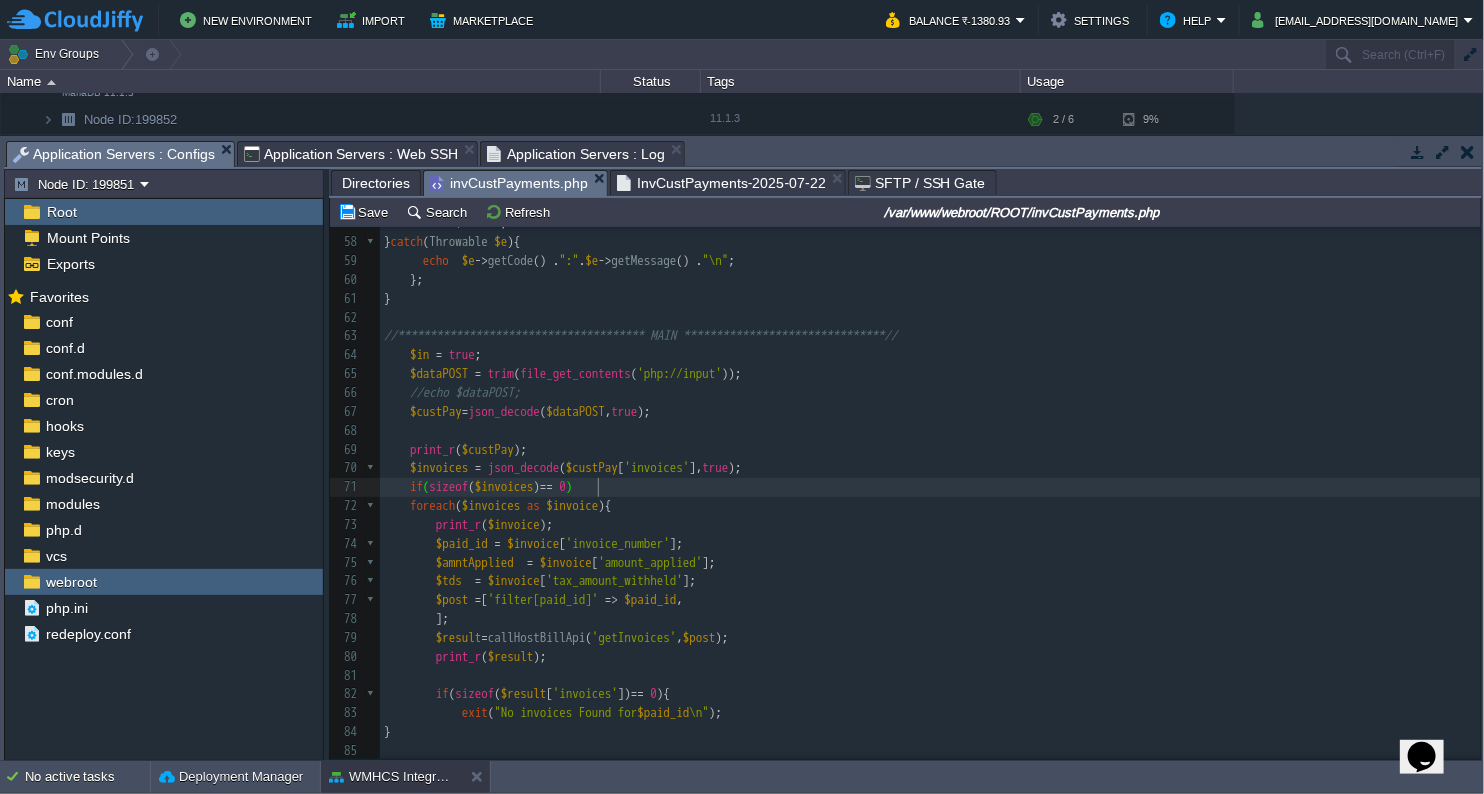 scroll, scrollTop: 6, scrollLeft: 196, axis: both 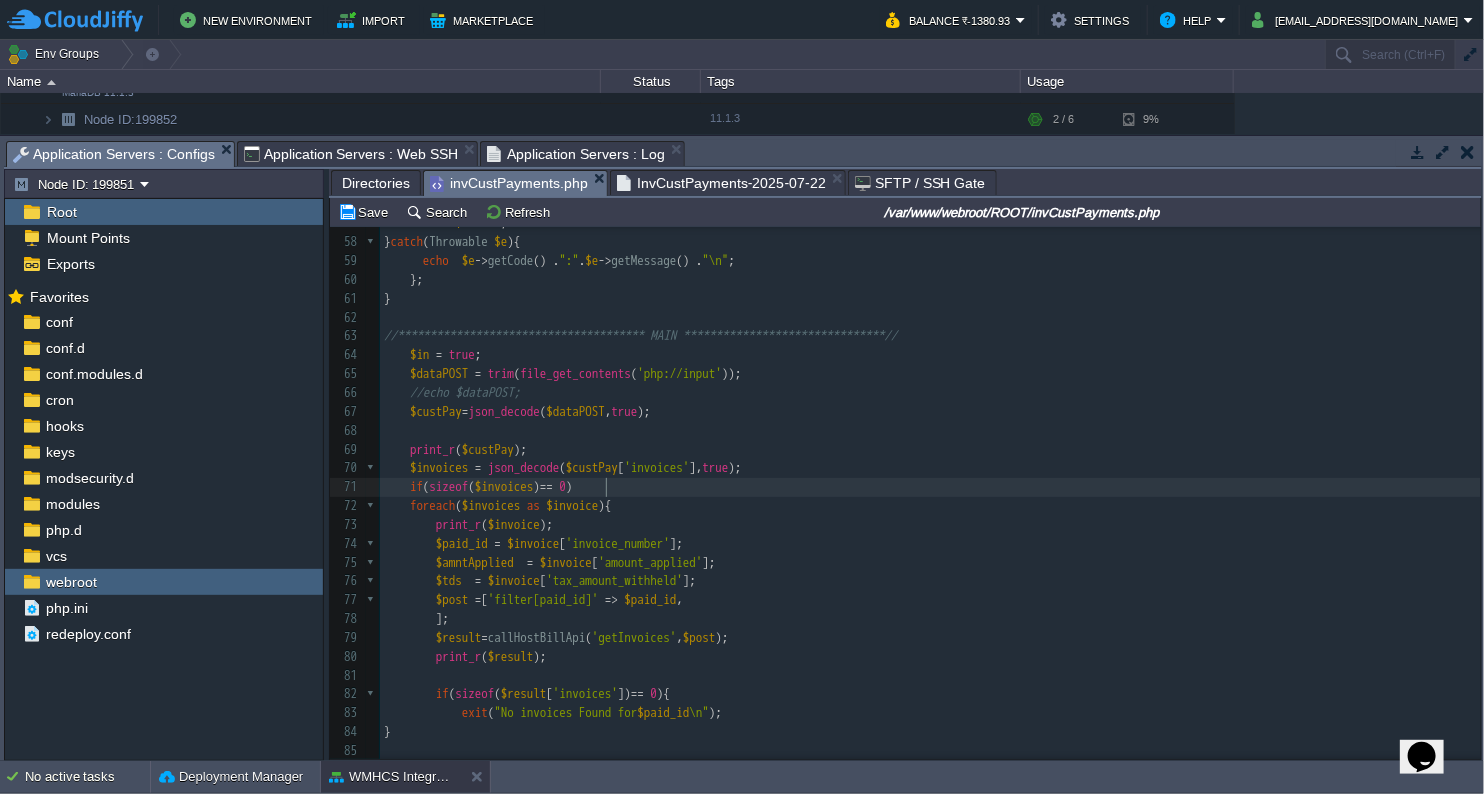 type on "if(sizeof($invoices) == 0) {" 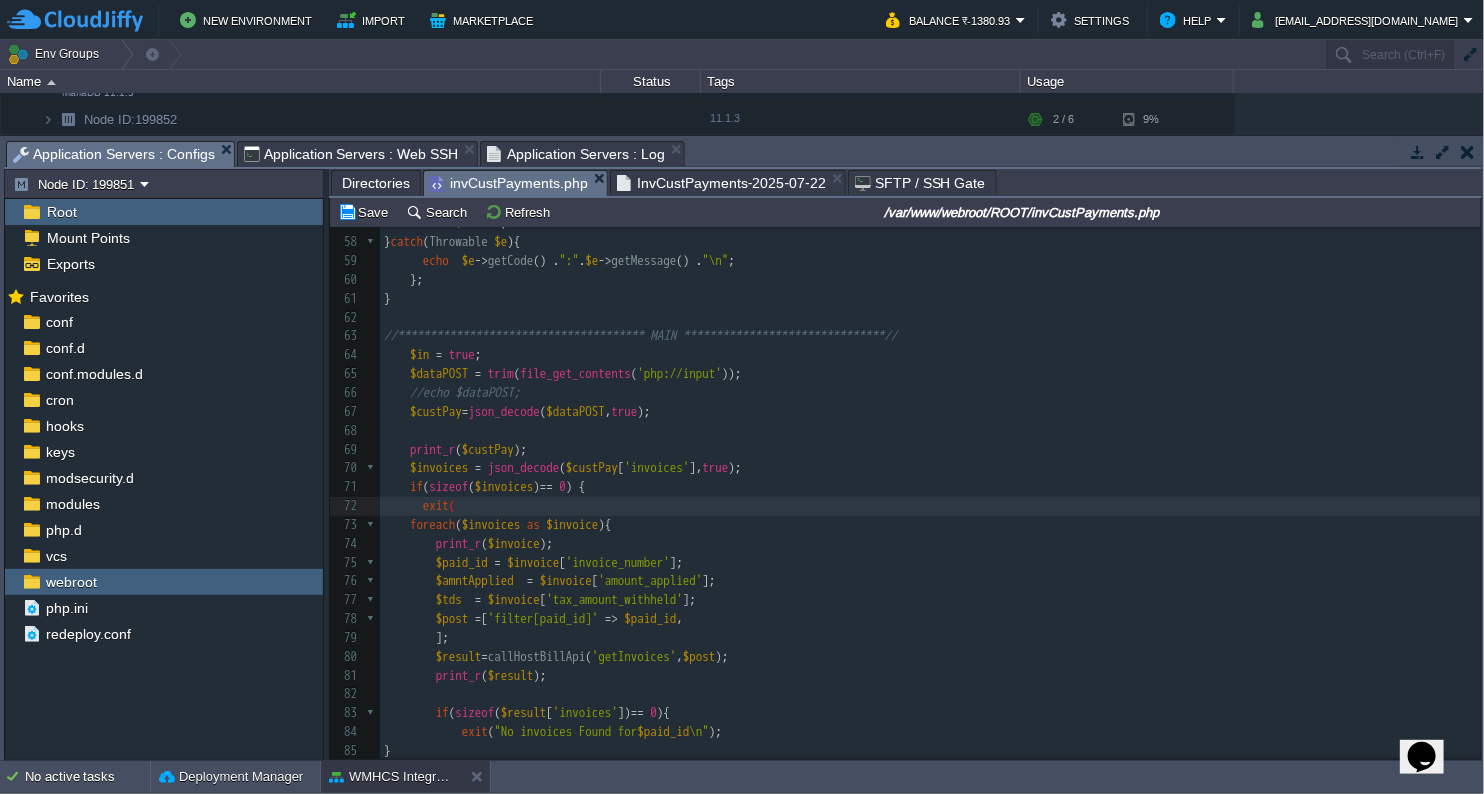 scroll, scrollTop: 6, scrollLeft: 43, axis: both 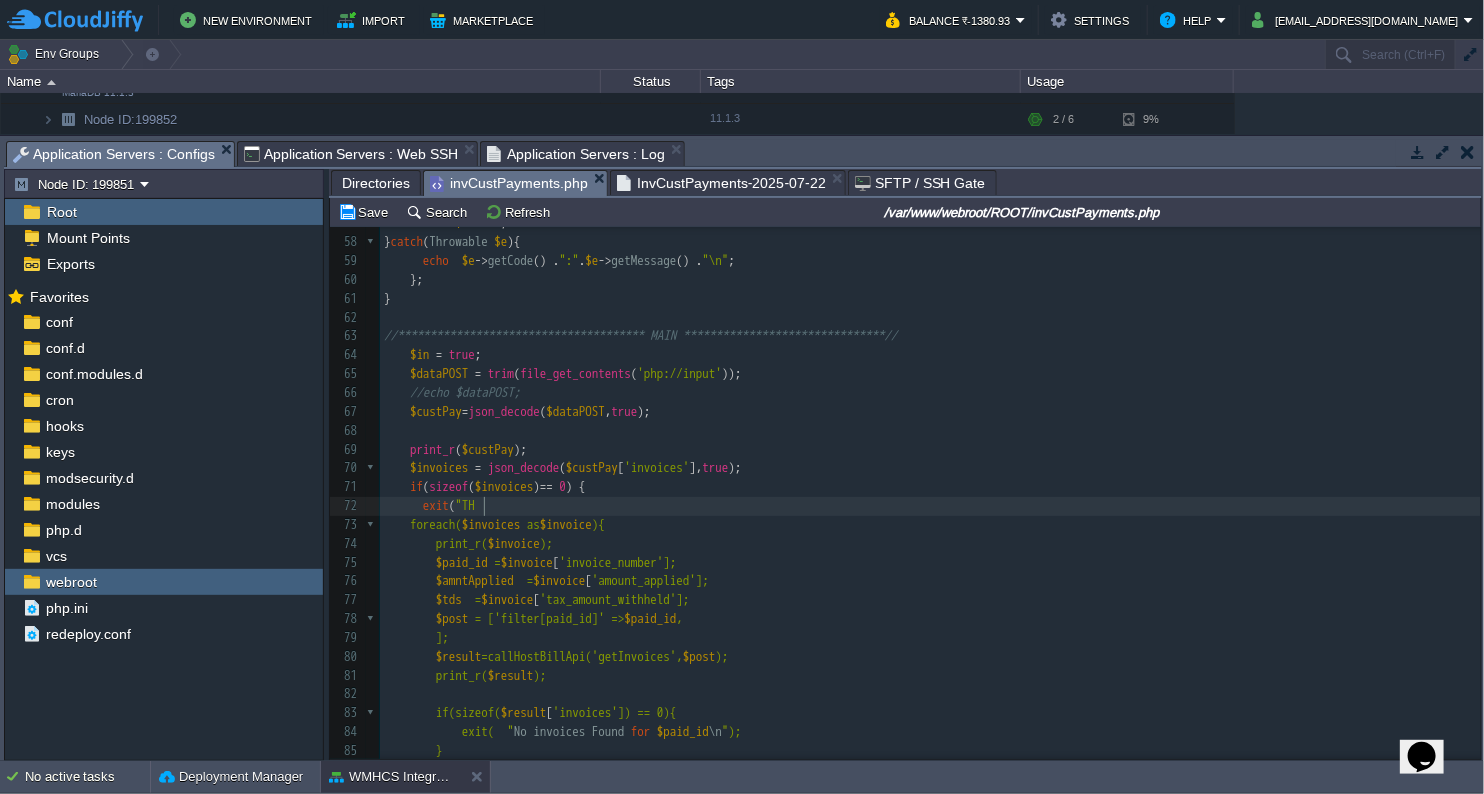 type on "exit("THe" 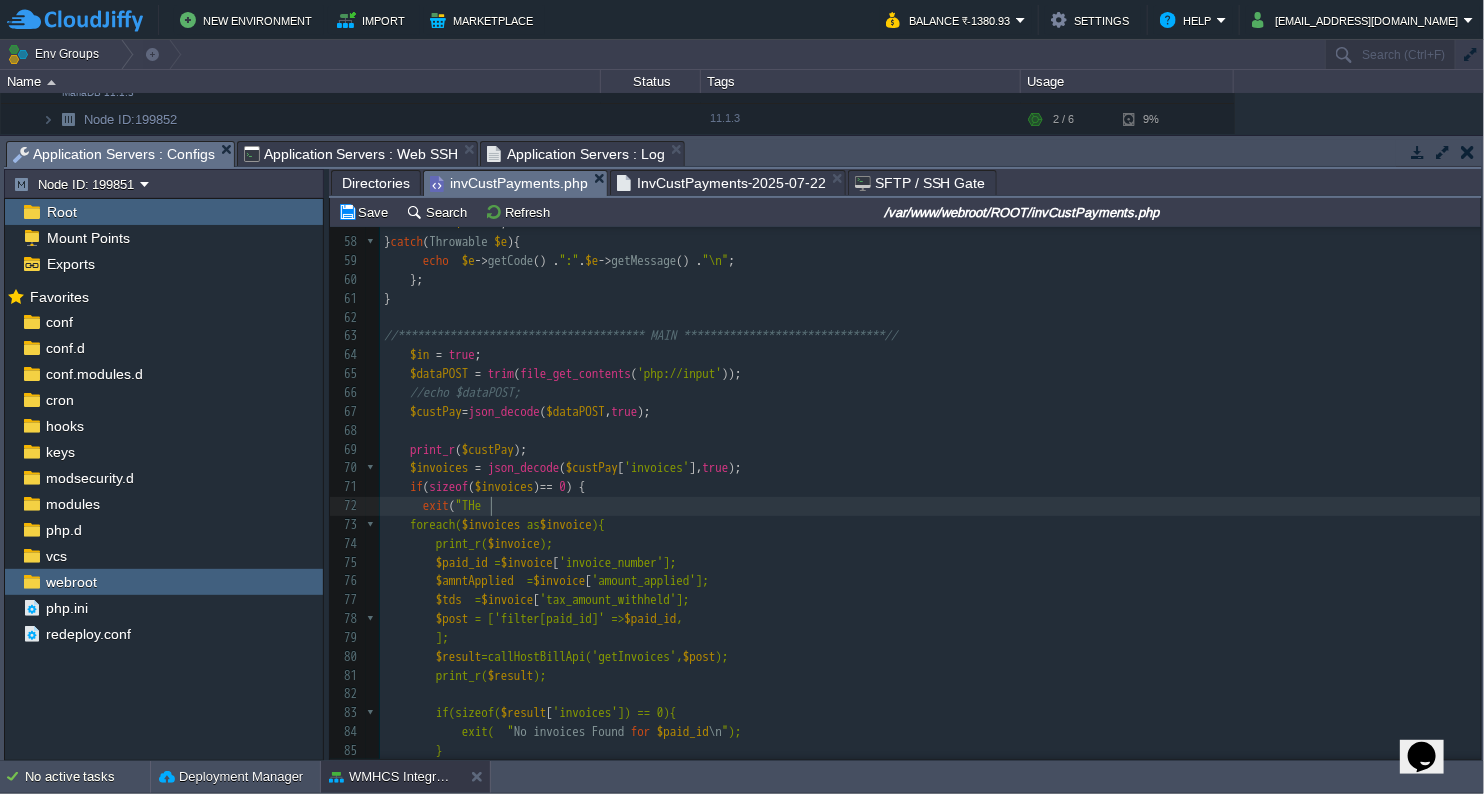 scroll, scrollTop: 6, scrollLeft: 65, axis: both 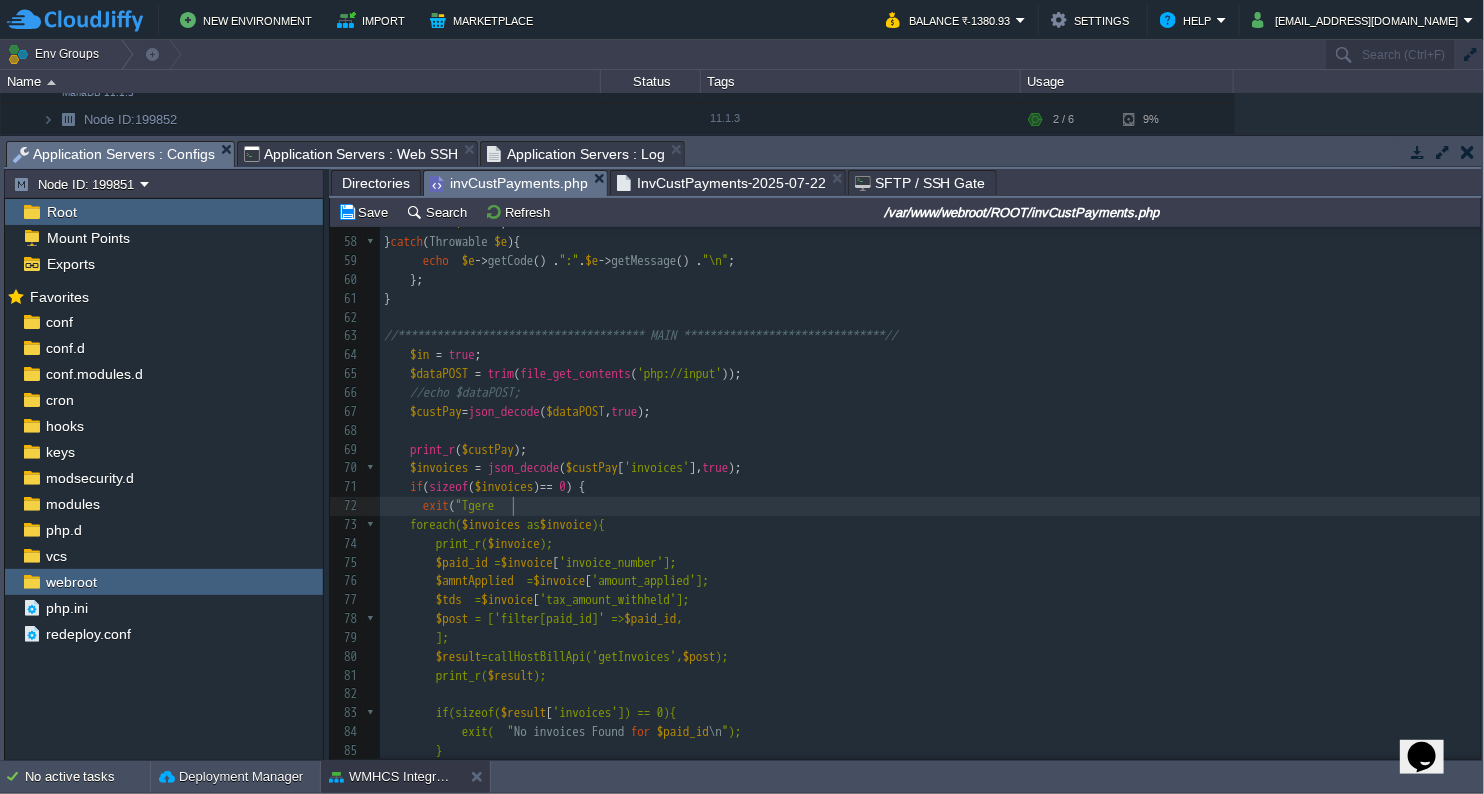 type on "[PERSON_NAME] a" 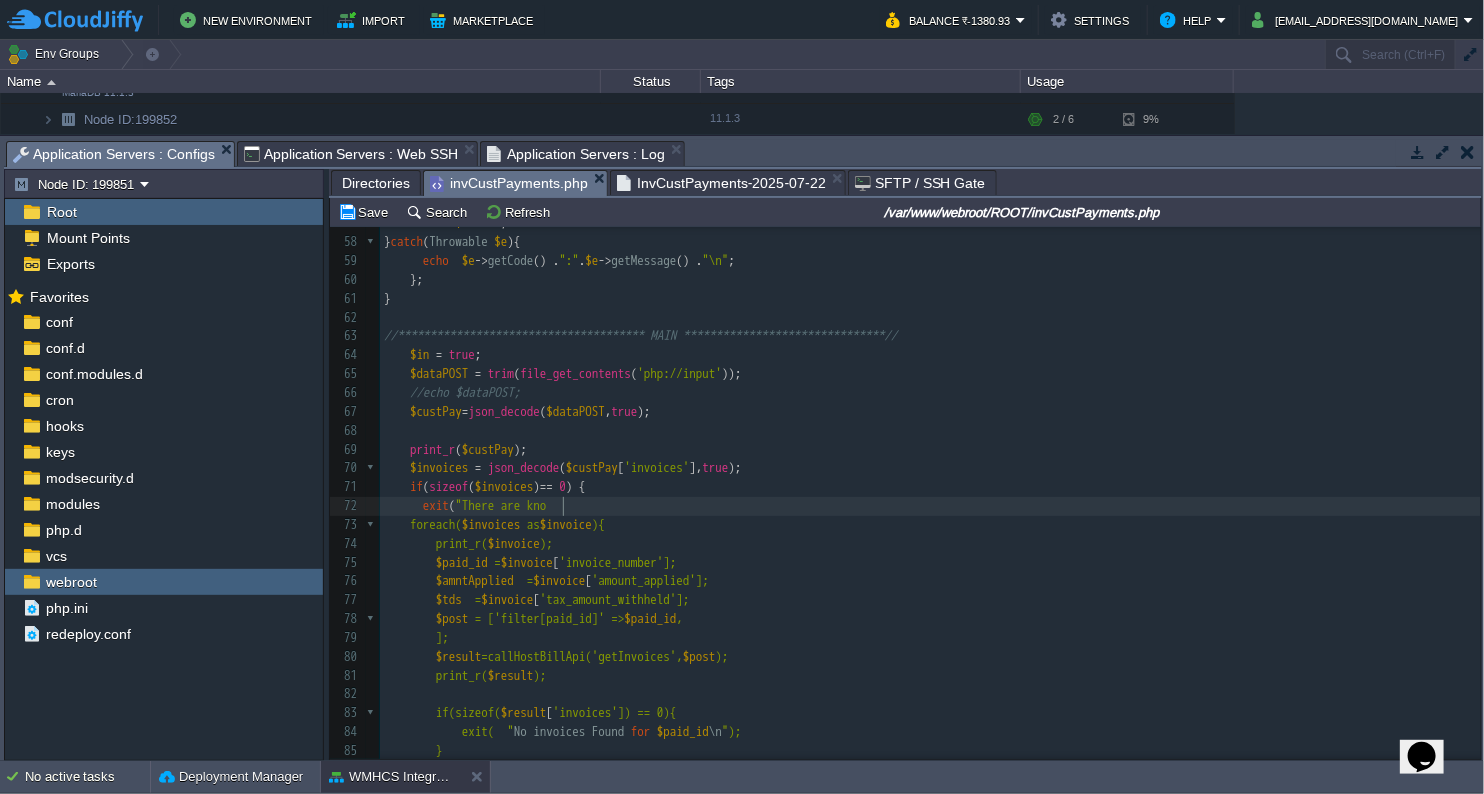 type on "here are know" 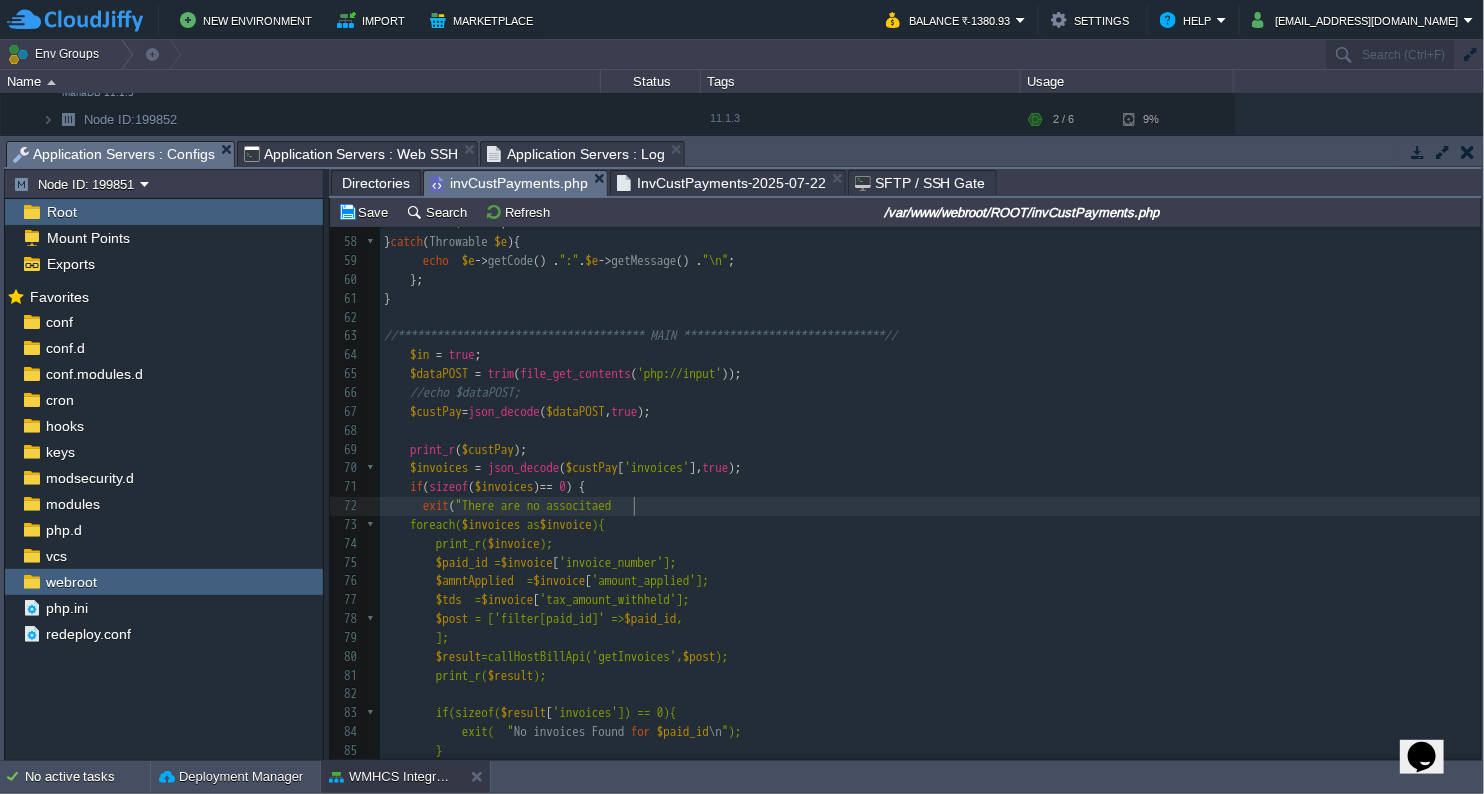 type on "no associtaed" 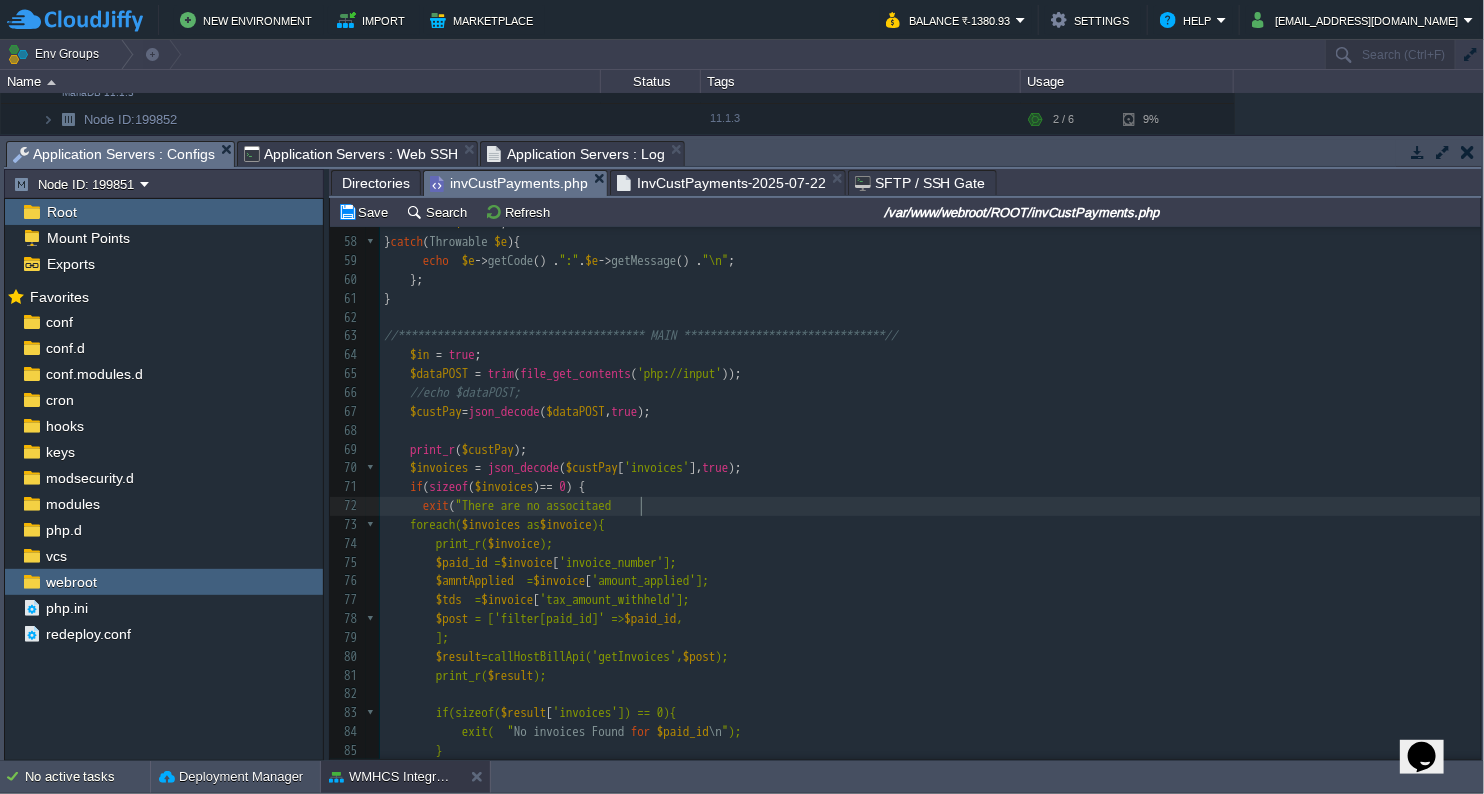 scroll, scrollTop: 6, scrollLeft: 102, axis: both 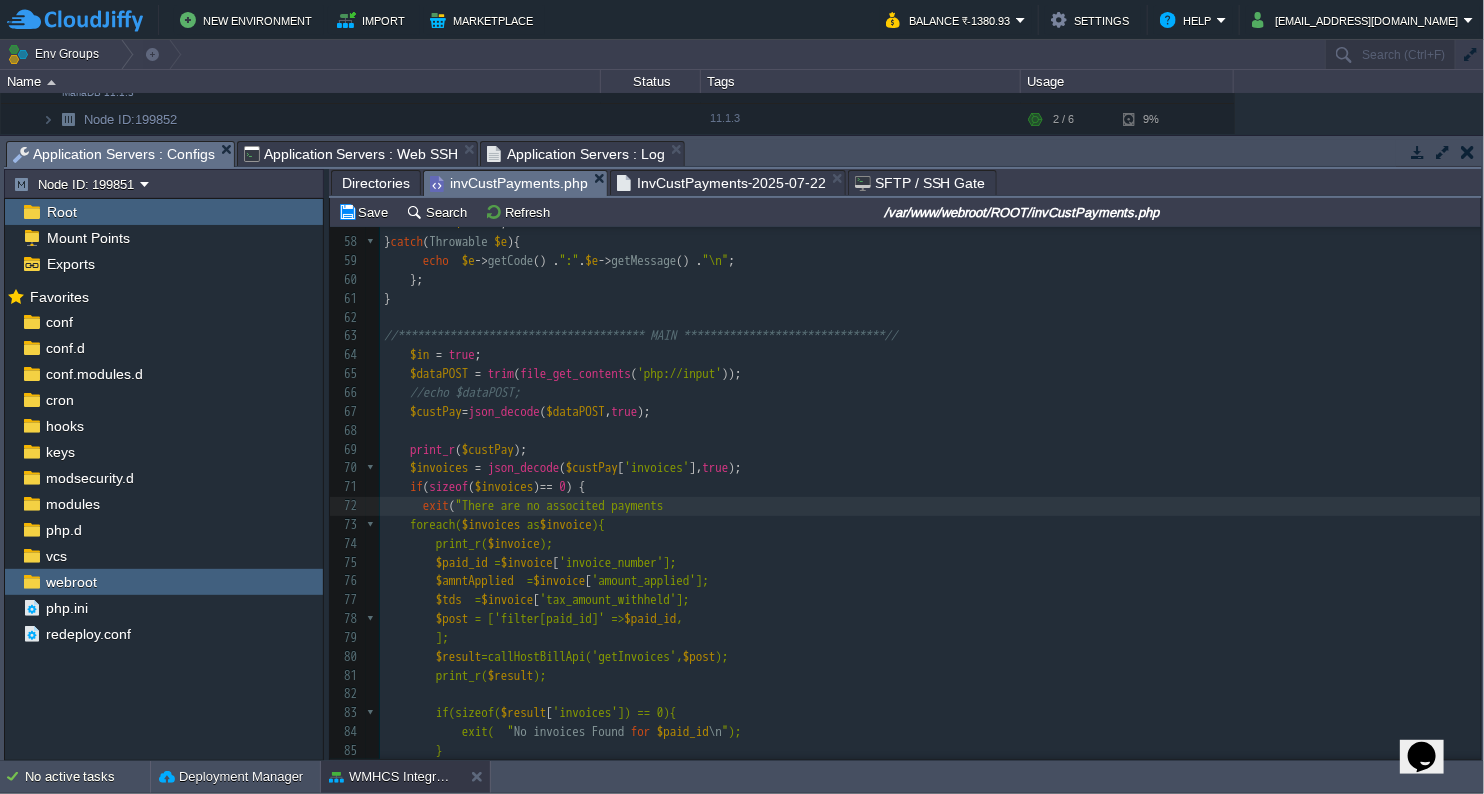 type on "ed payments t" 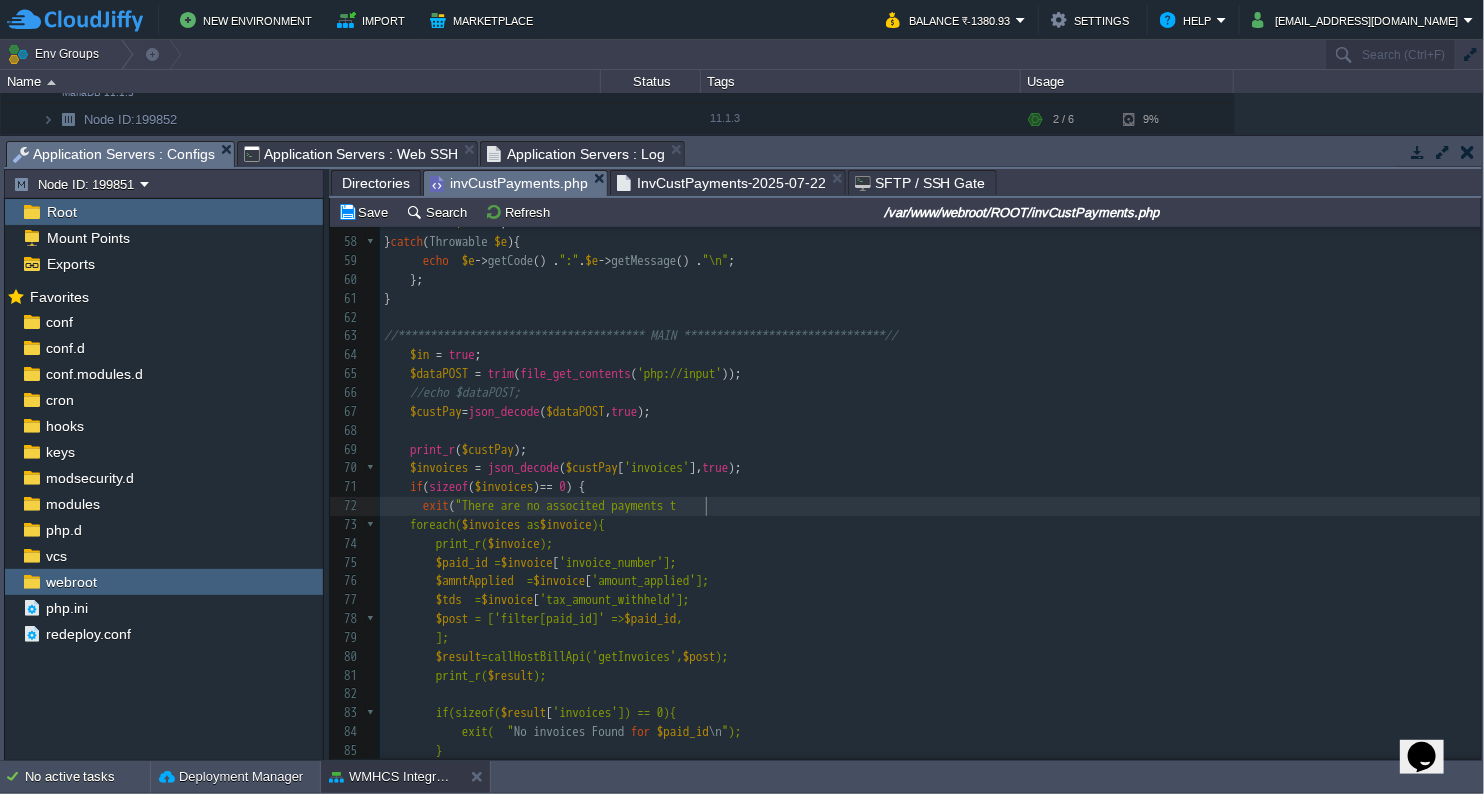scroll, scrollTop: 6, scrollLeft: 95, axis: both 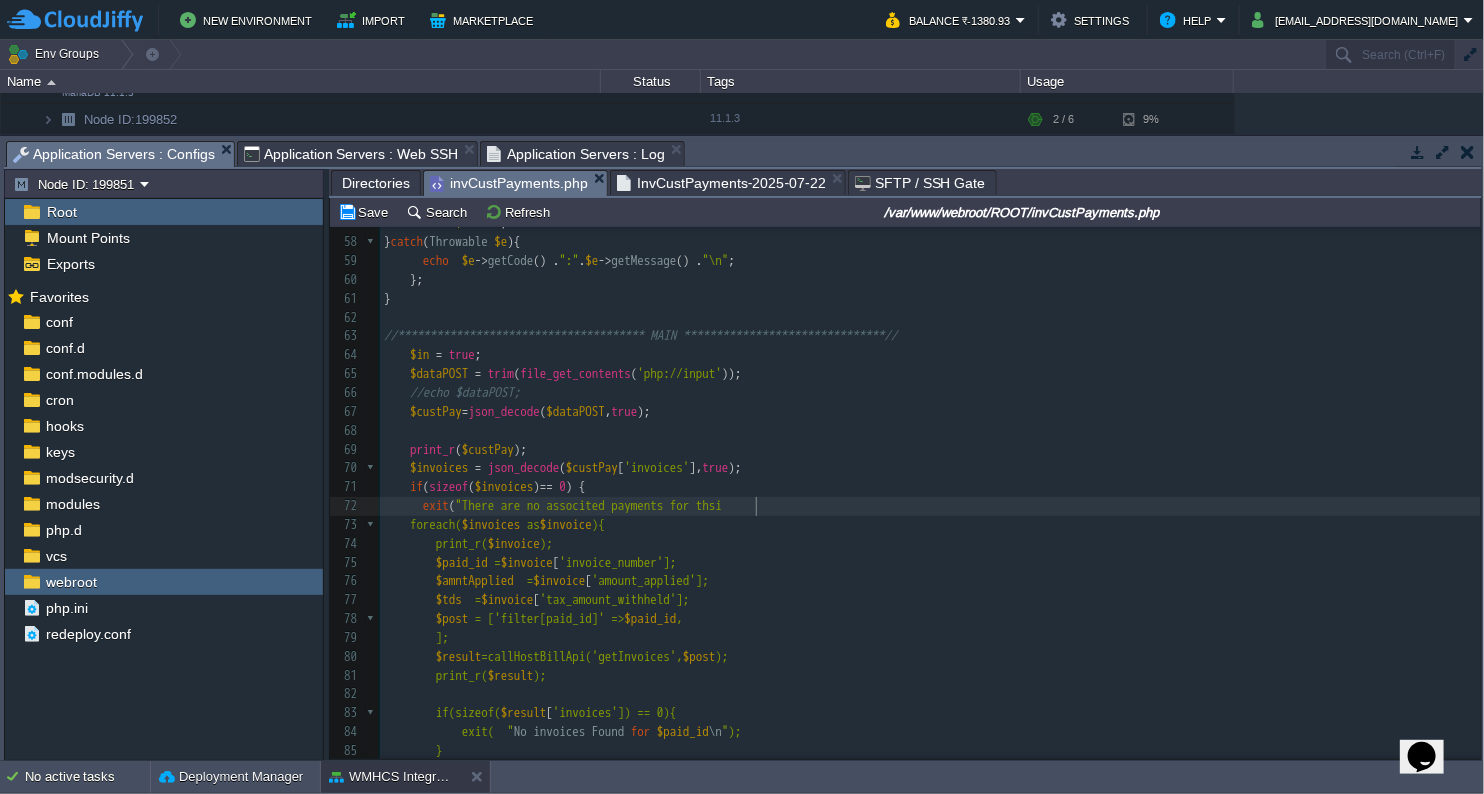type on "for thsi" 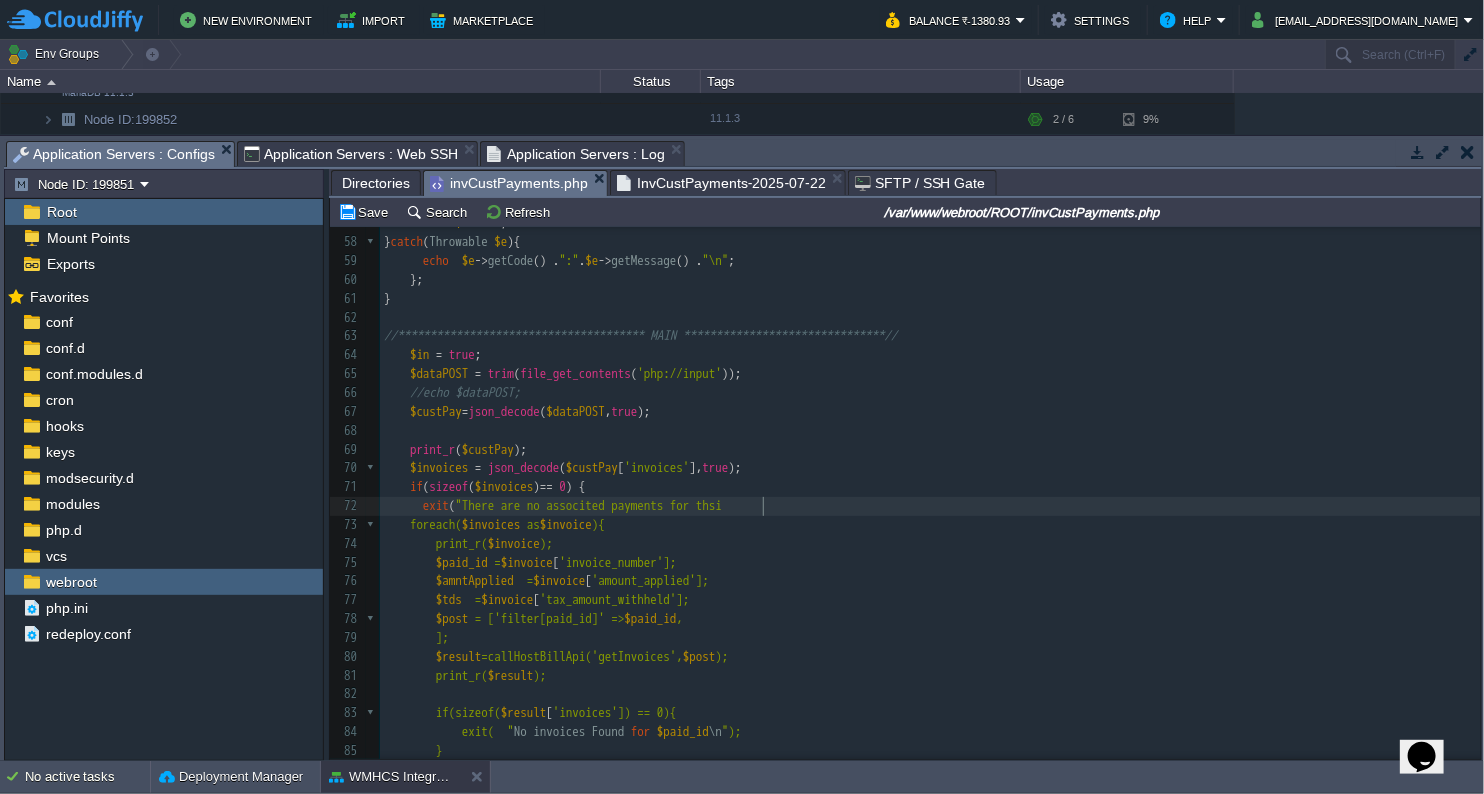 scroll, scrollTop: 6, scrollLeft: 64, axis: both 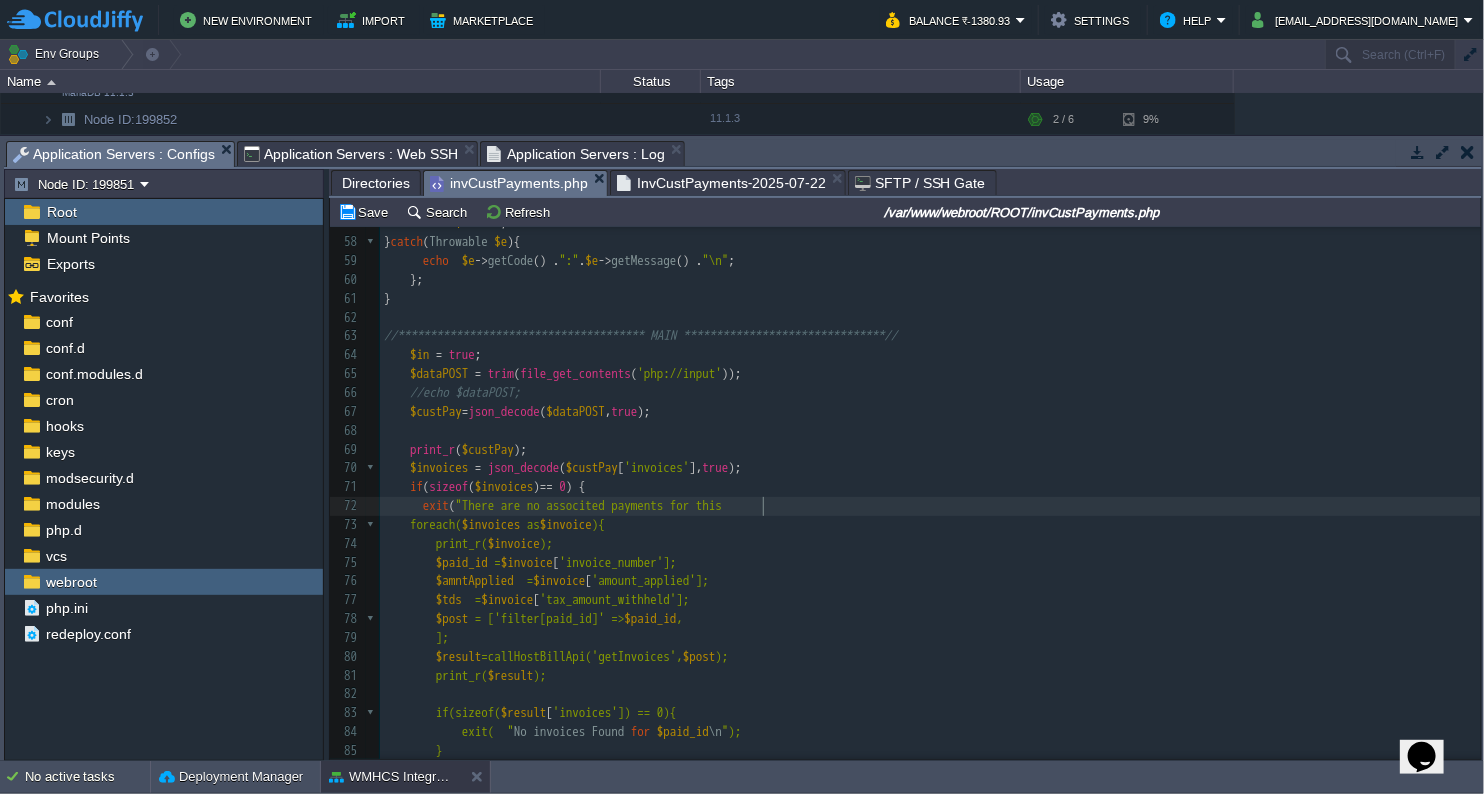 type on "is c" 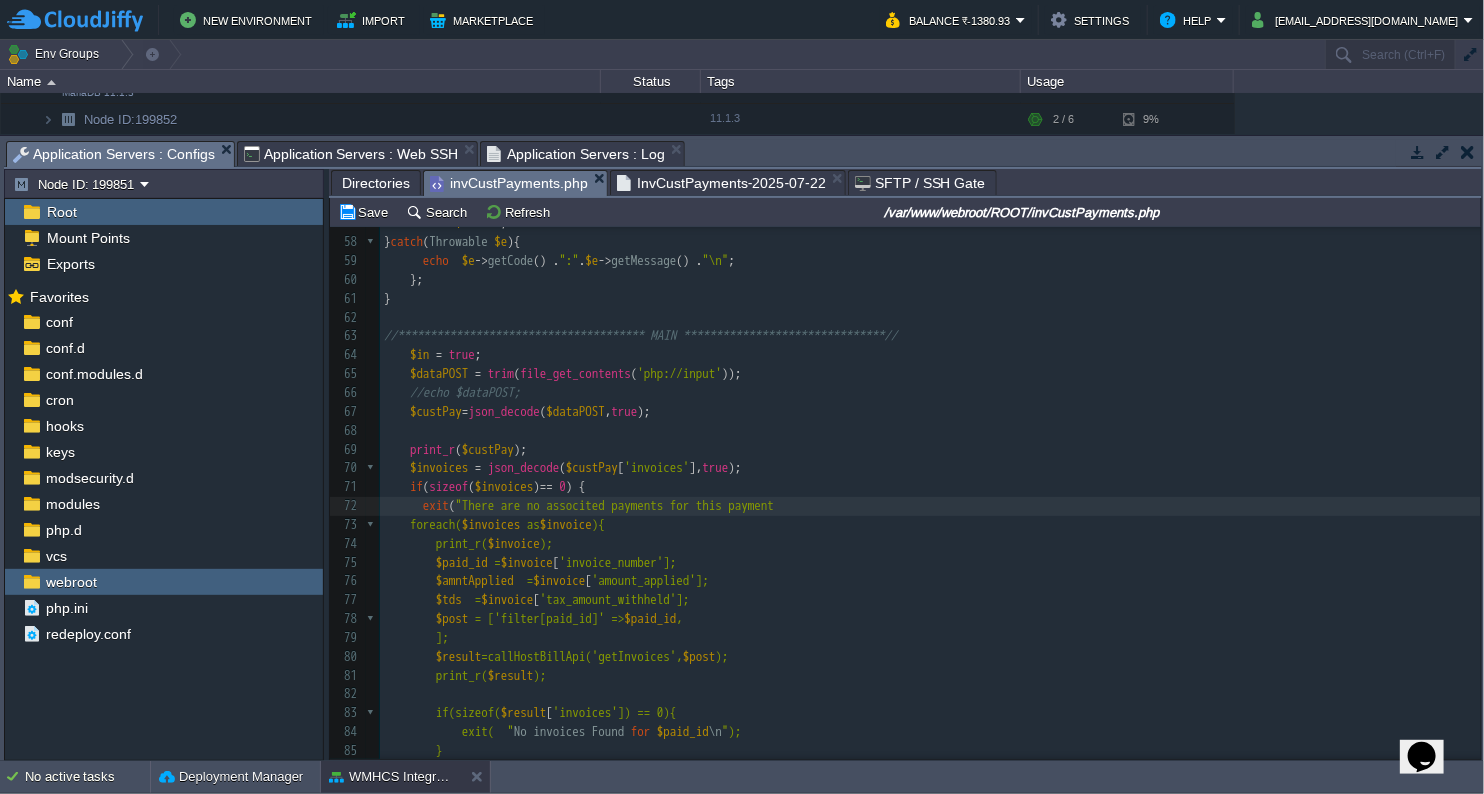 scroll, scrollTop: 6, scrollLeft: 56, axis: both 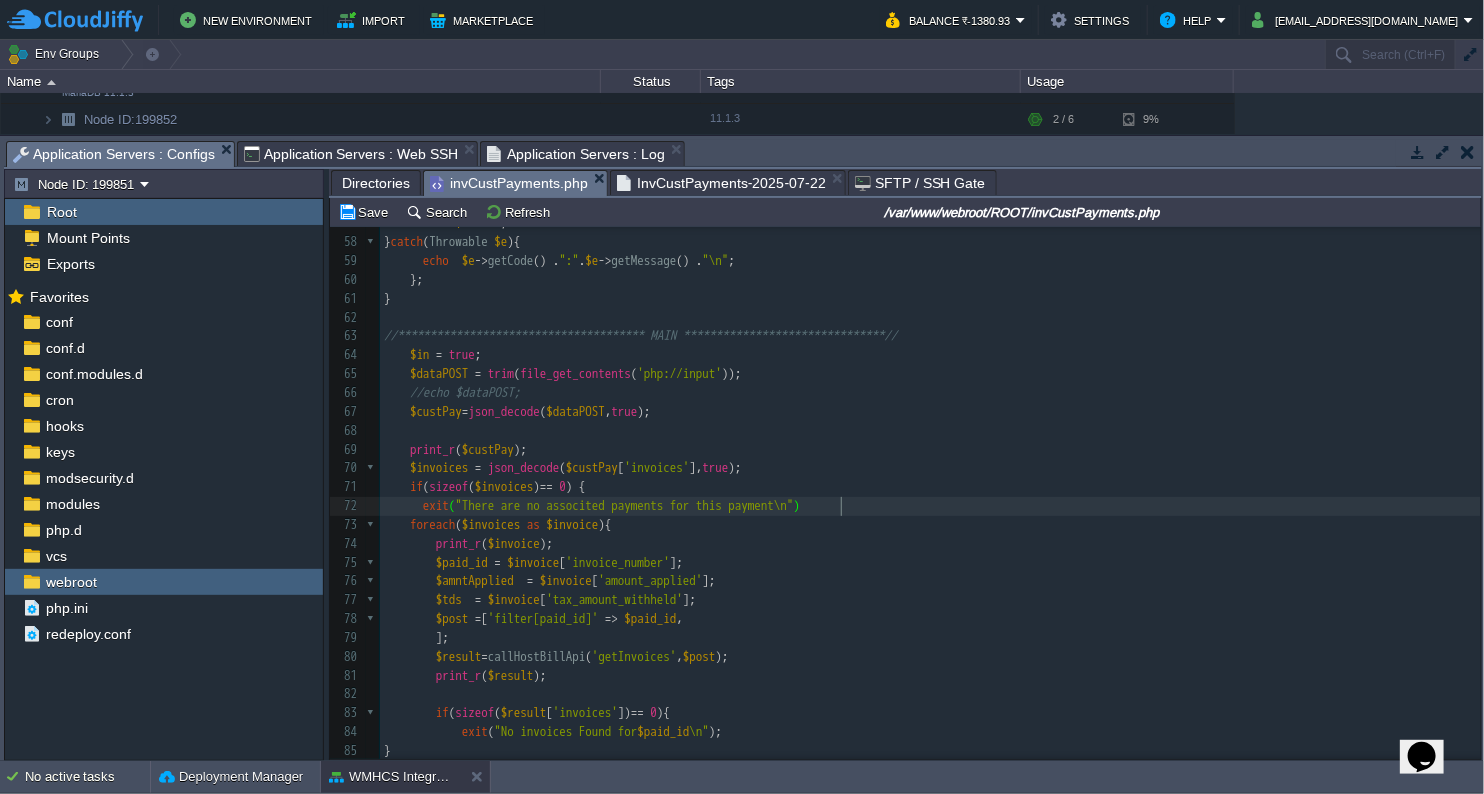 type on "payment\n");" 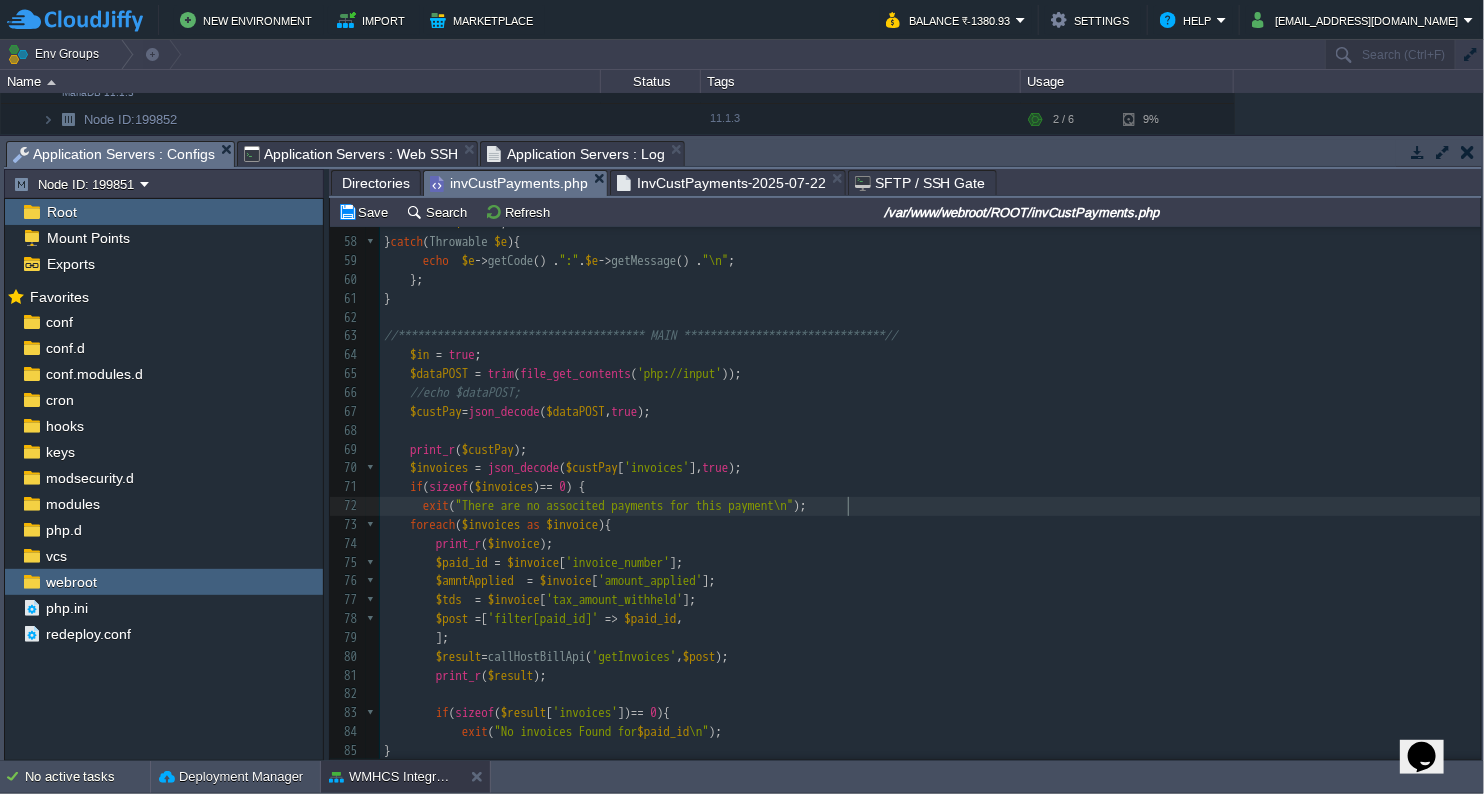 scroll, scrollTop: 6, scrollLeft: 87, axis: both 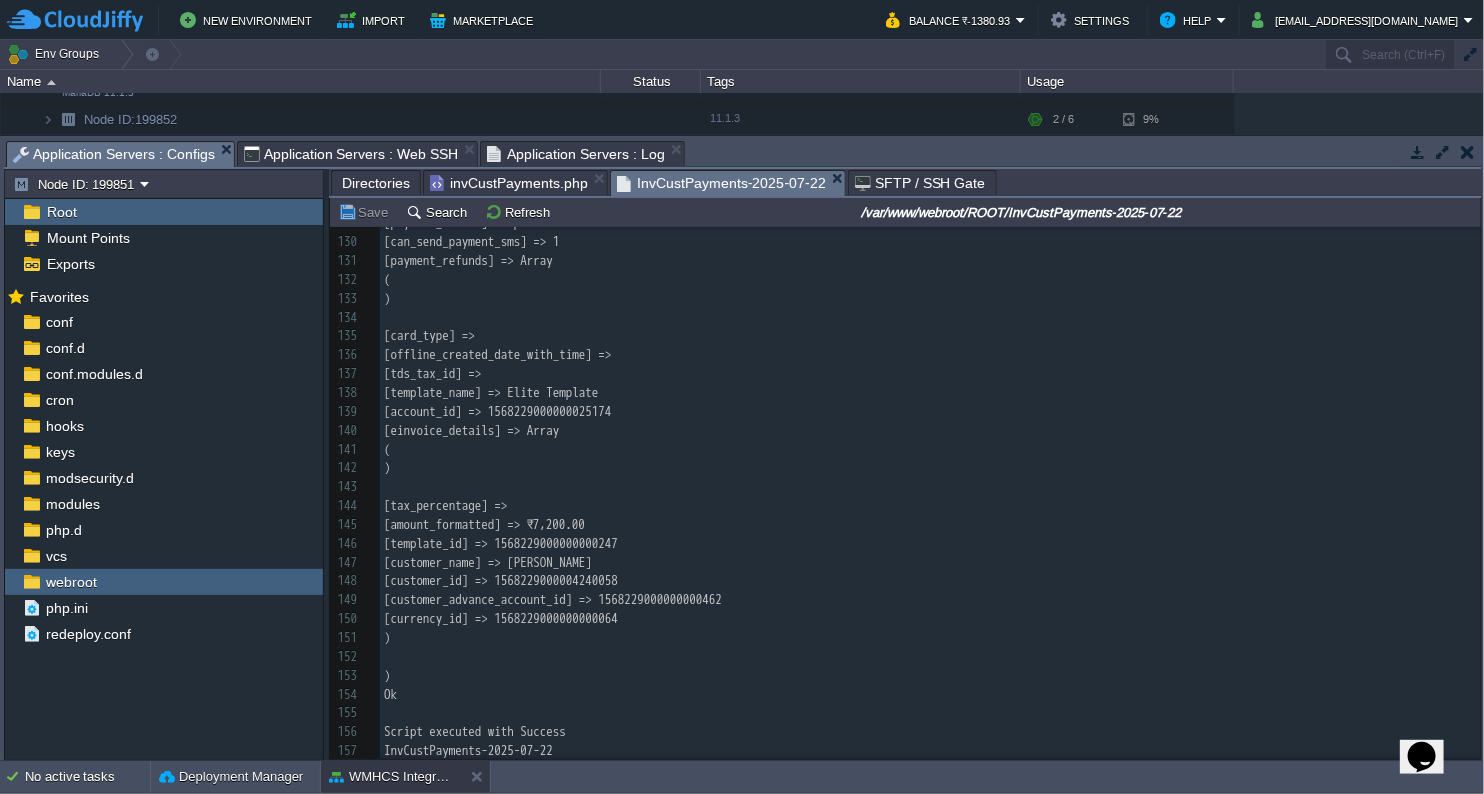 click on "InvCustPayments-2025-07-22" at bounding box center [721, 183] 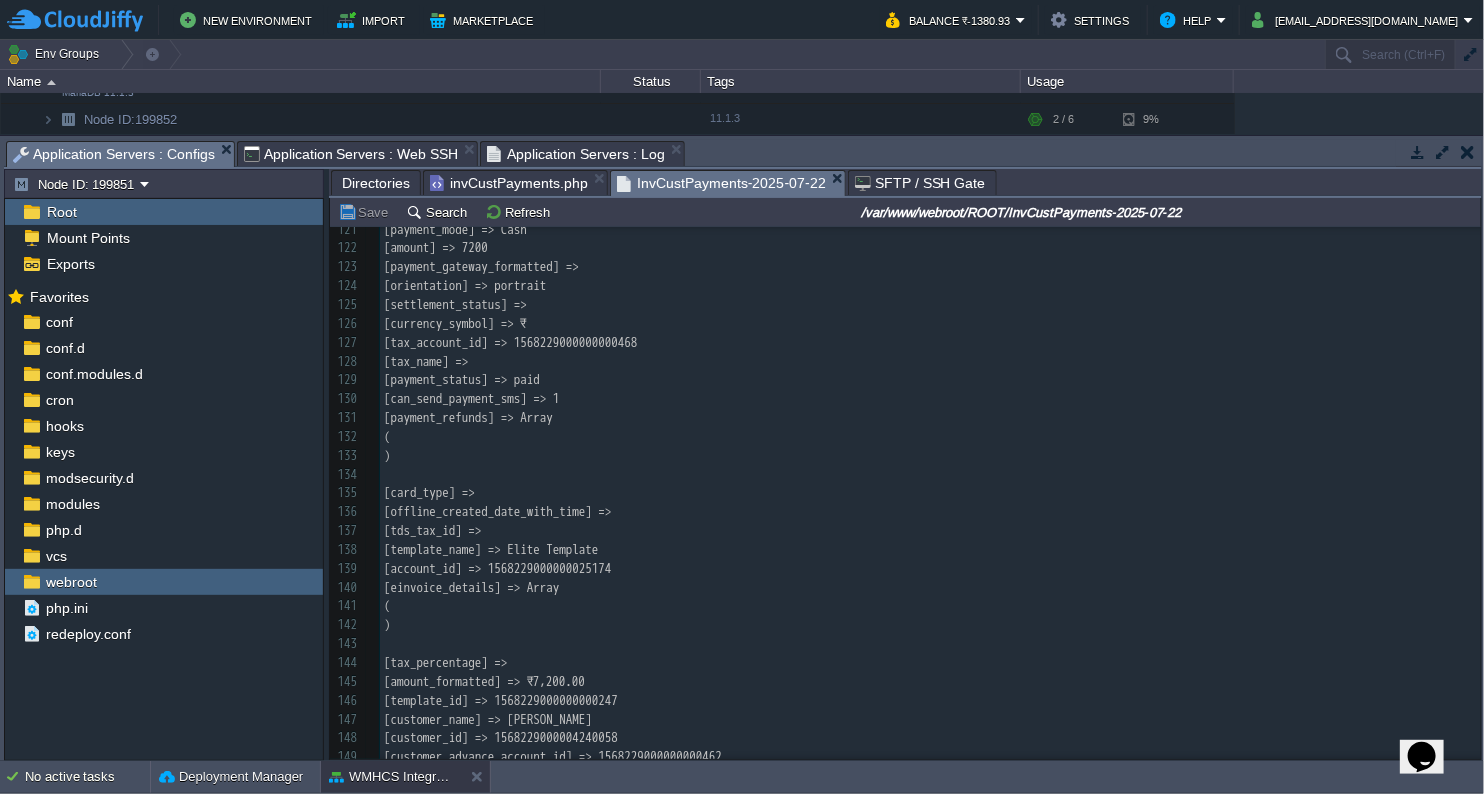 scroll, scrollTop: 2314, scrollLeft: 0, axis: vertical 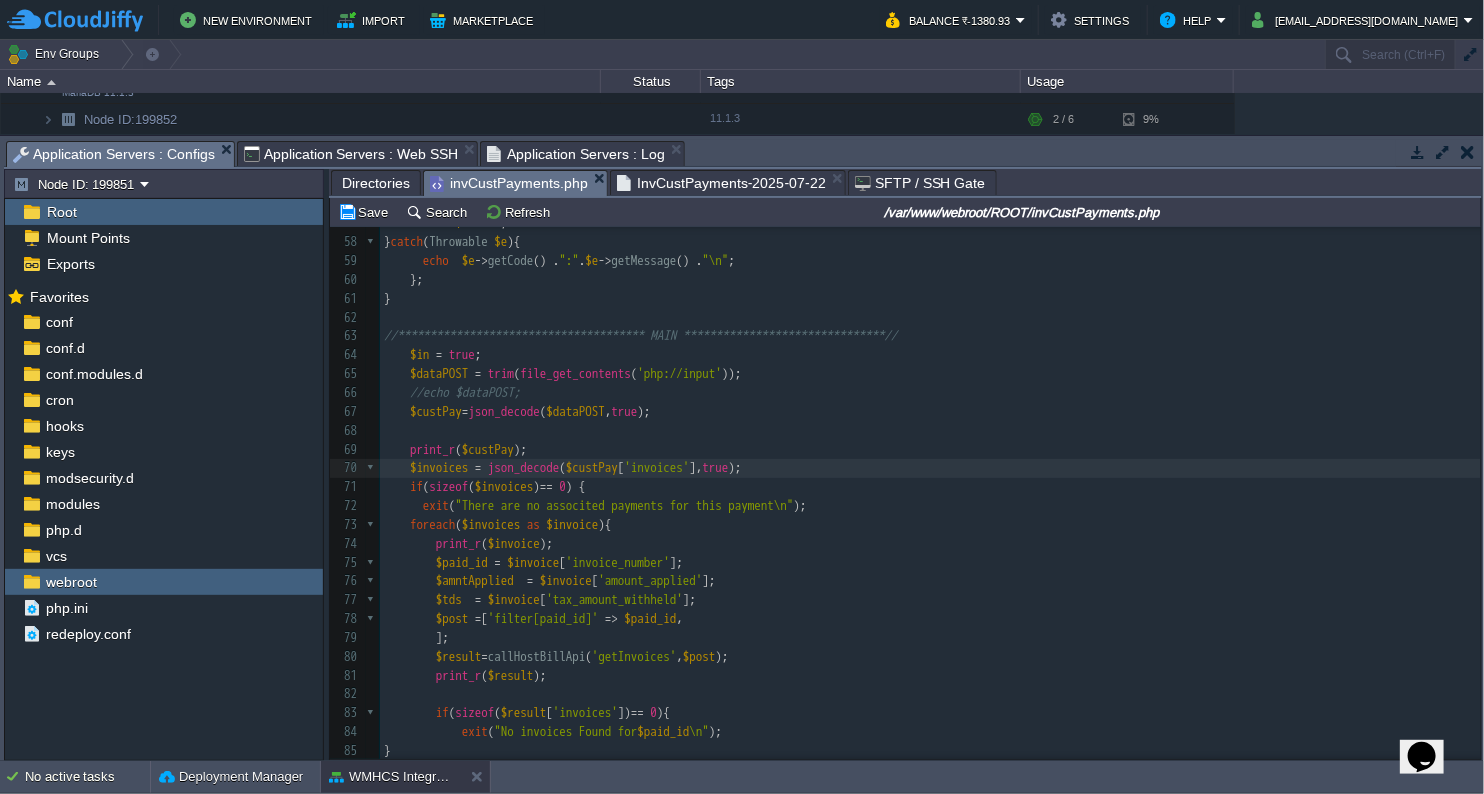 click on "invCustPayments.php" at bounding box center (509, 183) 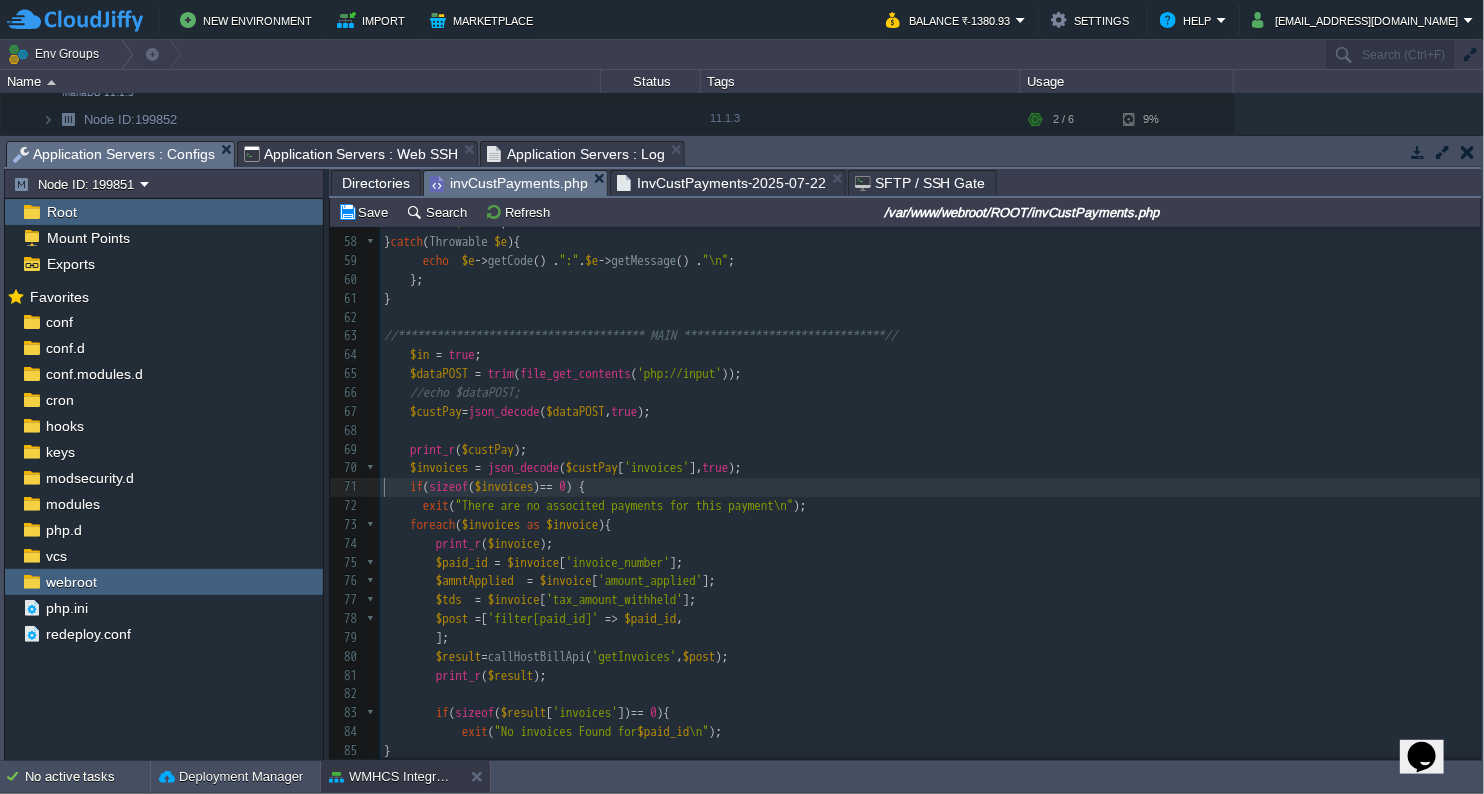 click at bounding box center [397, 487] 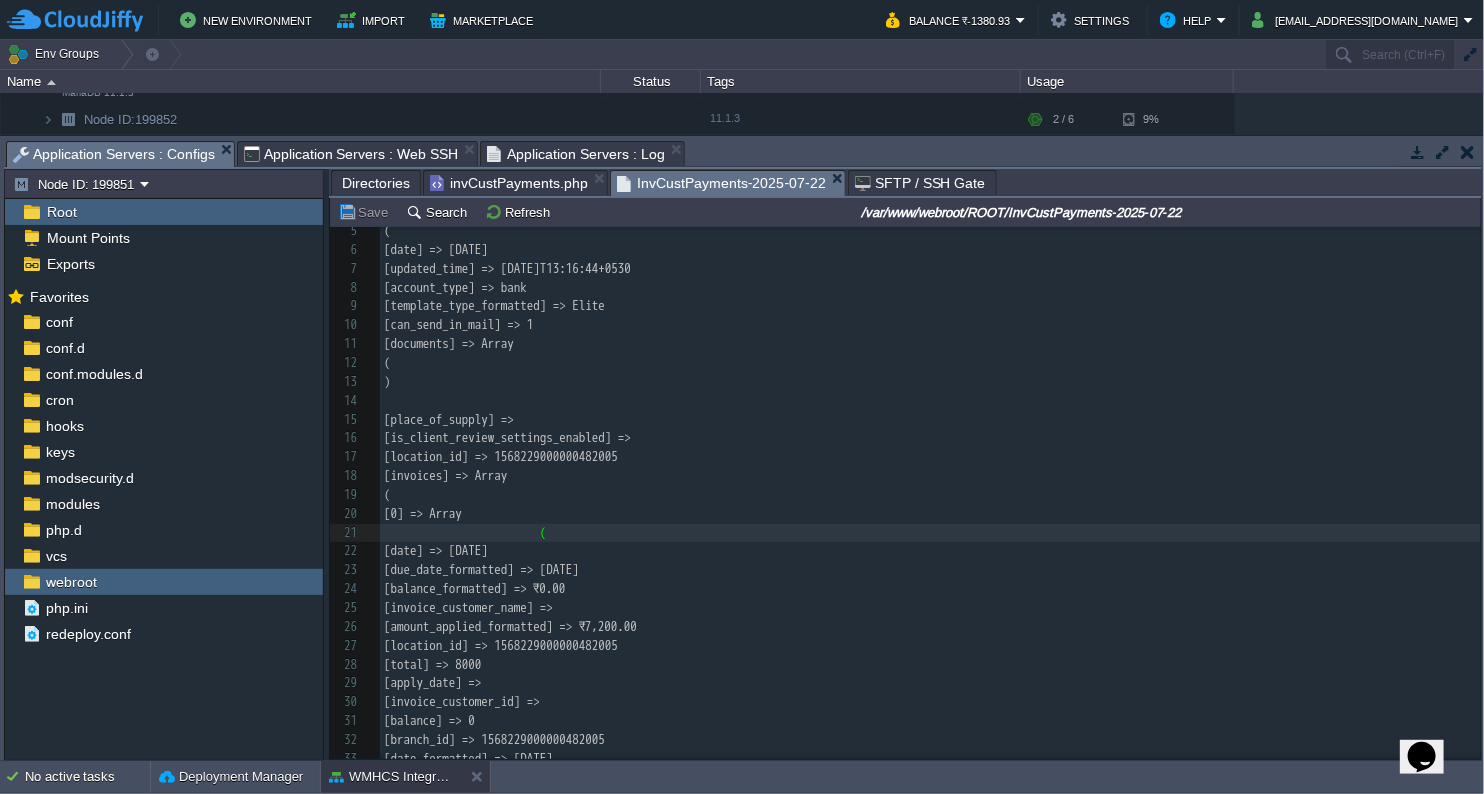 click on "InvCustPayments-2025-07-22" at bounding box center [721, 183] 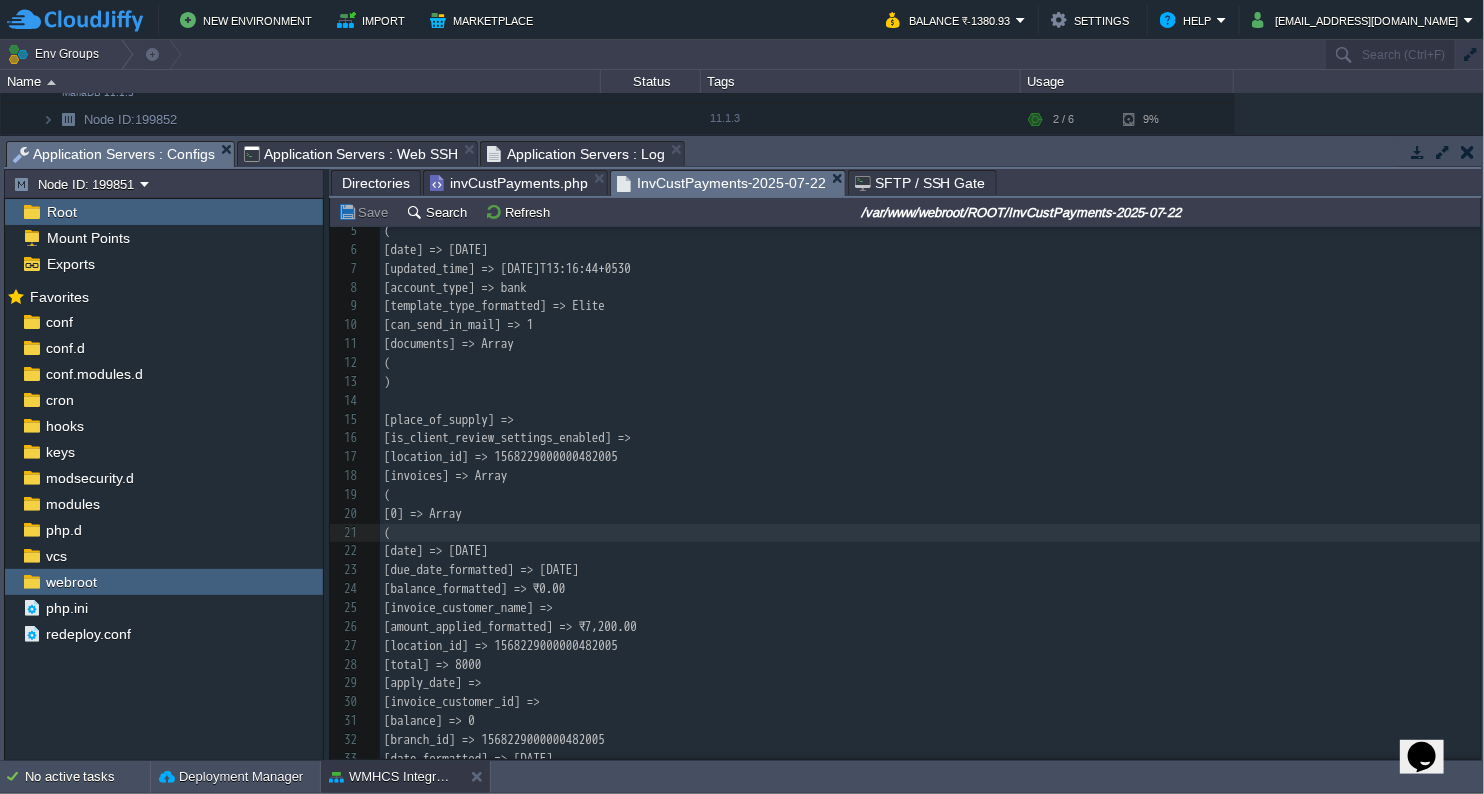 scroll, scrollTop: 369, scrollLeft: 0, axis: vertical 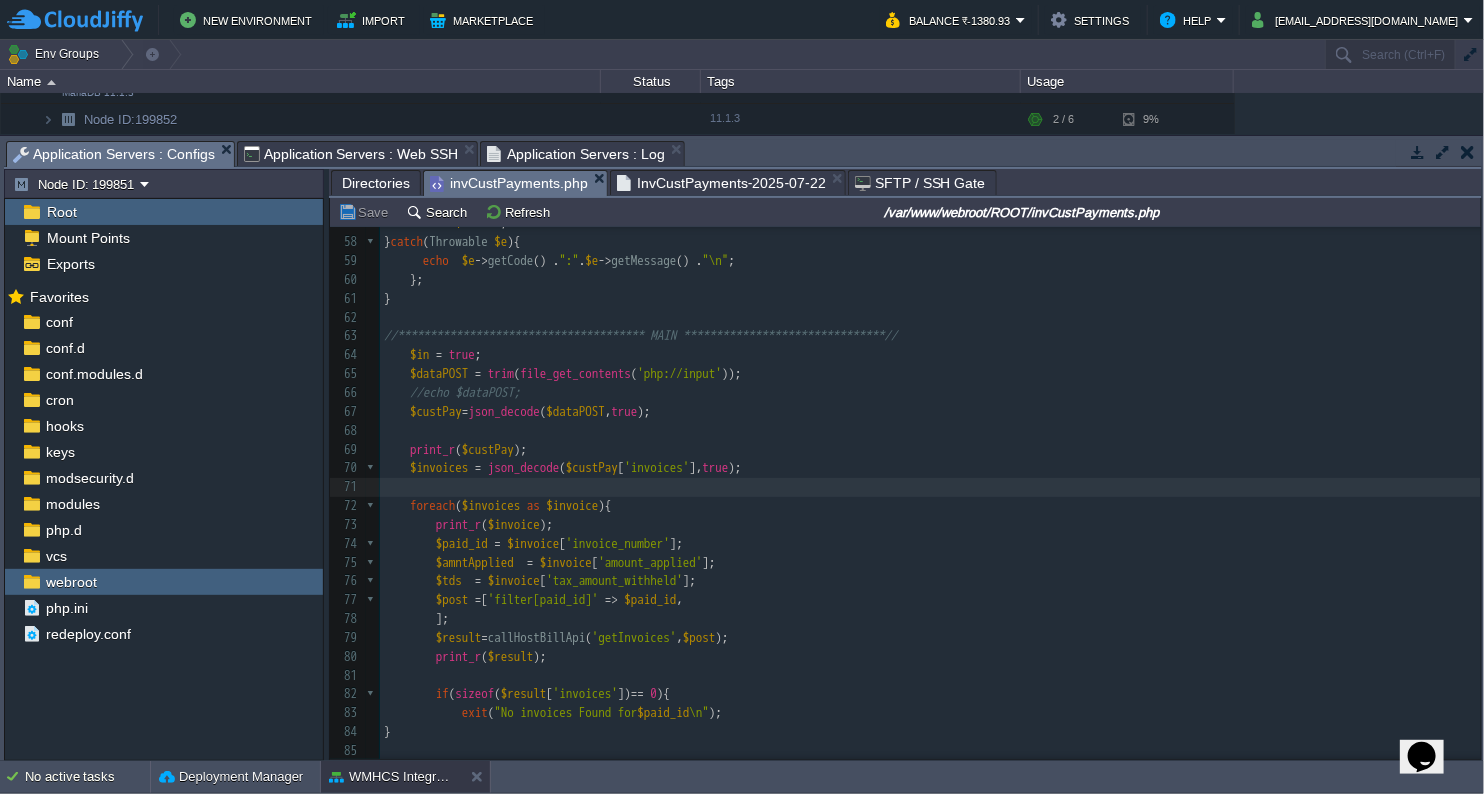 click on "invCustPayments.php" at bounding box center [509, 183] 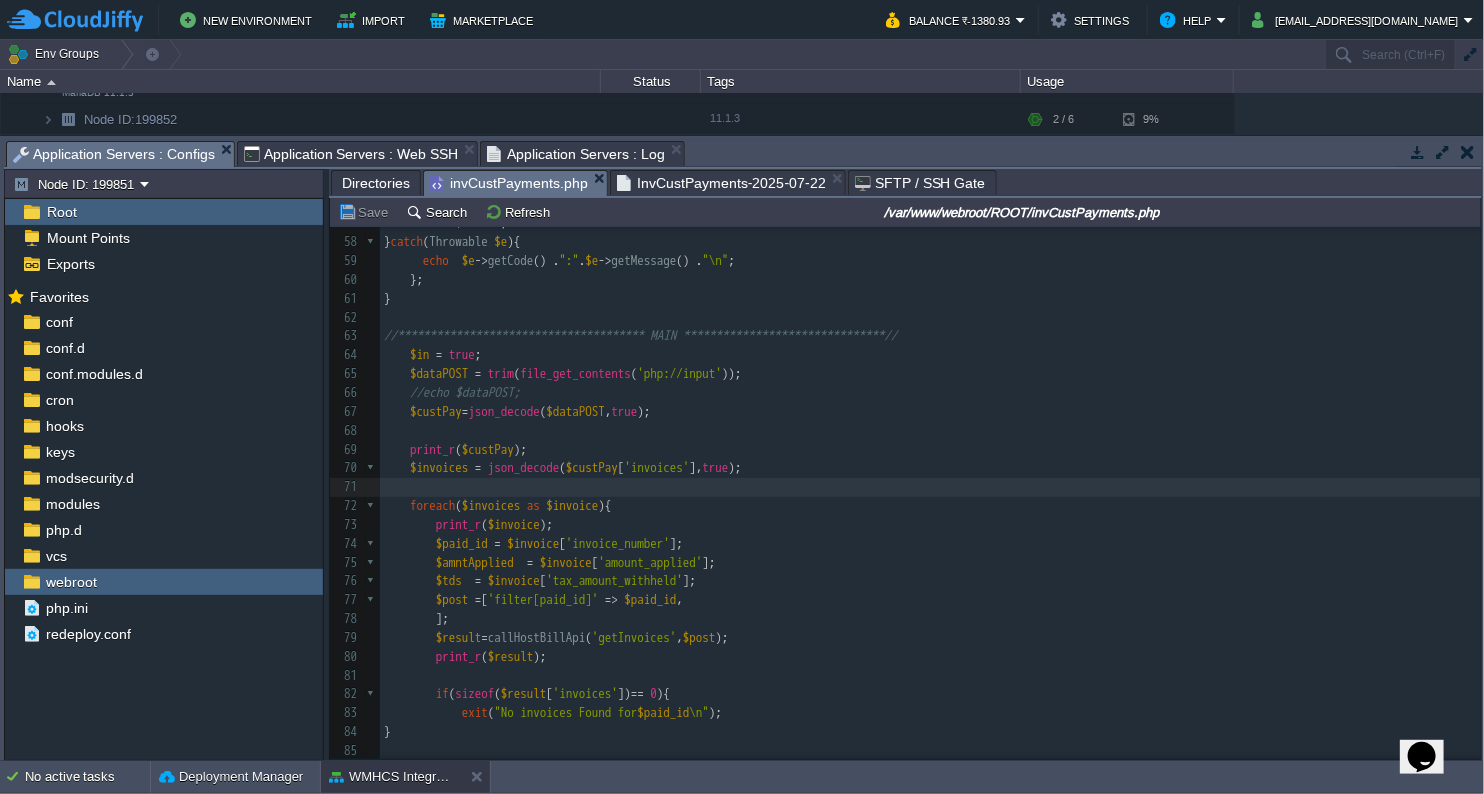 click on "Directories invCustPayments.php InvCustPayments-2025-07-22 SFTP / SSH Gate" at bounding box center [905, 183] 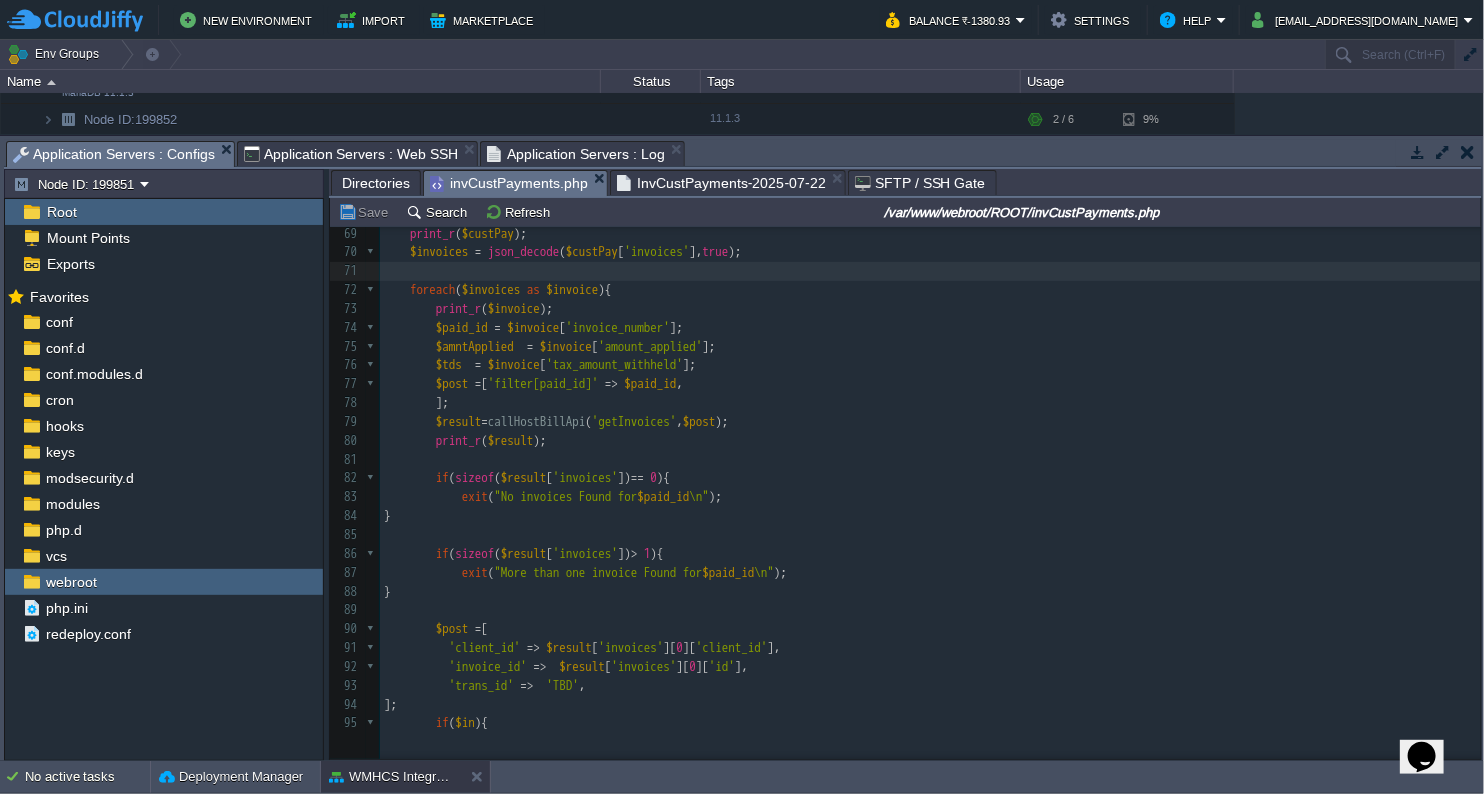 scroll, scrollTop: 1294, scrollLeft: 0, axis: vertical 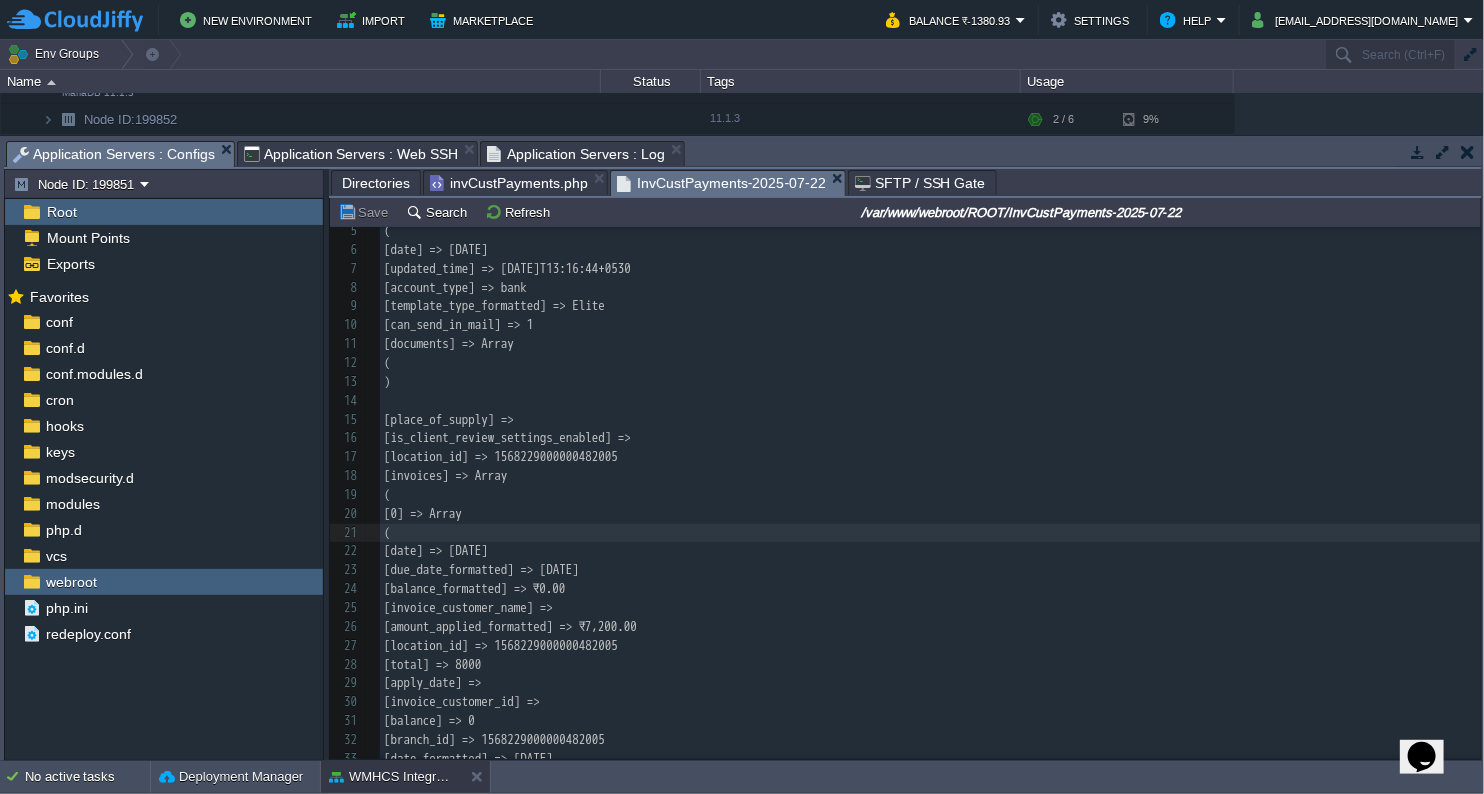 click on "InvCustPayments-2025-07-22" at bounding box center [721, 183] 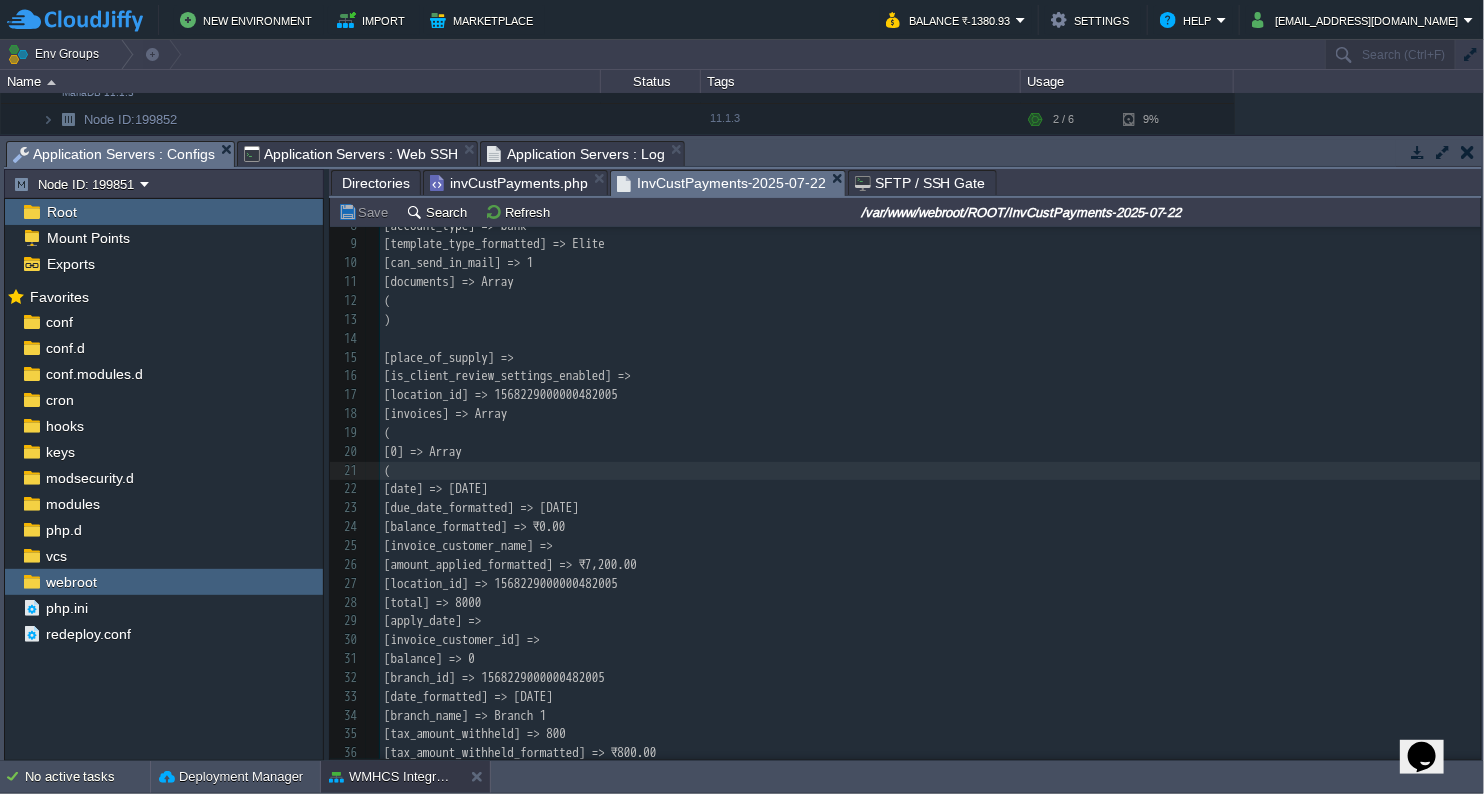 scroll, scrollTop: 731, scrollLeft: 0, axis: vertical 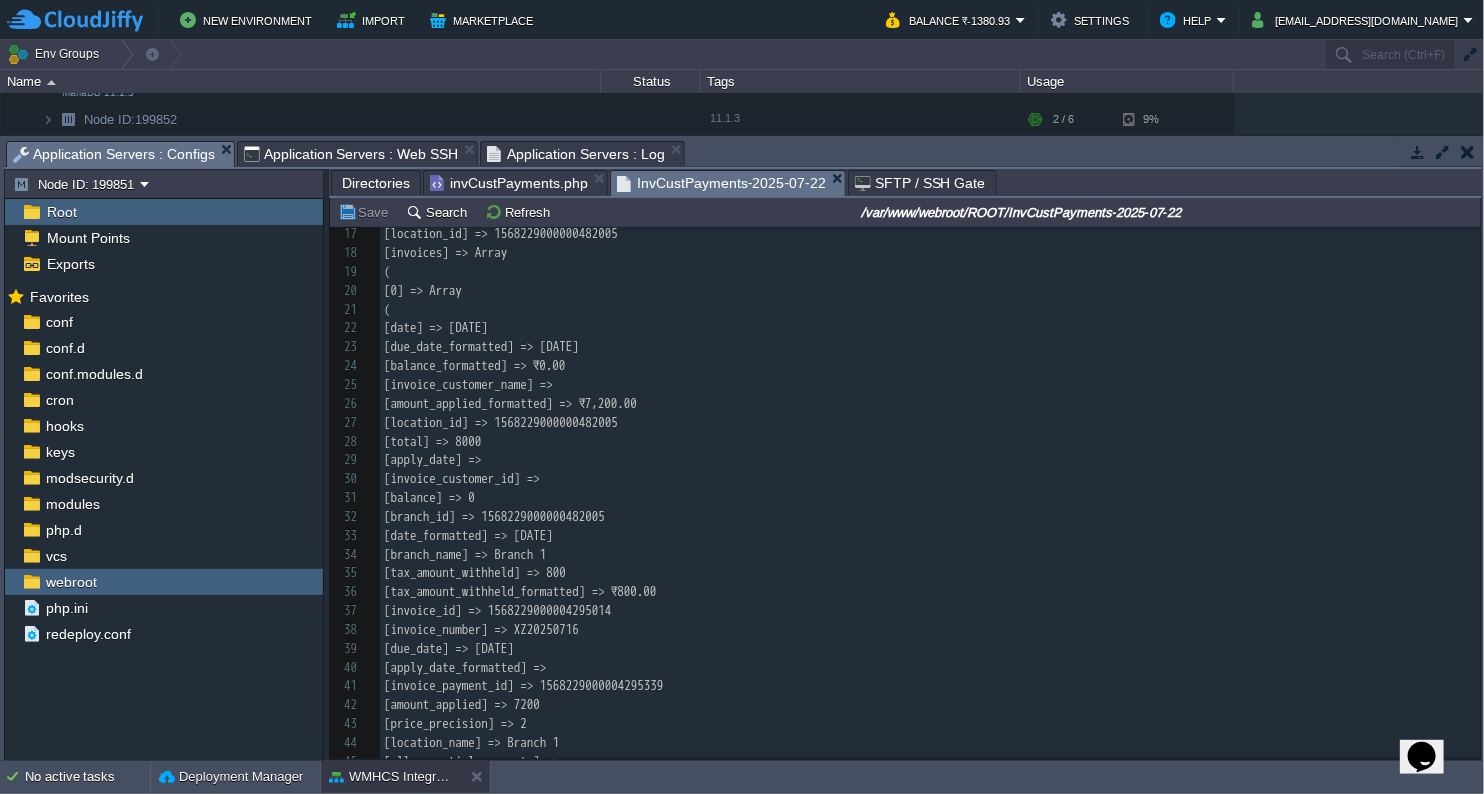 click on "invCustPayments.php" at bounding box center [509, 183] 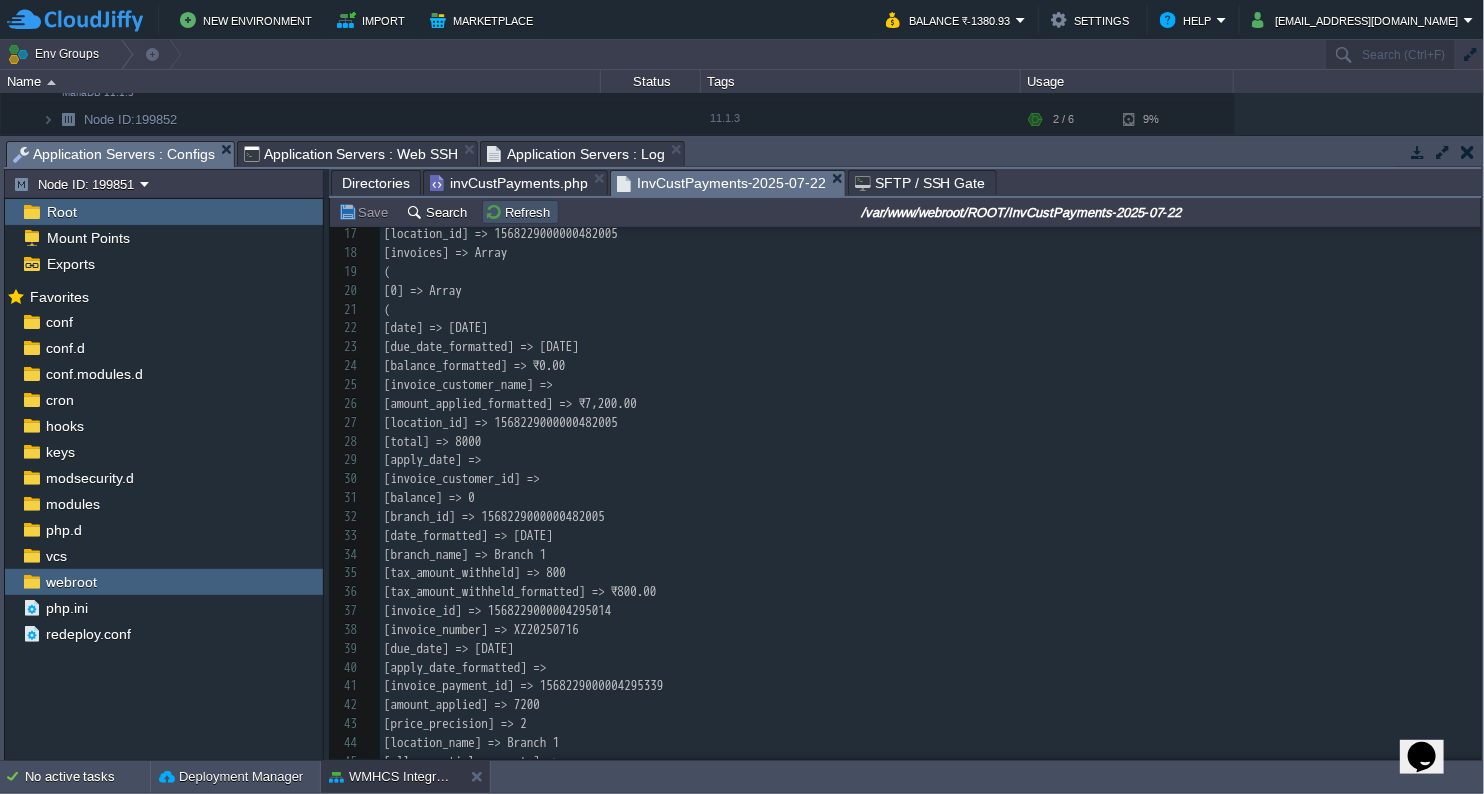 click on "Refresh" at bounding box center [520, 212] 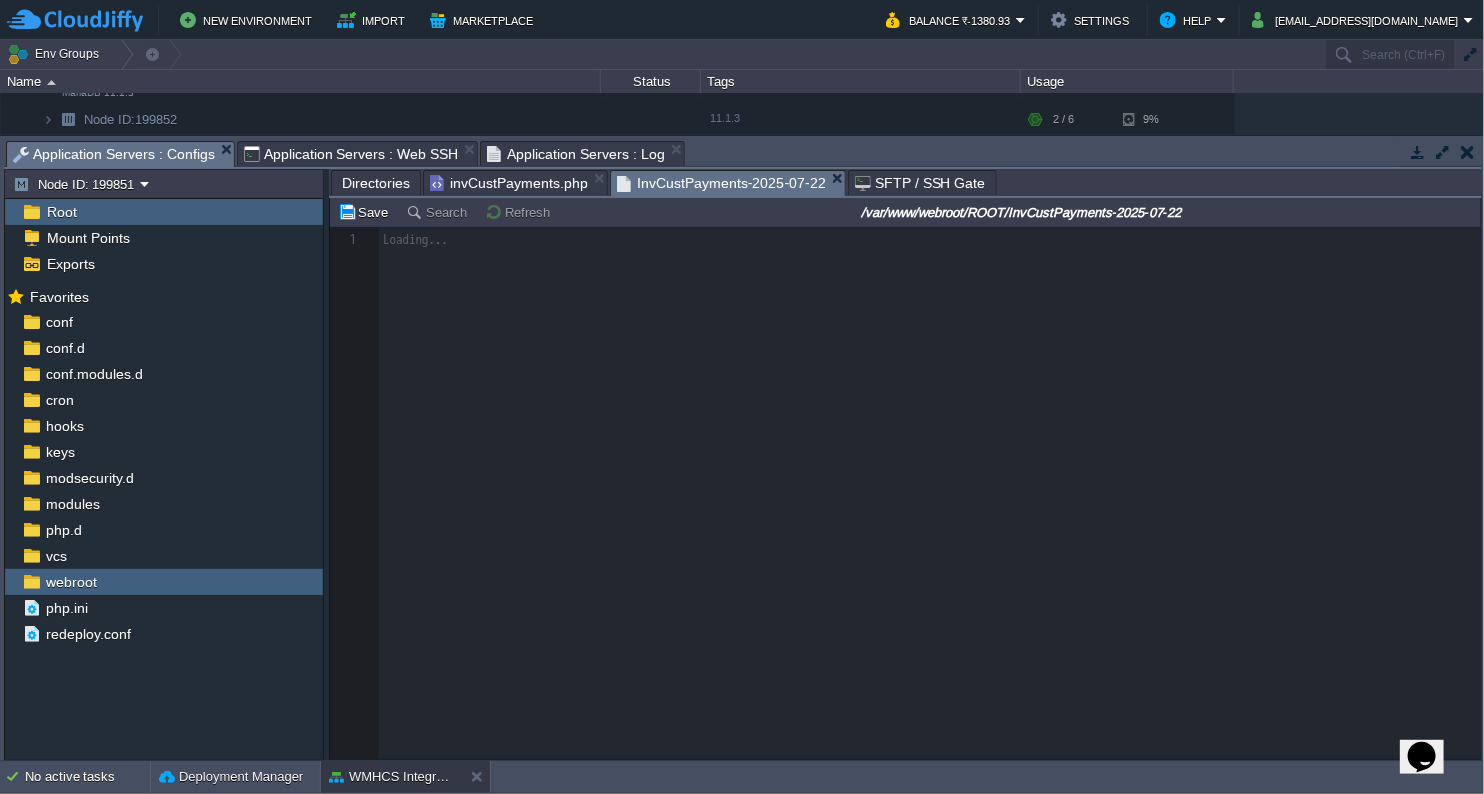scroll, scrollTop: 0, scrollLeft: 0, axis: both 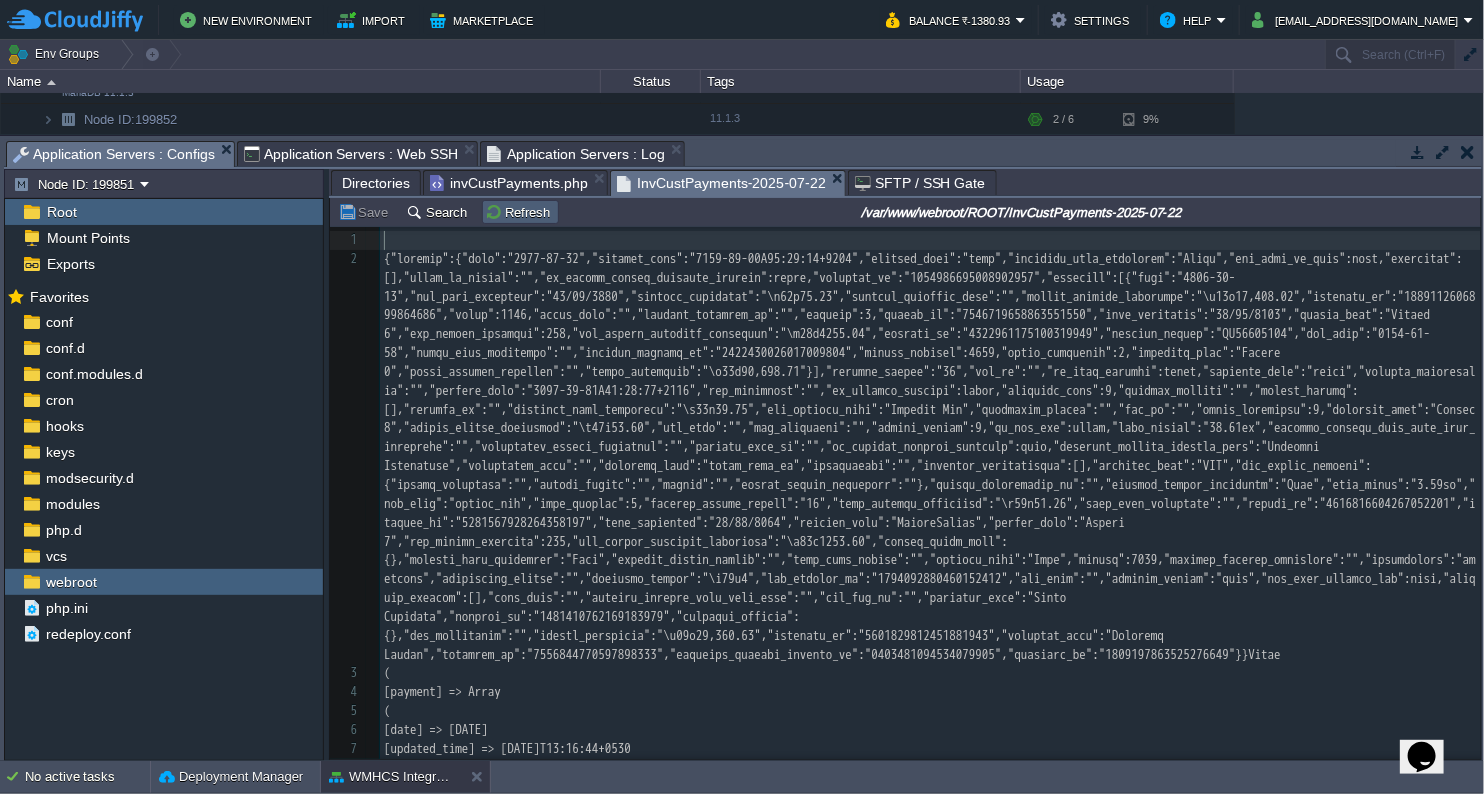 click on "Refresh" at bounding box center (520, 212) 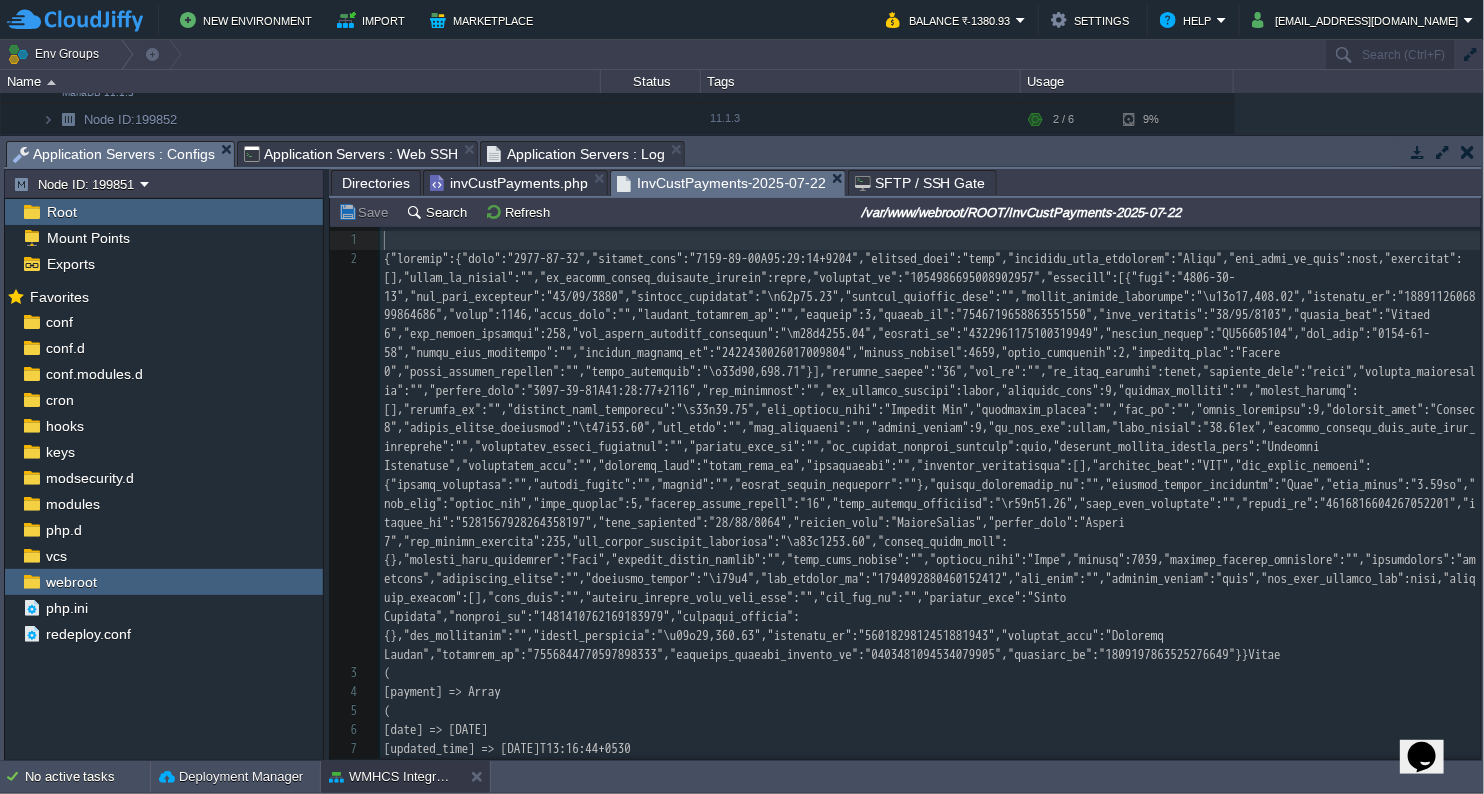scroll, scrollTop: 666, scrollLeft: 0, axis: vertical 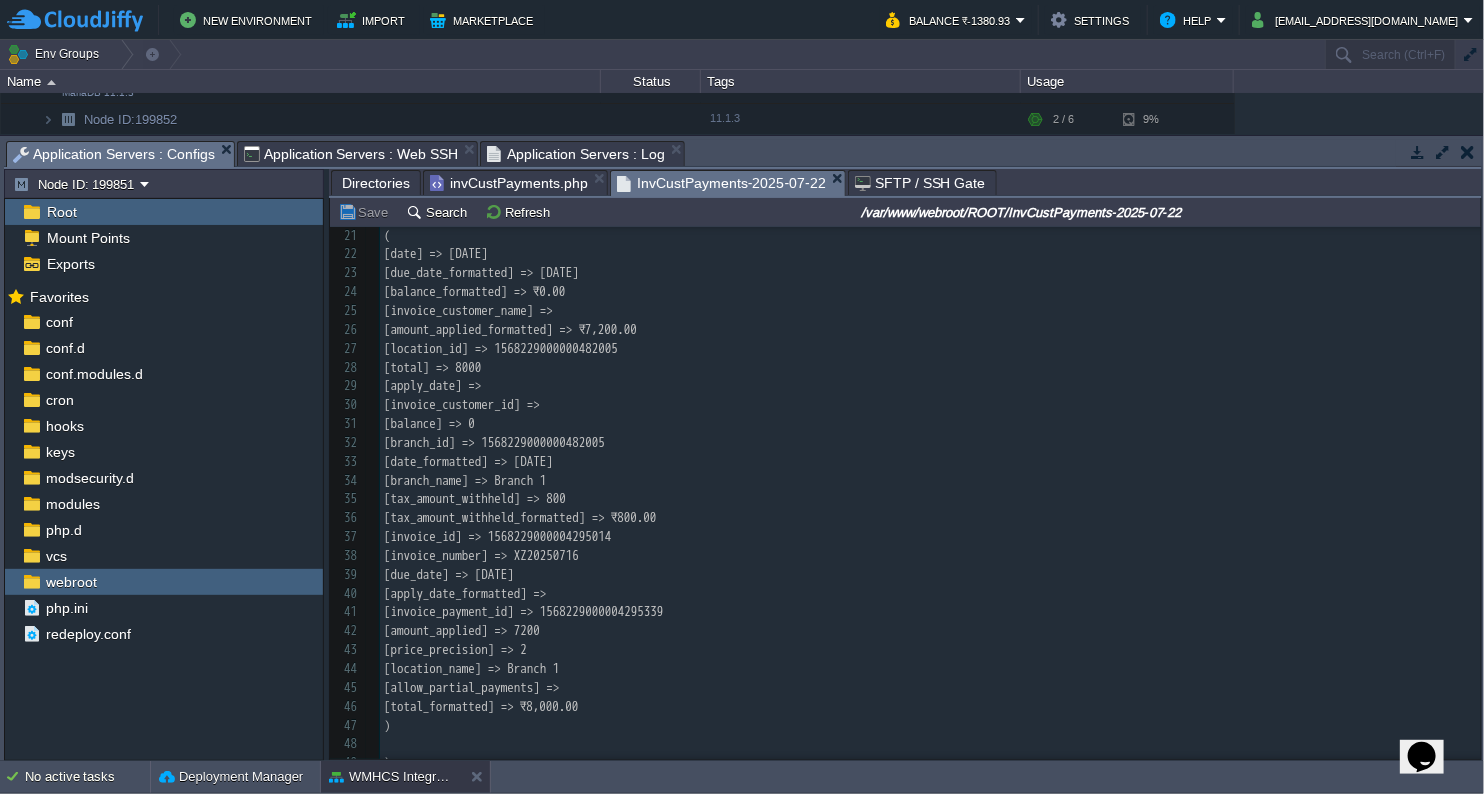 click on "invCustPayments.php" at bounding box center [509, 183] 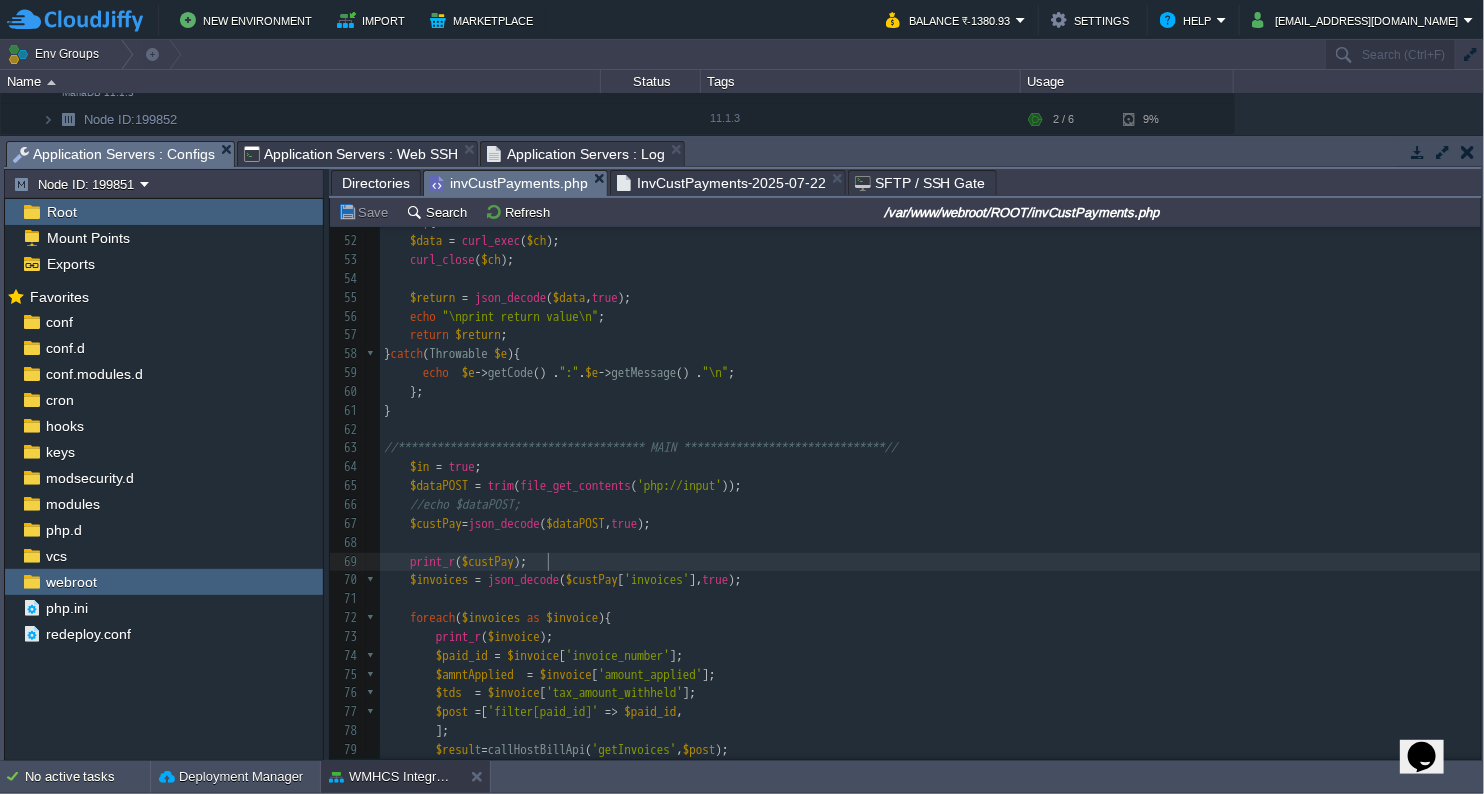 click on "print_r (  $custPay );" at bounding box center [930, 562] 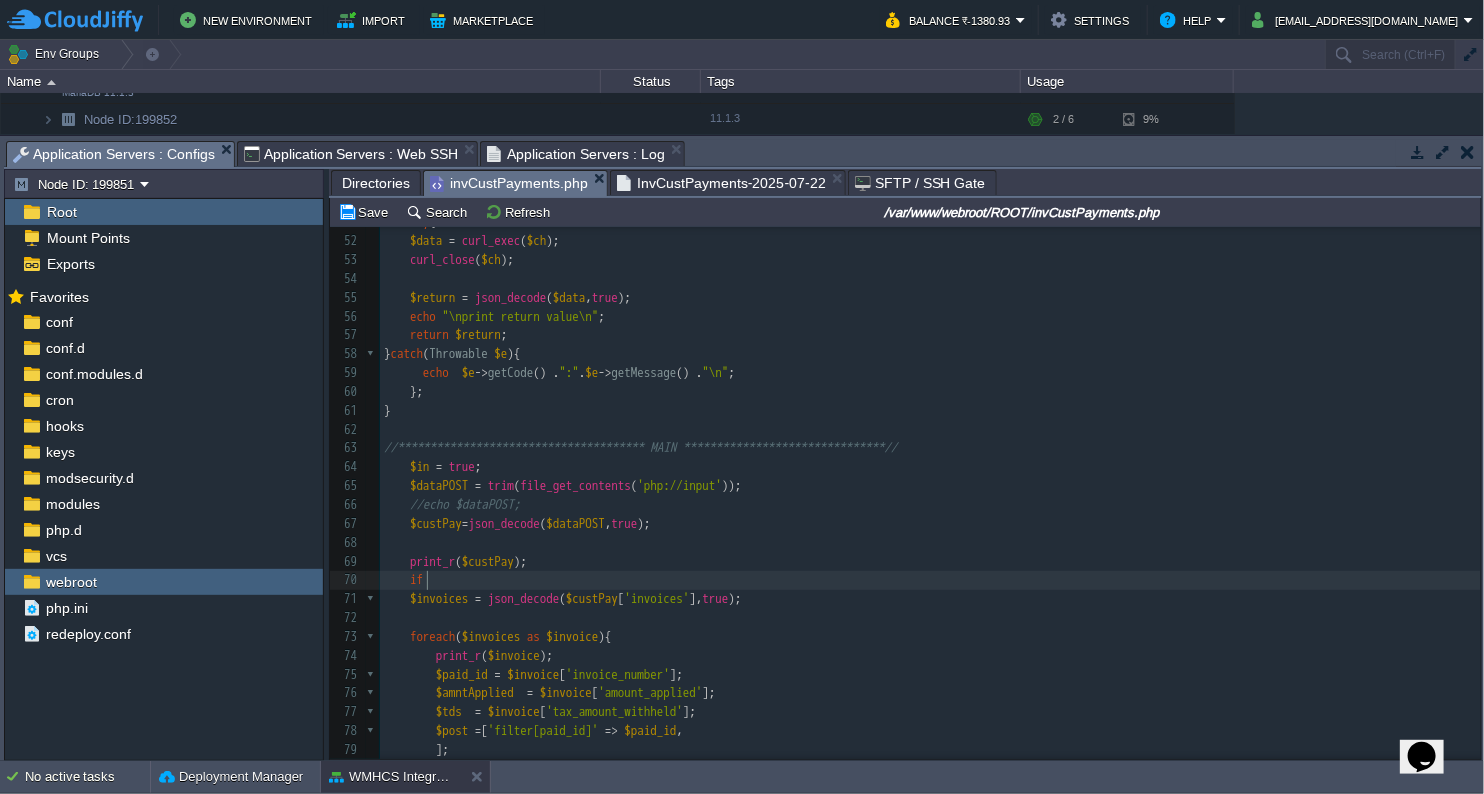 type on "ifi" 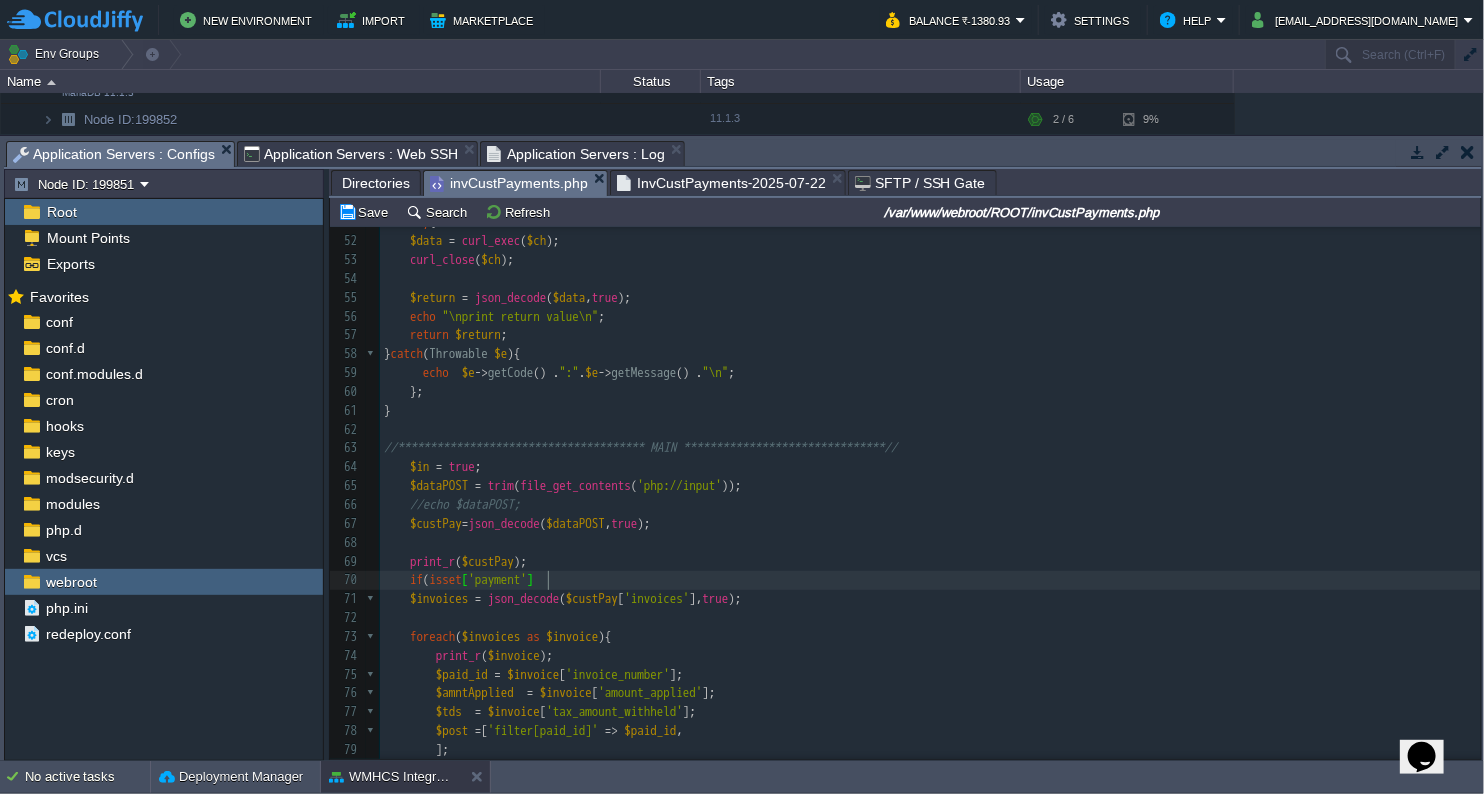 scroll, scrollTop: 6, scrollLeft: 123, axis: both 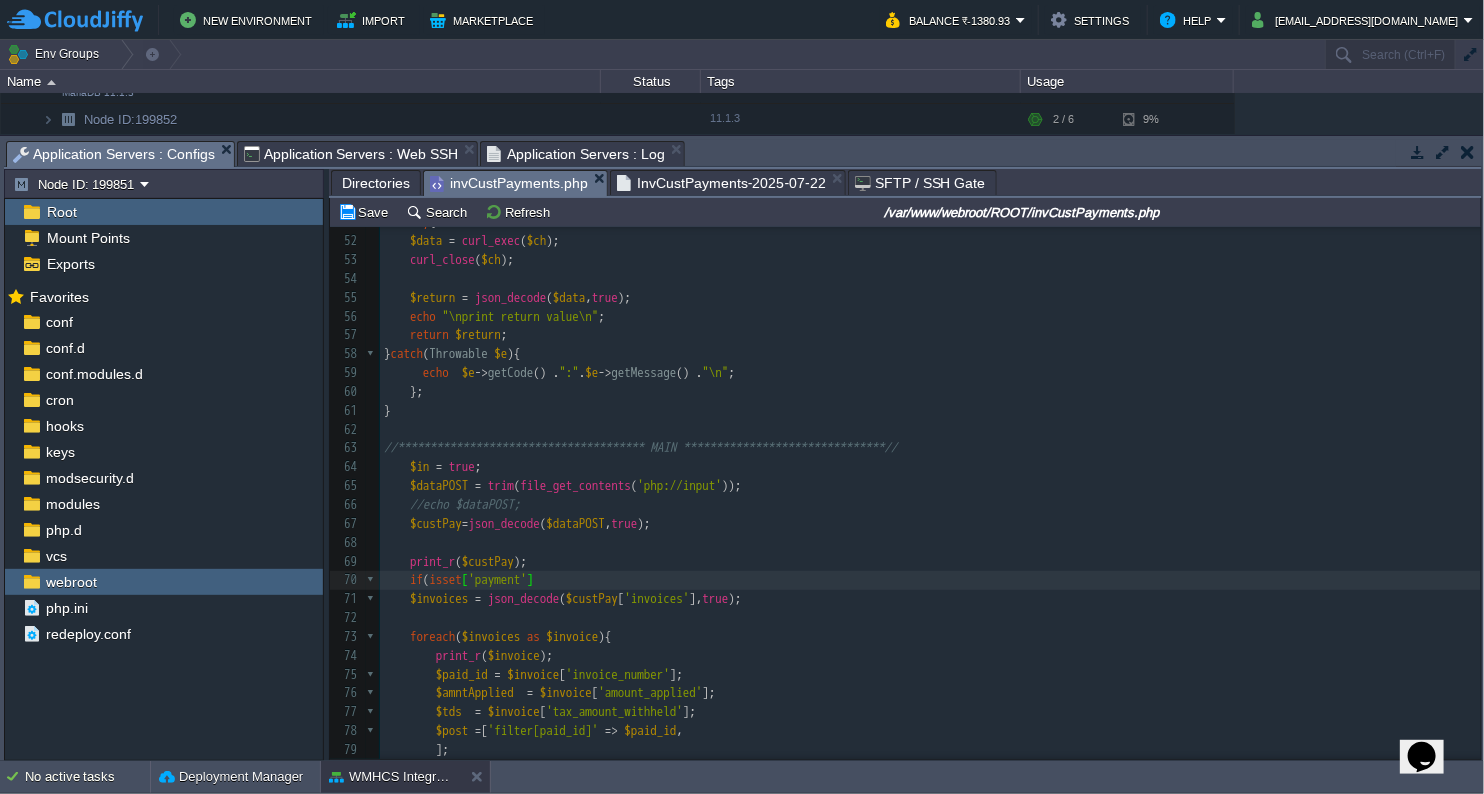 type on "(isset['payment'])" 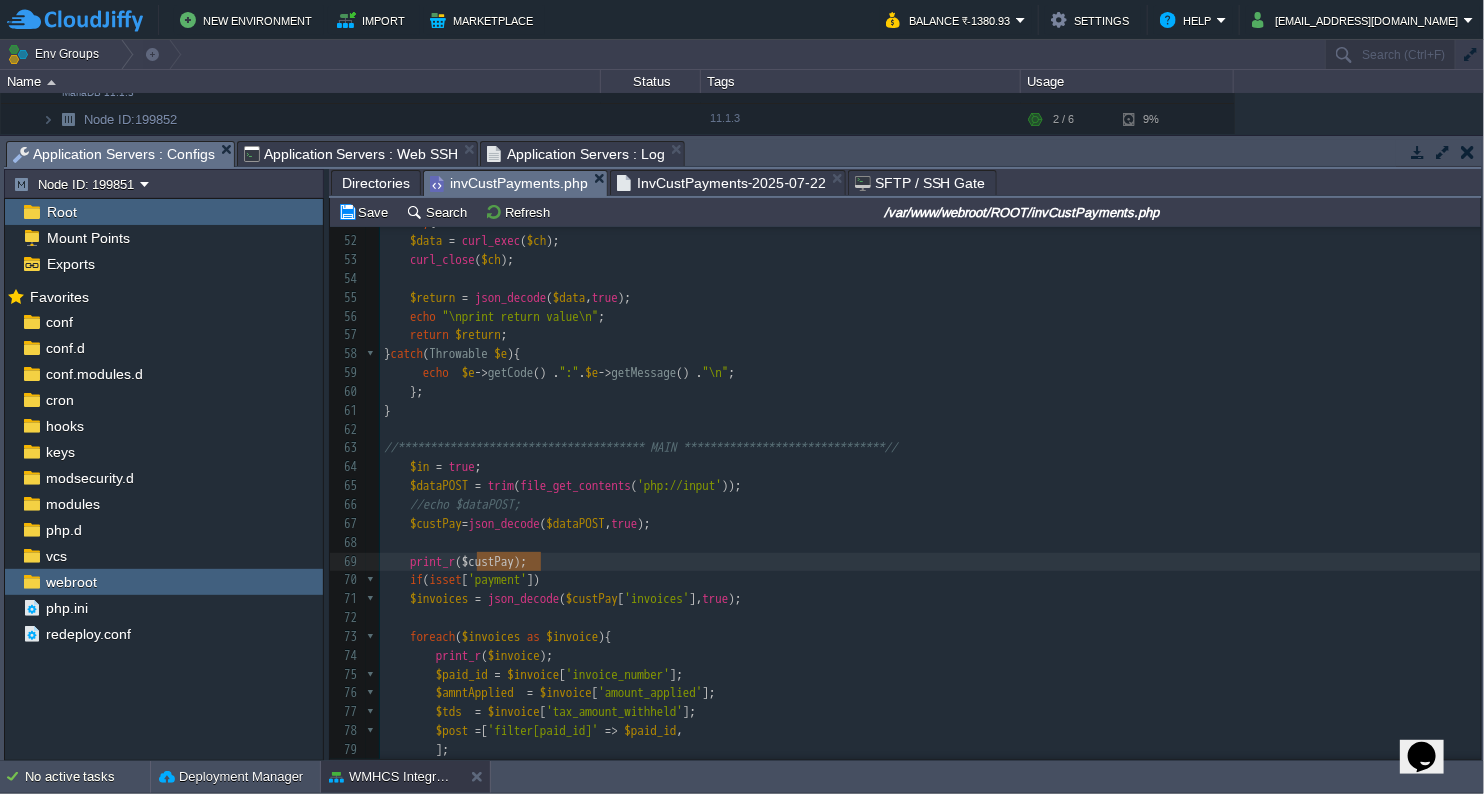 type on "$custPay" 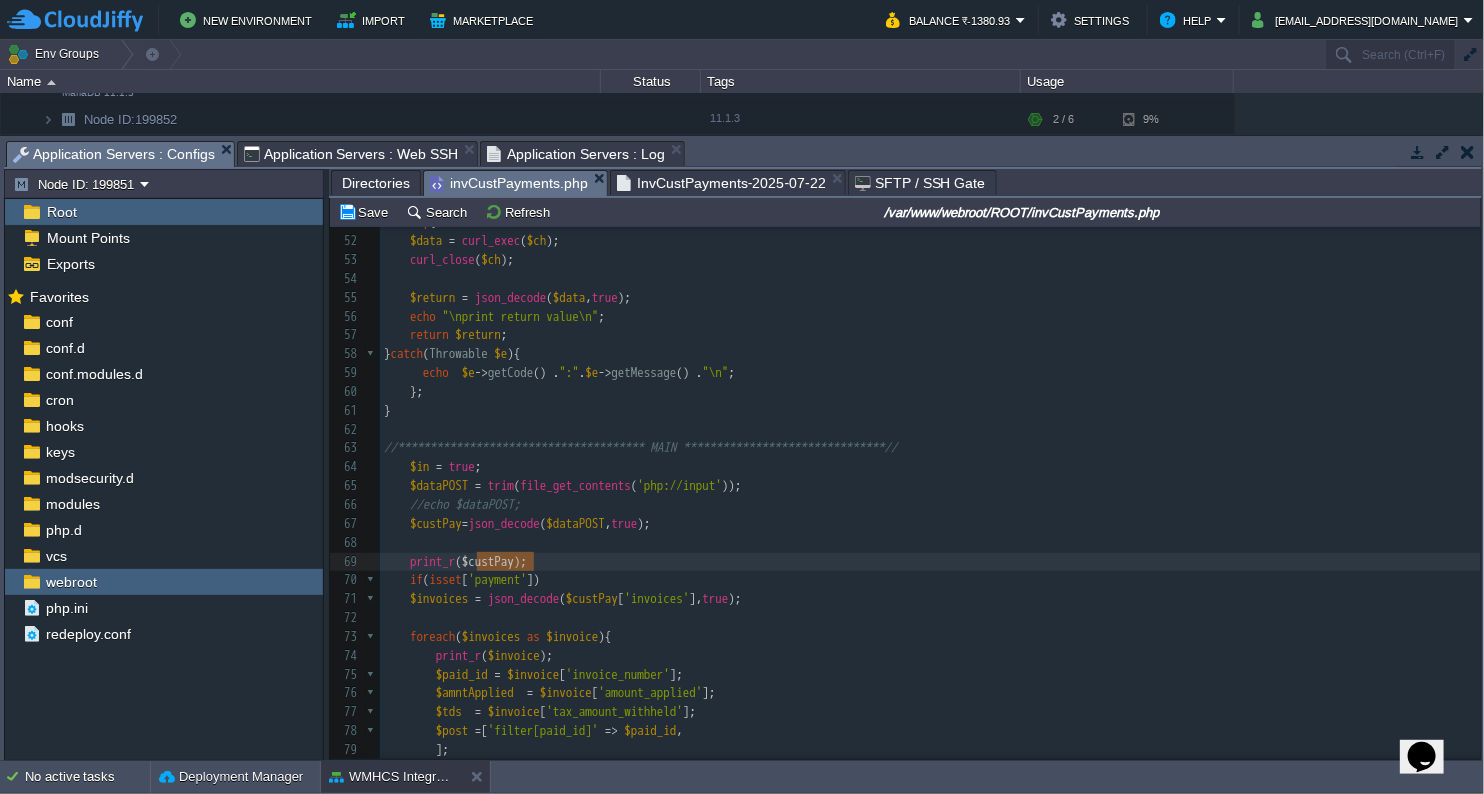 drag, startPoint x: 475, startPoint y: 565, endPoint x: 532, endPoint y: 562, distance: 57.07889 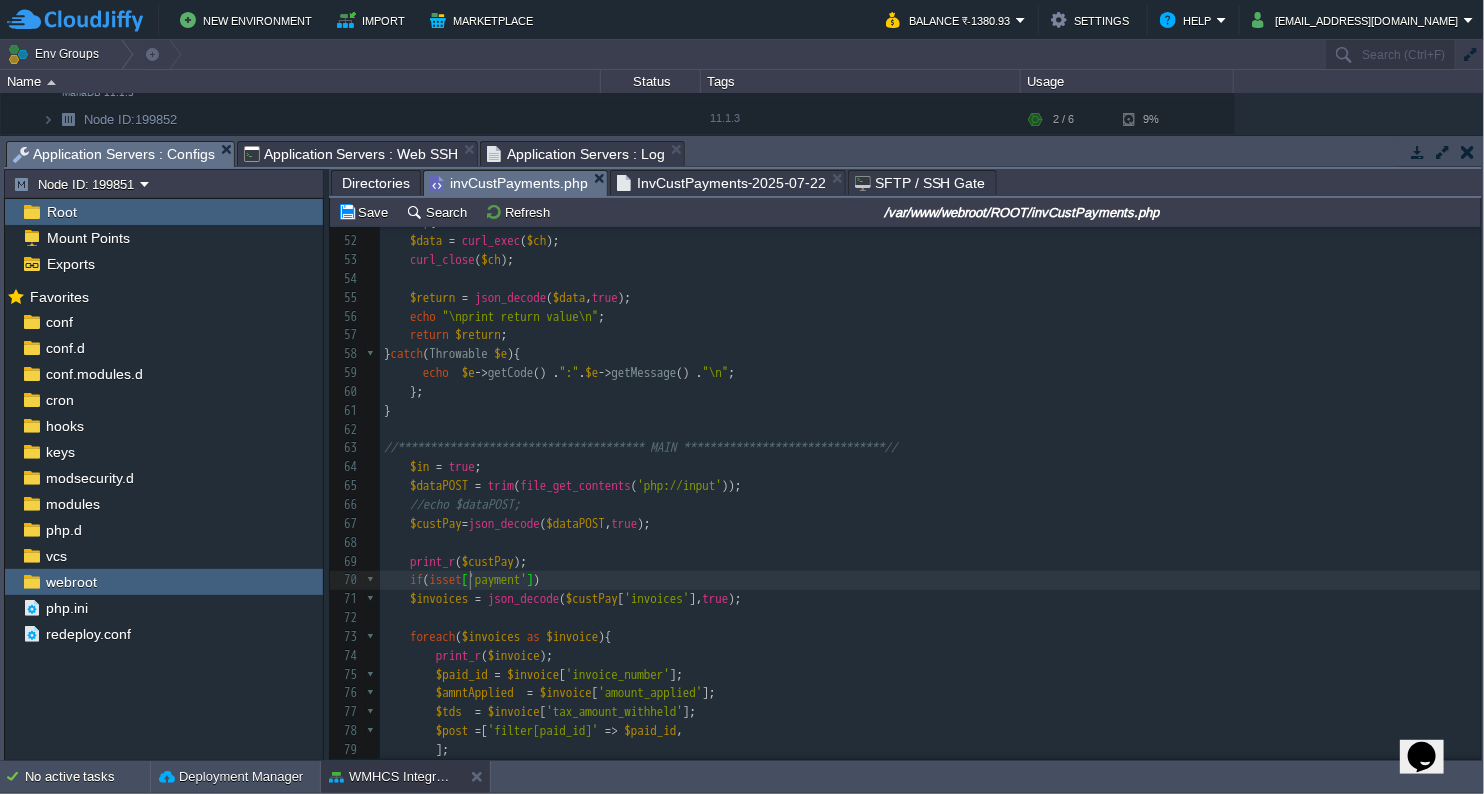type on "(" 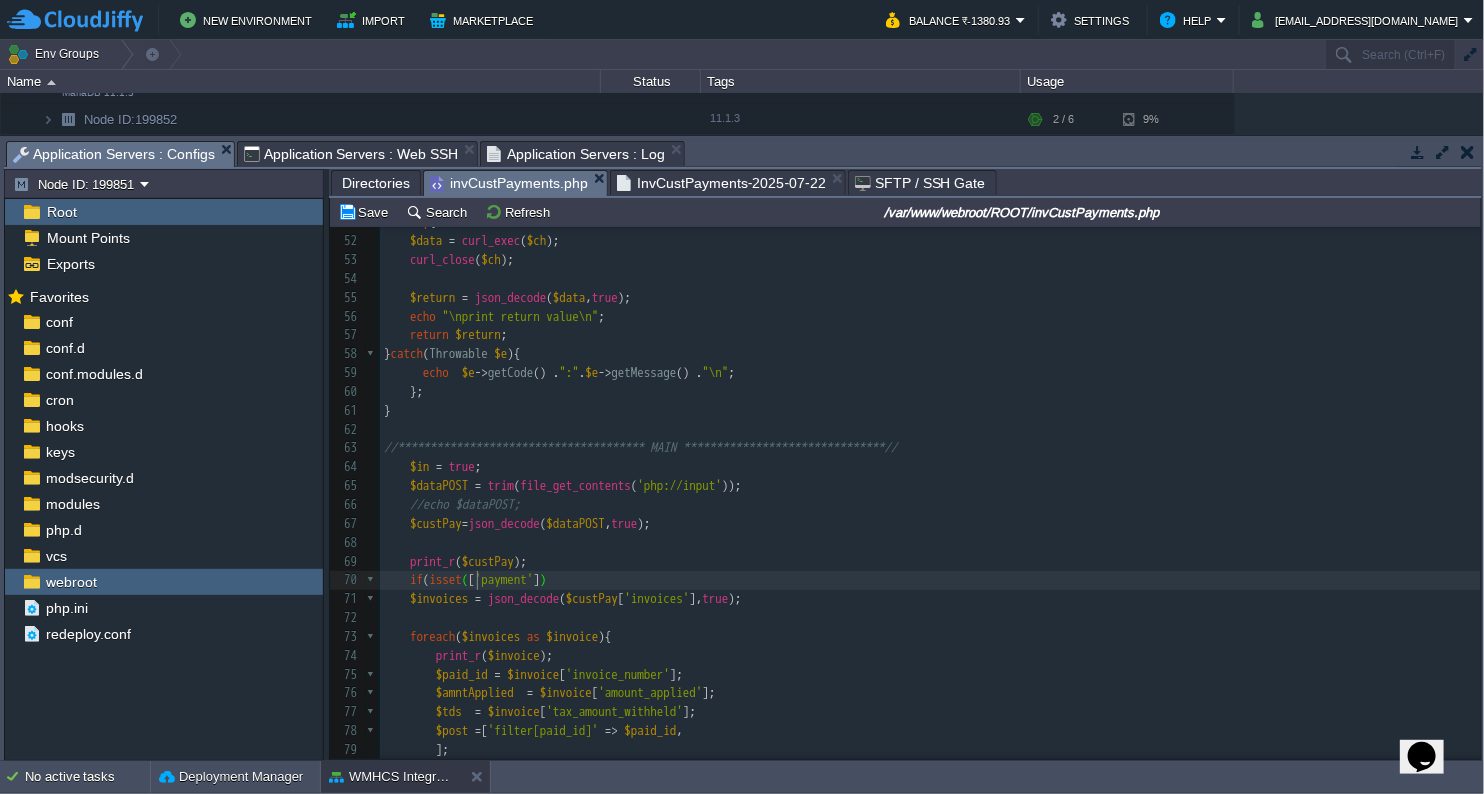 scroll, scrollTop: 6, scrollLeft: 7, axis: both 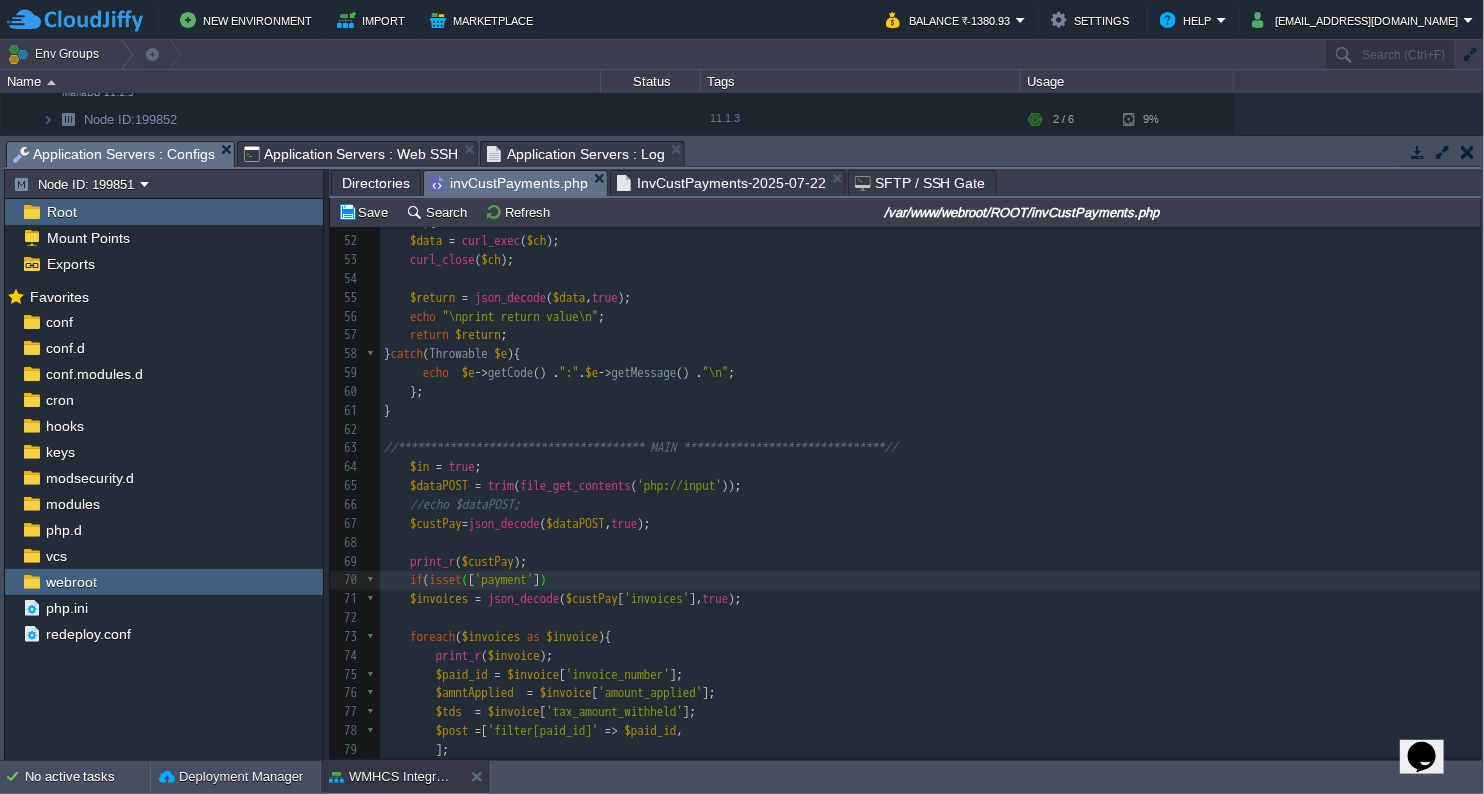 paste 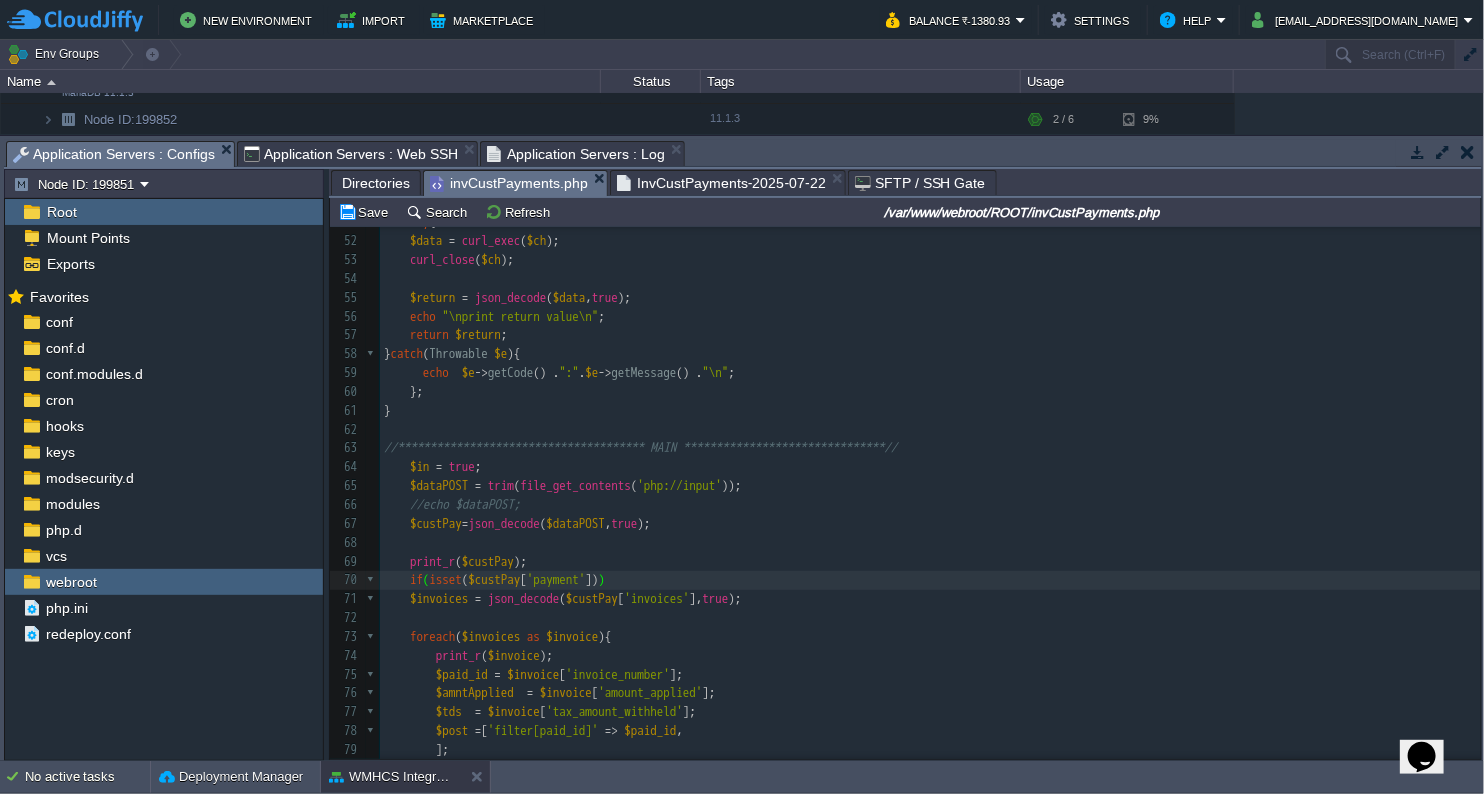 type on "){" 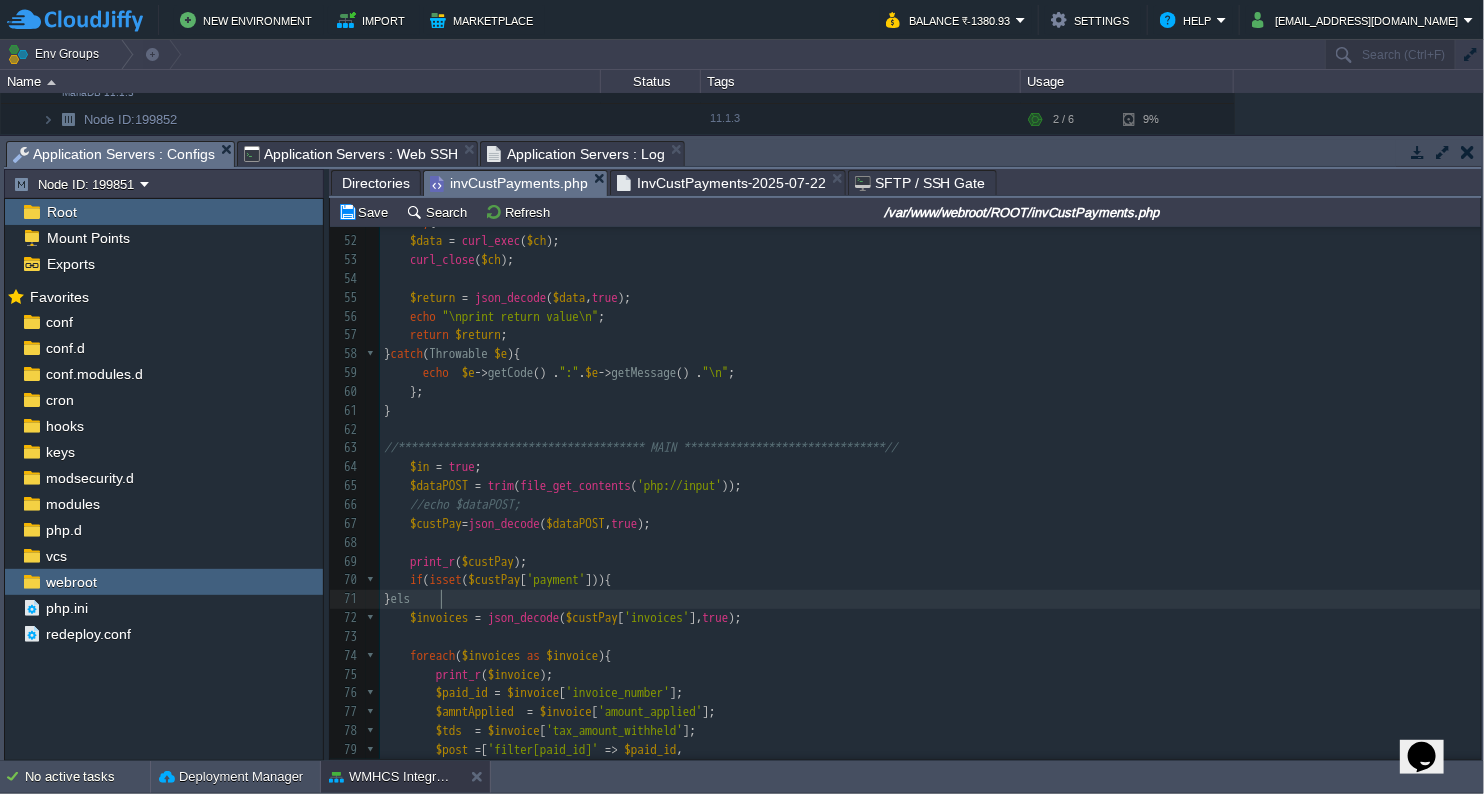 scroll, scrollTop: 6, scrollLeft: 35, axis: both 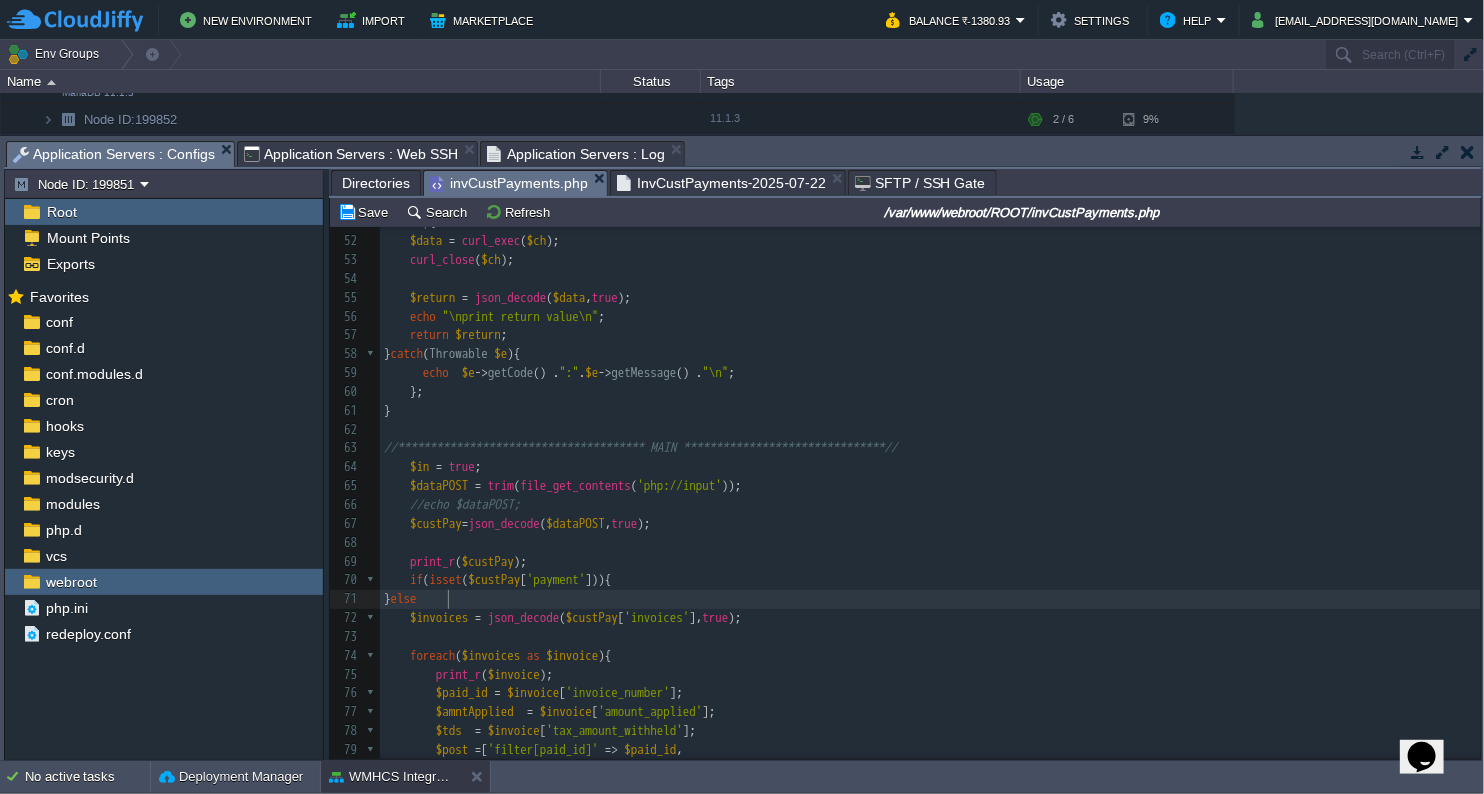 type on "}else{" 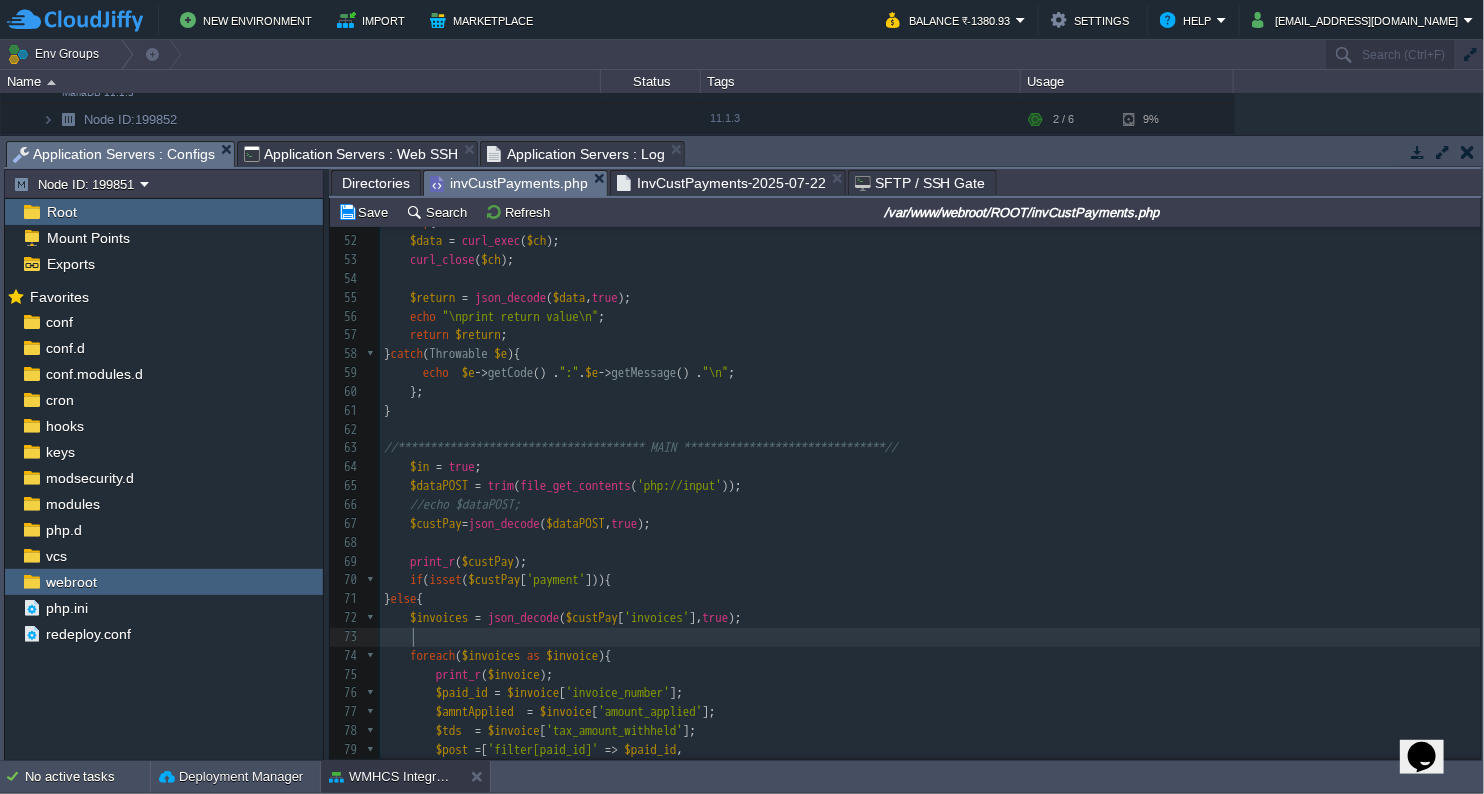 type on "}" 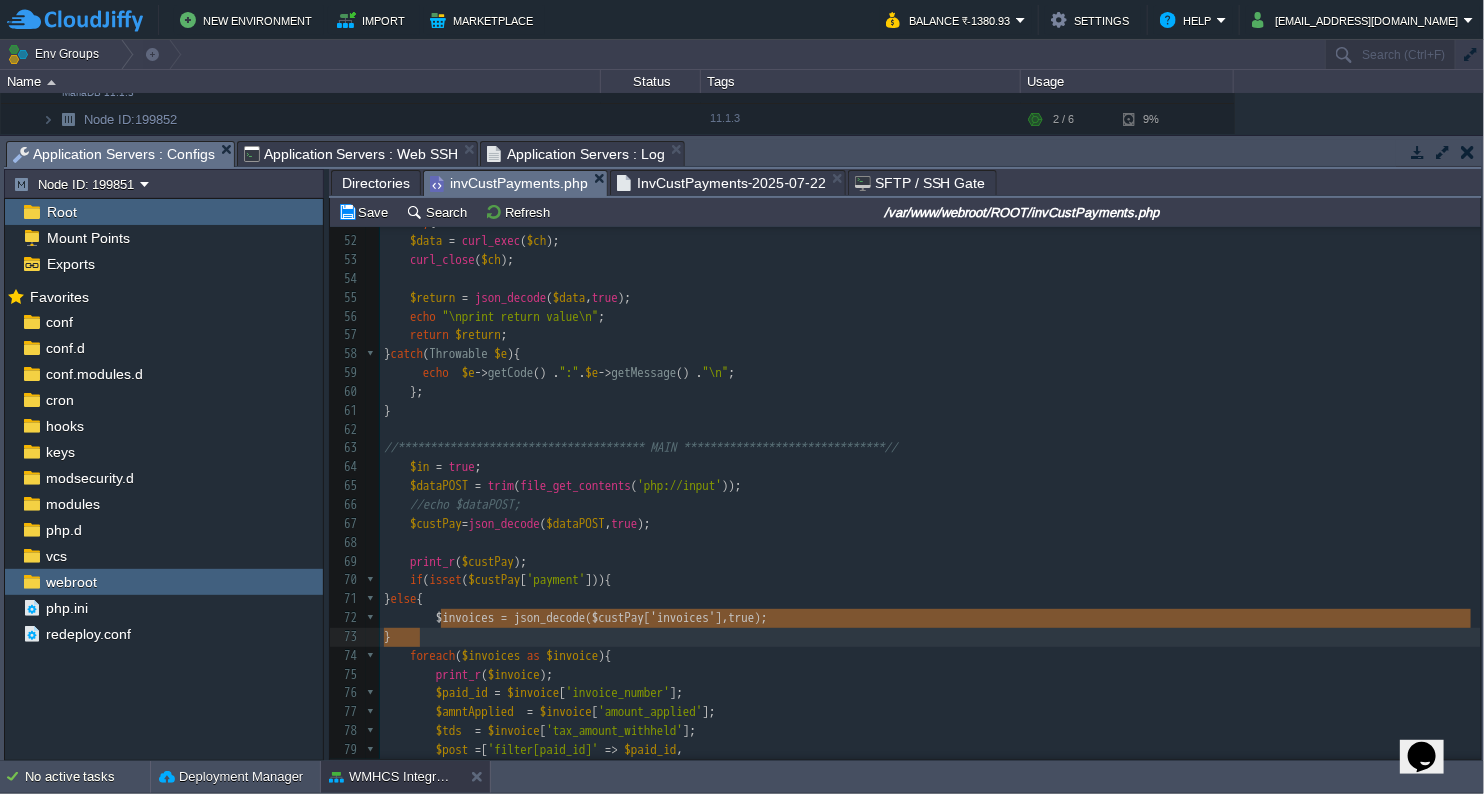 type on "$invoices = json_decode($custPay['invoices'],true);" 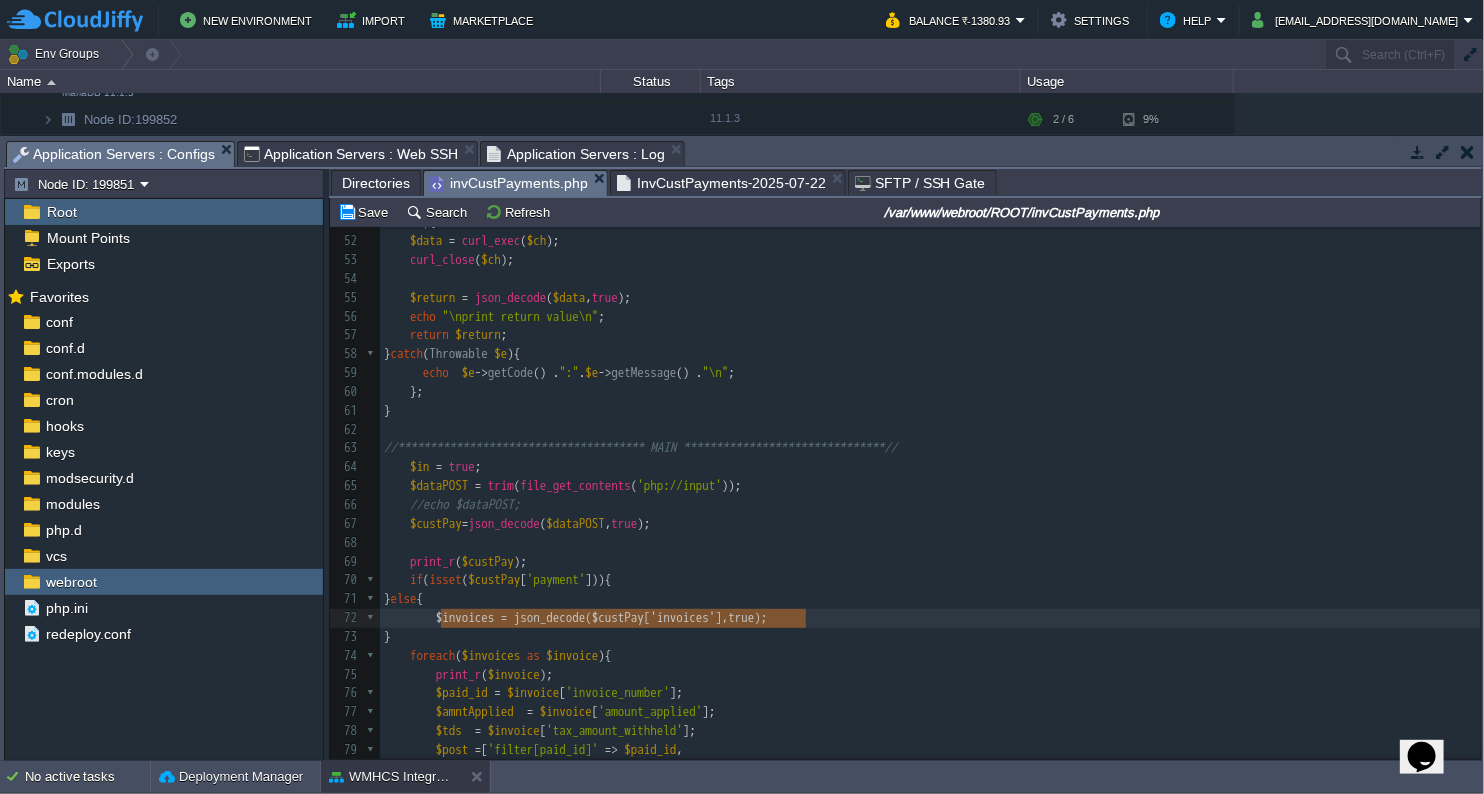 drag, startPoint x: 438, startPoint y: 620, endPoint x: 824, endPoint y: 625, distance: 386.03238 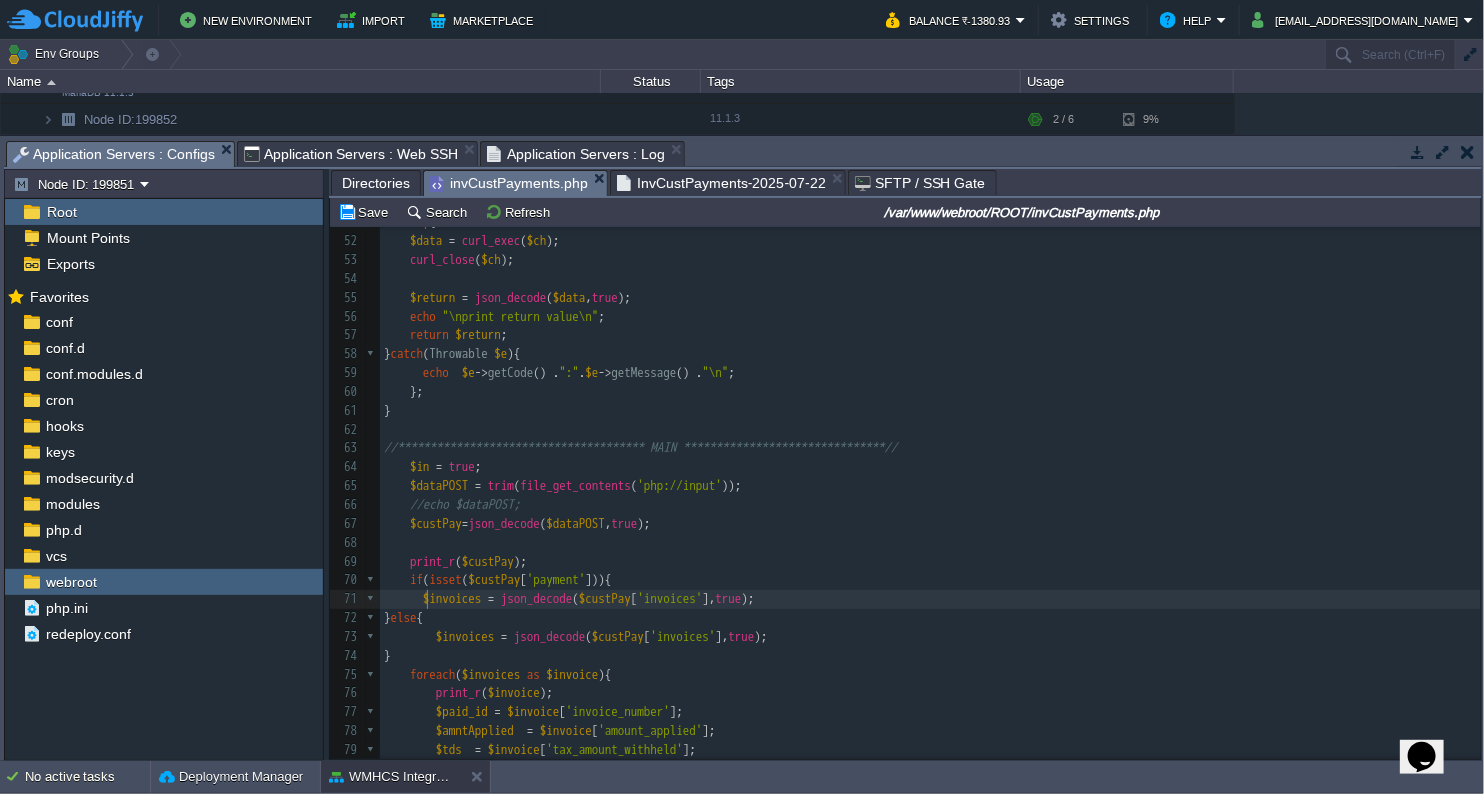 click on "xxxxxxxxxx   39    40      $post   =   array_merge ( $gpost , $details ); 41      echo   "hostbill url  $url " ; 42      print_r ( $post ); 43      $ch   =   curl_init (); 44      curl_setopt ( $ch ,  CURLOPT_URL ,  $url ); 45      curl_setopt ( $ch ,  CURLOPT_POST ,  1 ); 46      curl_setopt ( $ch ,  CURLOPT_TIMEOUT ,  30 ); 47      curl_setopt ( $ch ,  CURLOPT_RETURNTRANSFER ,  1 ); 48      curl_setopt ( $ch ,  CURLOPT_POSTFIELDS ,  http_build_query ( $post )); 49      curl_setopt ( $ch ,  CURLOPT_SSL_VERIFYPEER ,  false ); 50      curl_setopt ( $ch ,  CURLOPT_SSL_VERIFYHOST ,  false ); 51      try  { 52      $data   =   curl_exec ( $ch ); 53      curl_close ( $ch ); 54 ​ 55      $return   =   json_decode ( $data ,  true ); 56      echo   "\nprint return value\n" ; 57      return   $return ; 58     } catch  ( Throwable   $e ){ 59        echo    $e -> getCode () .  ":"  .  $e -> getMessage () . "\n" ; 60       }; 61 } 62 ​ 63 64      $in   =   true ; 65       $dataPOST   =   trim ( (" at bounding box center [930, 552] 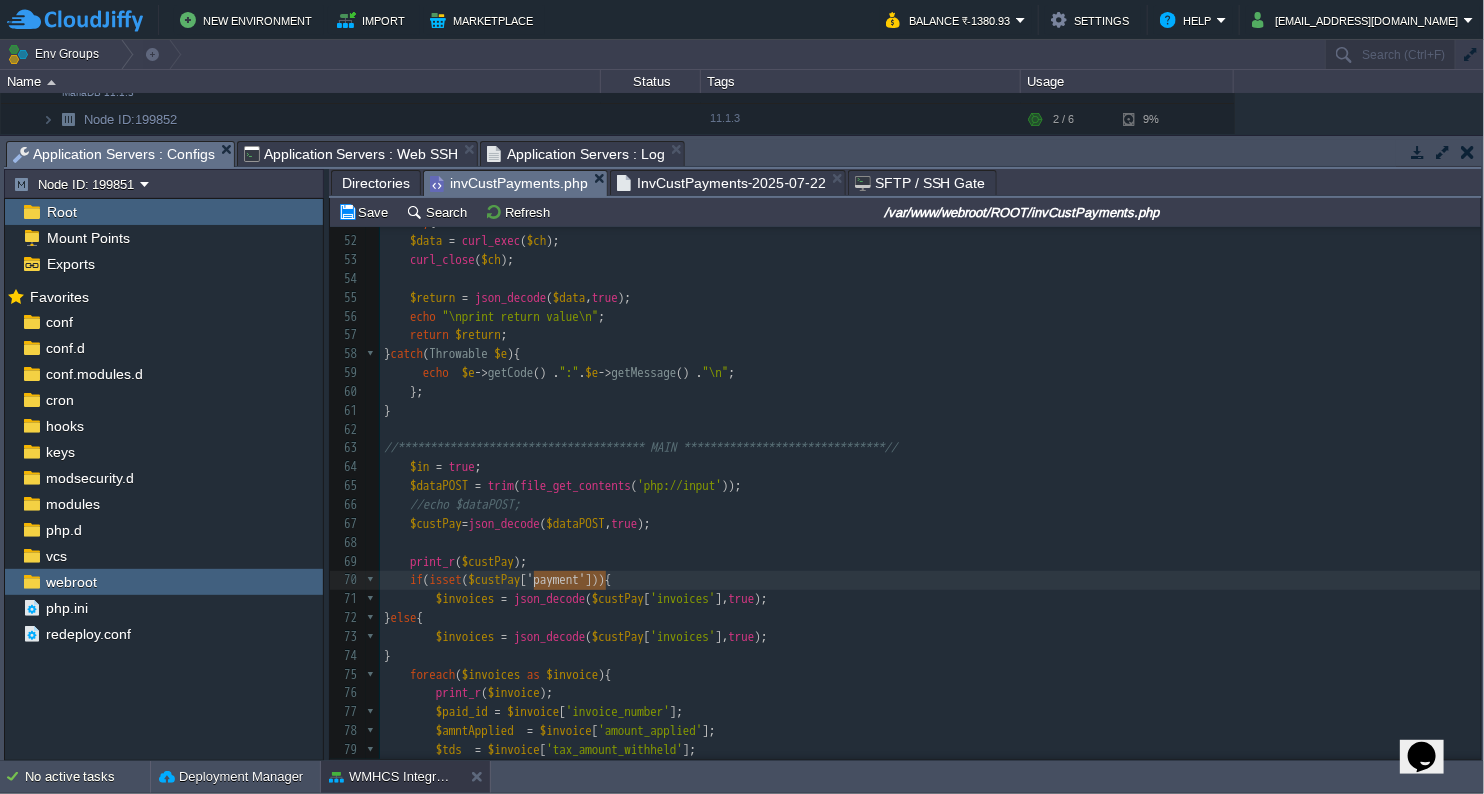 type on "['payment']" 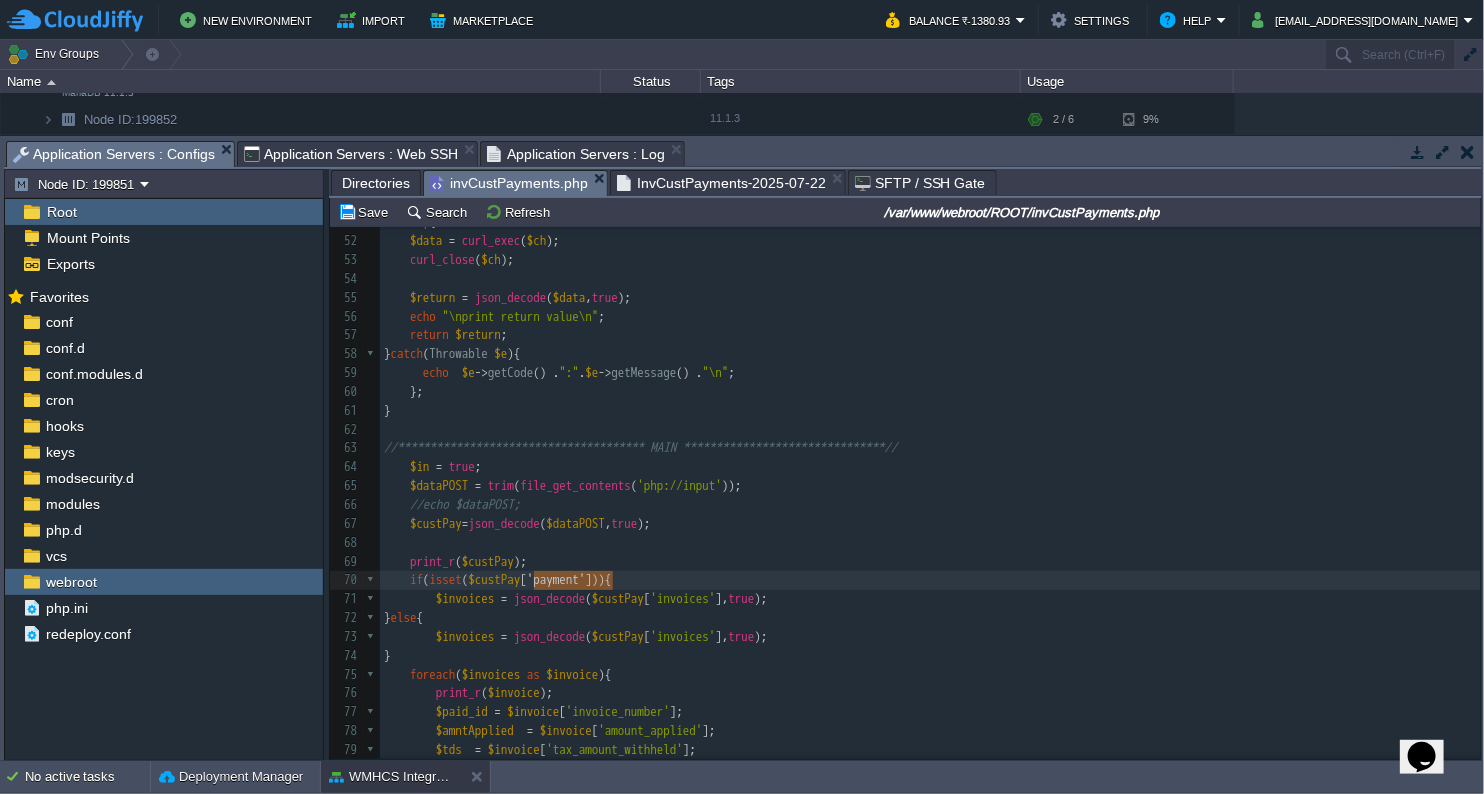 drag, startPoint x: 536, startPoint y: 580, endPoint x: 610, endPoint y: 587, distance: 74.330345 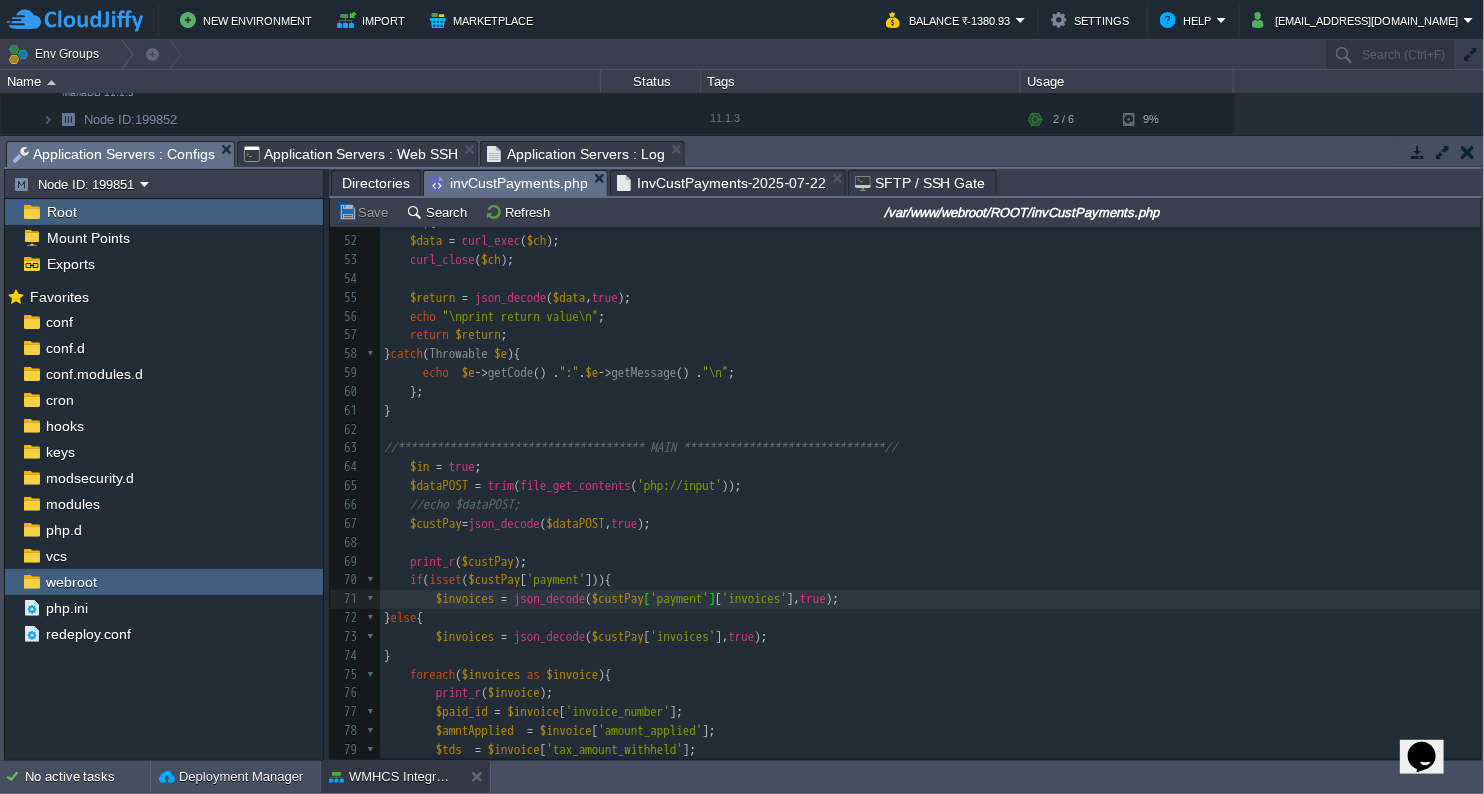 click on "InvCustPayments-2025-07-22" at bounding box center [721, 183] 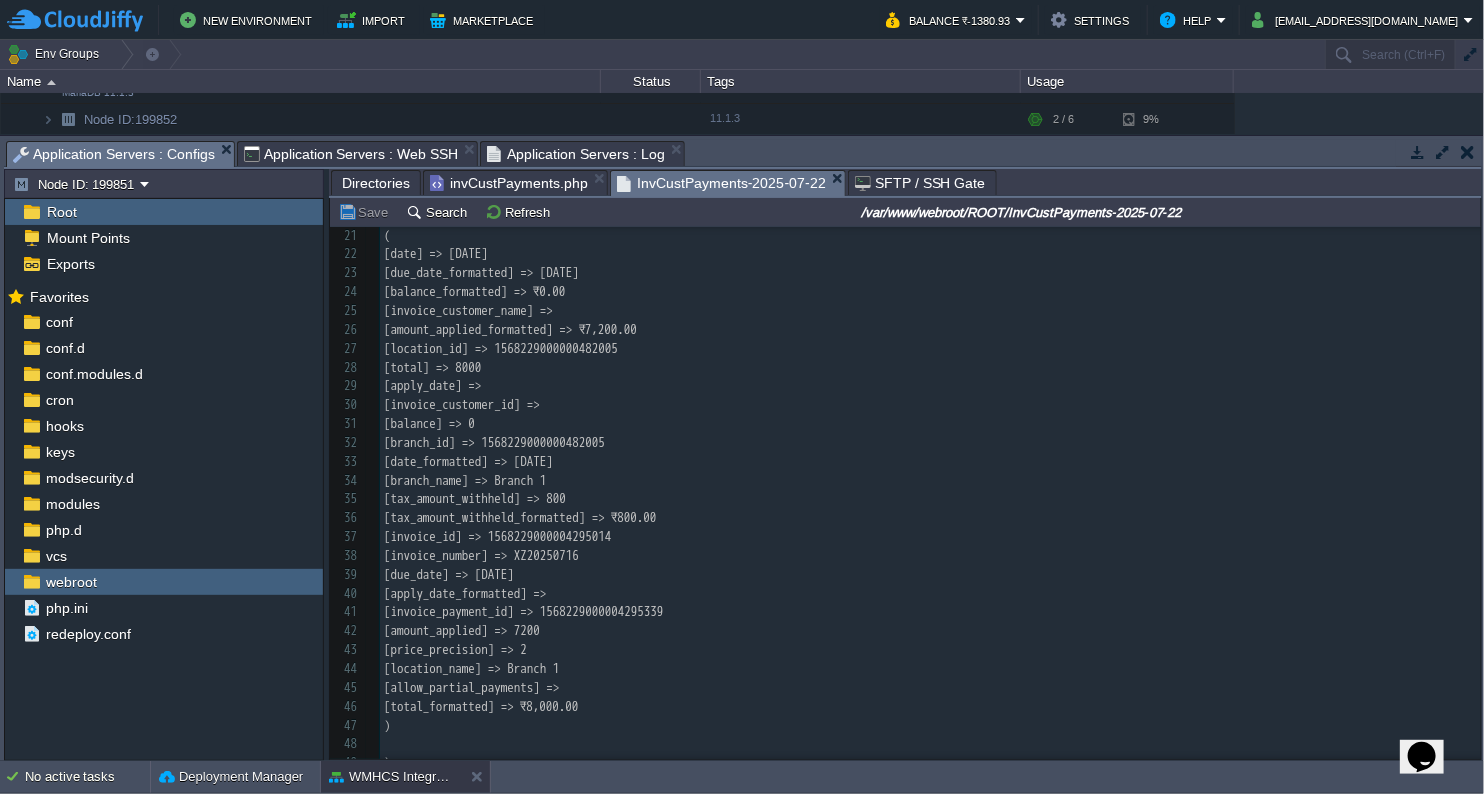 scroll, scrollTop: 1001, scrollLeft: 0, axis: vertical 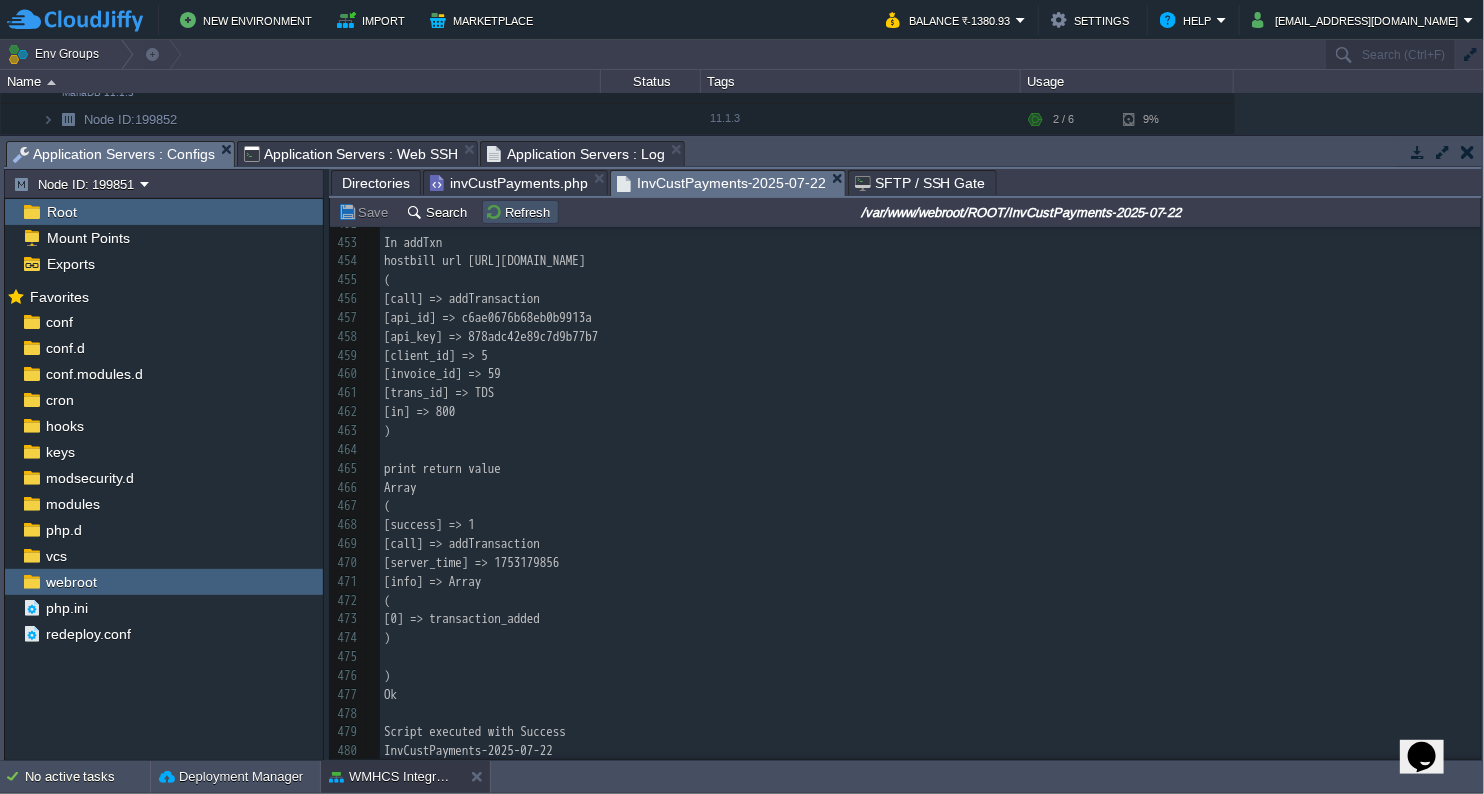 click on "Refresh" at bounding box center [520, 212] 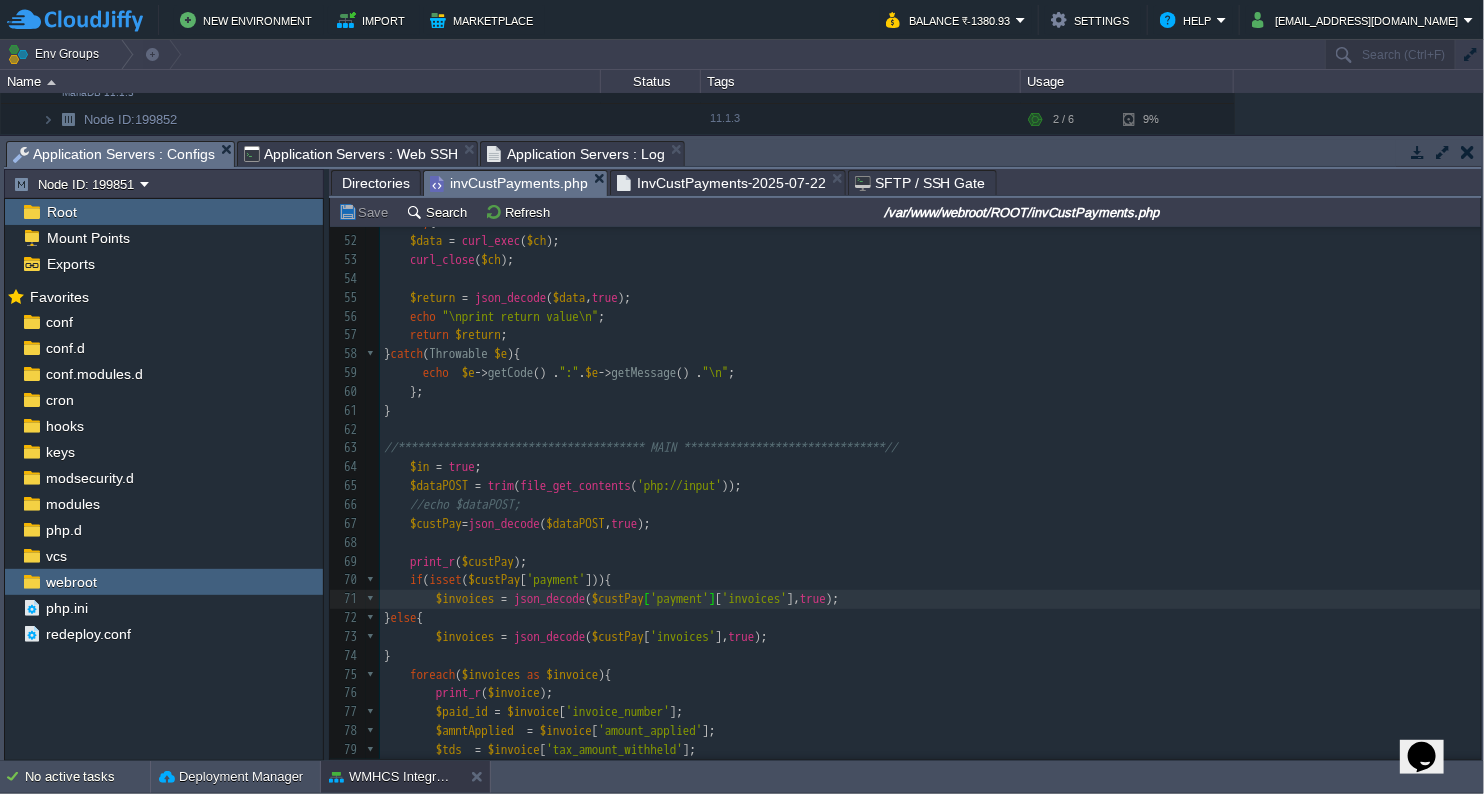 click on "invCustPayments.php" at bounding box center [509, 183] 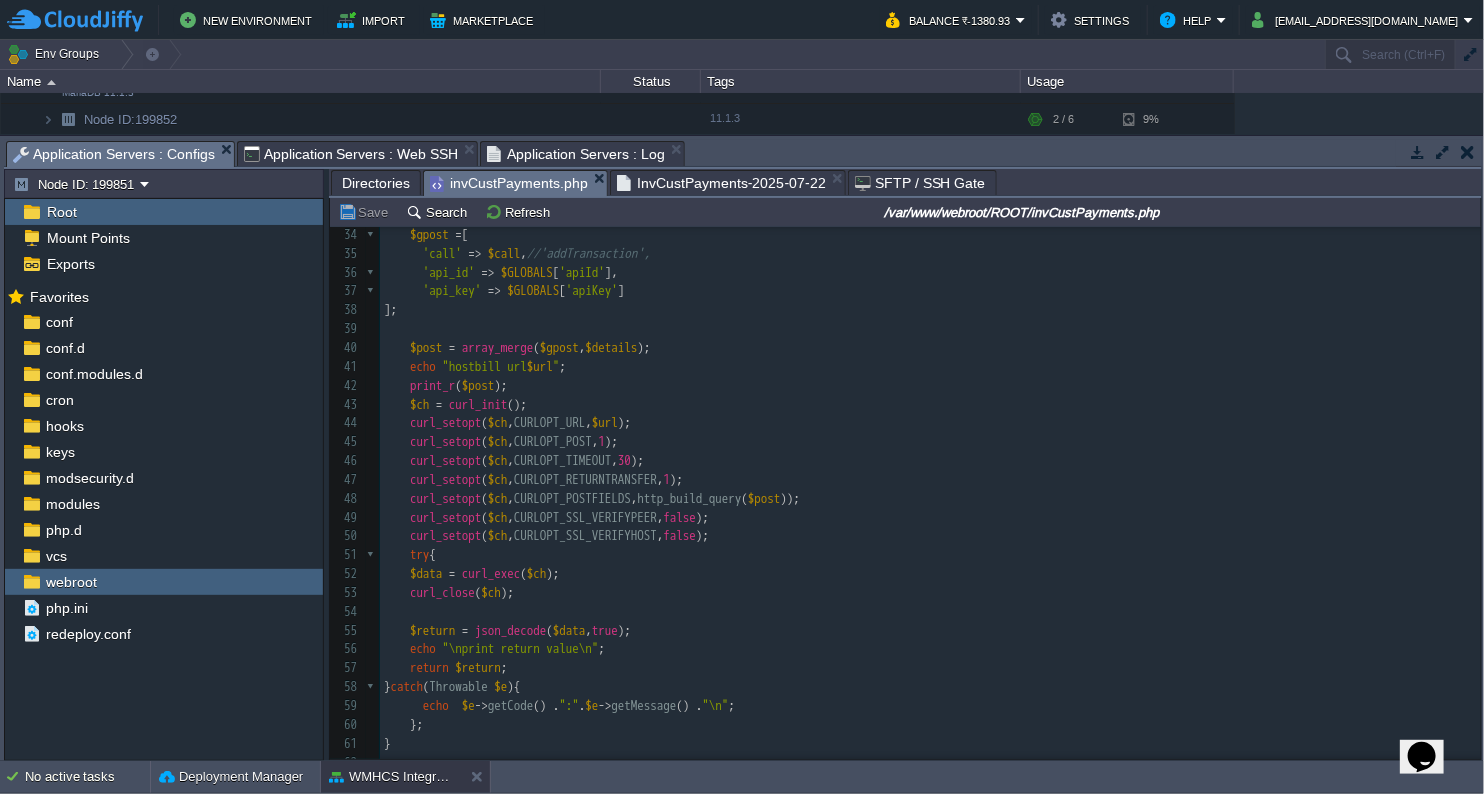 click on "InvCustPayments-2025-07-22" at bounding box center (721, 183) 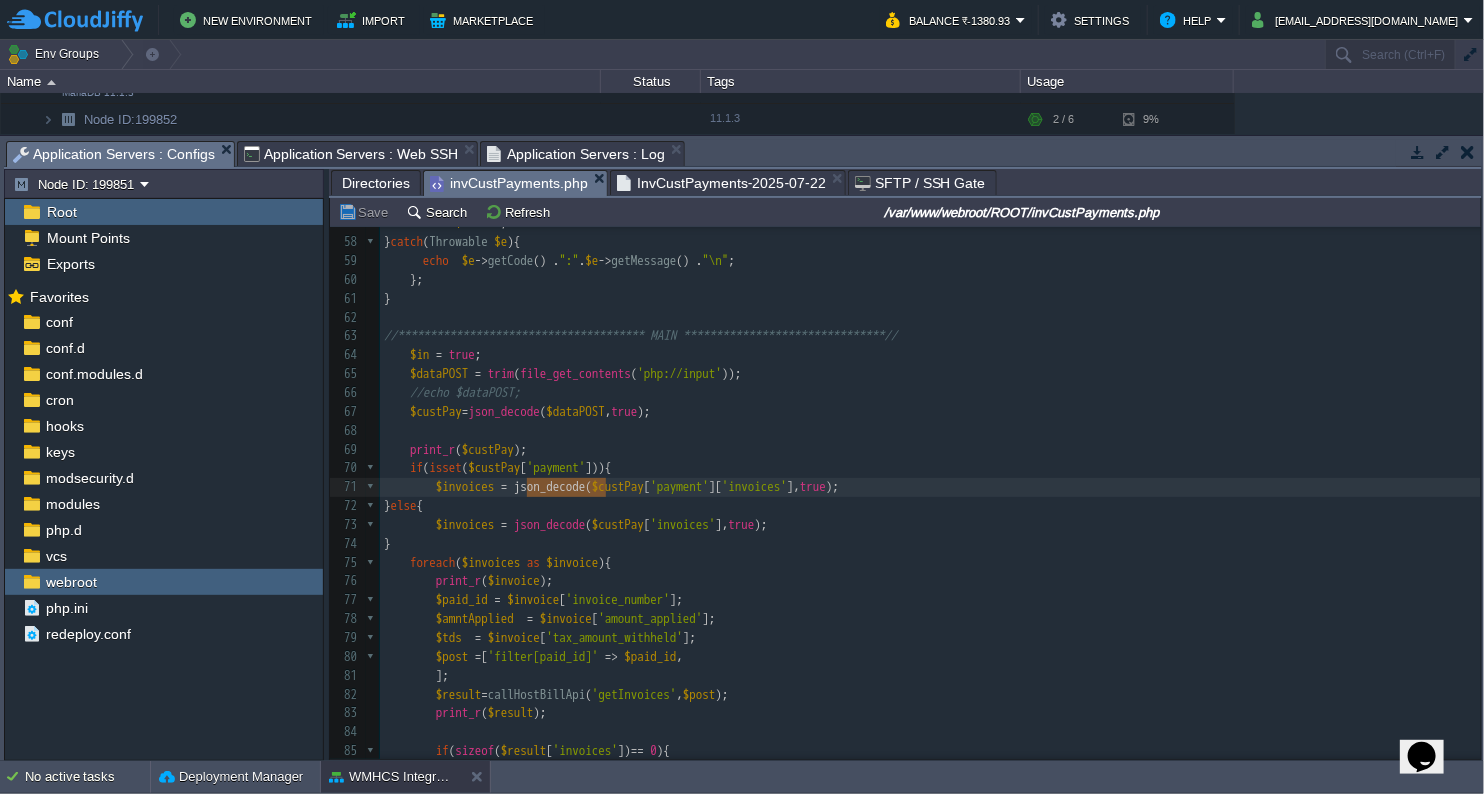 type on "json_decode(" 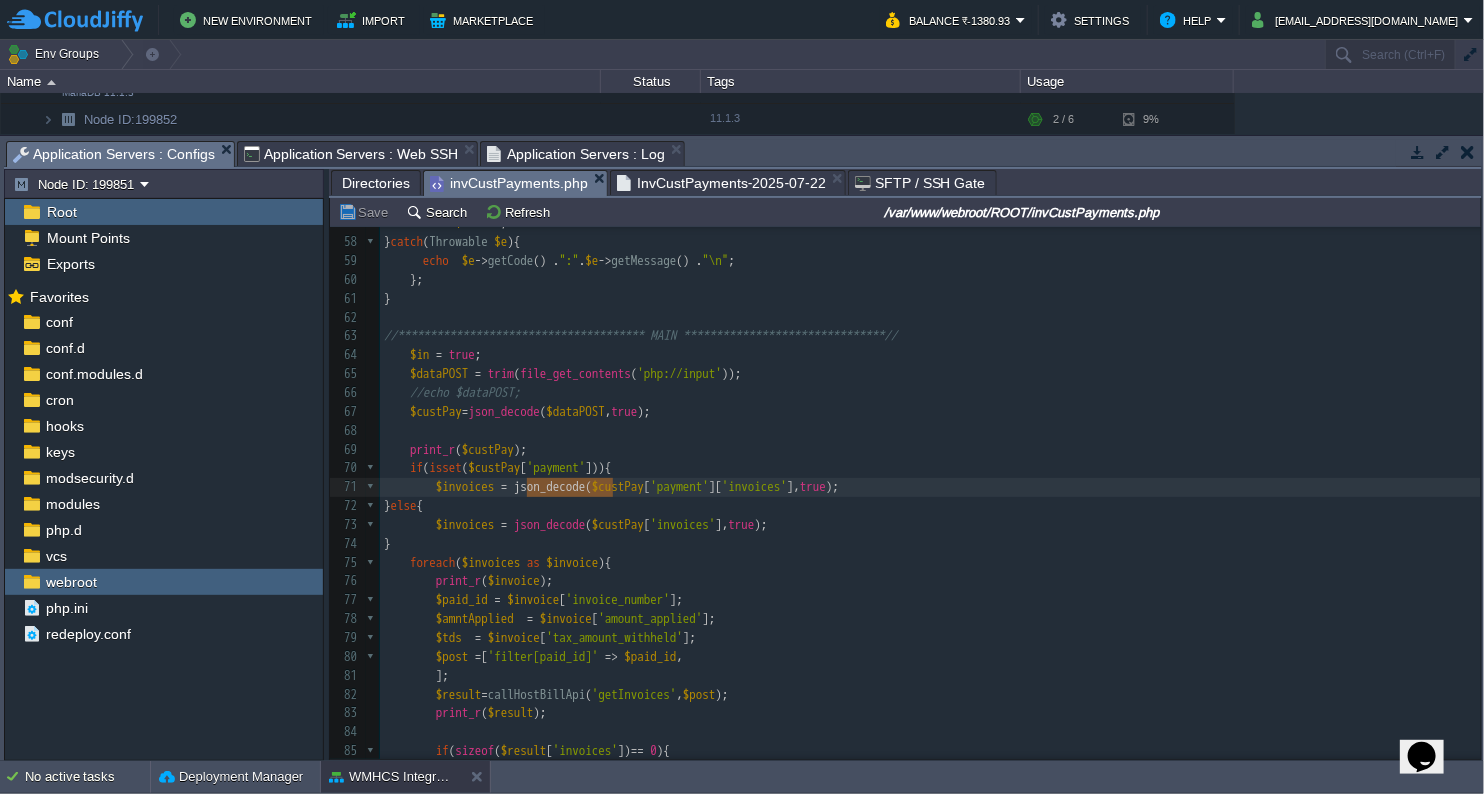 drag, startPoint x: 527, startPoint y: 492, endPoint x: 611, endPoint y: 489, distance: 84.05355 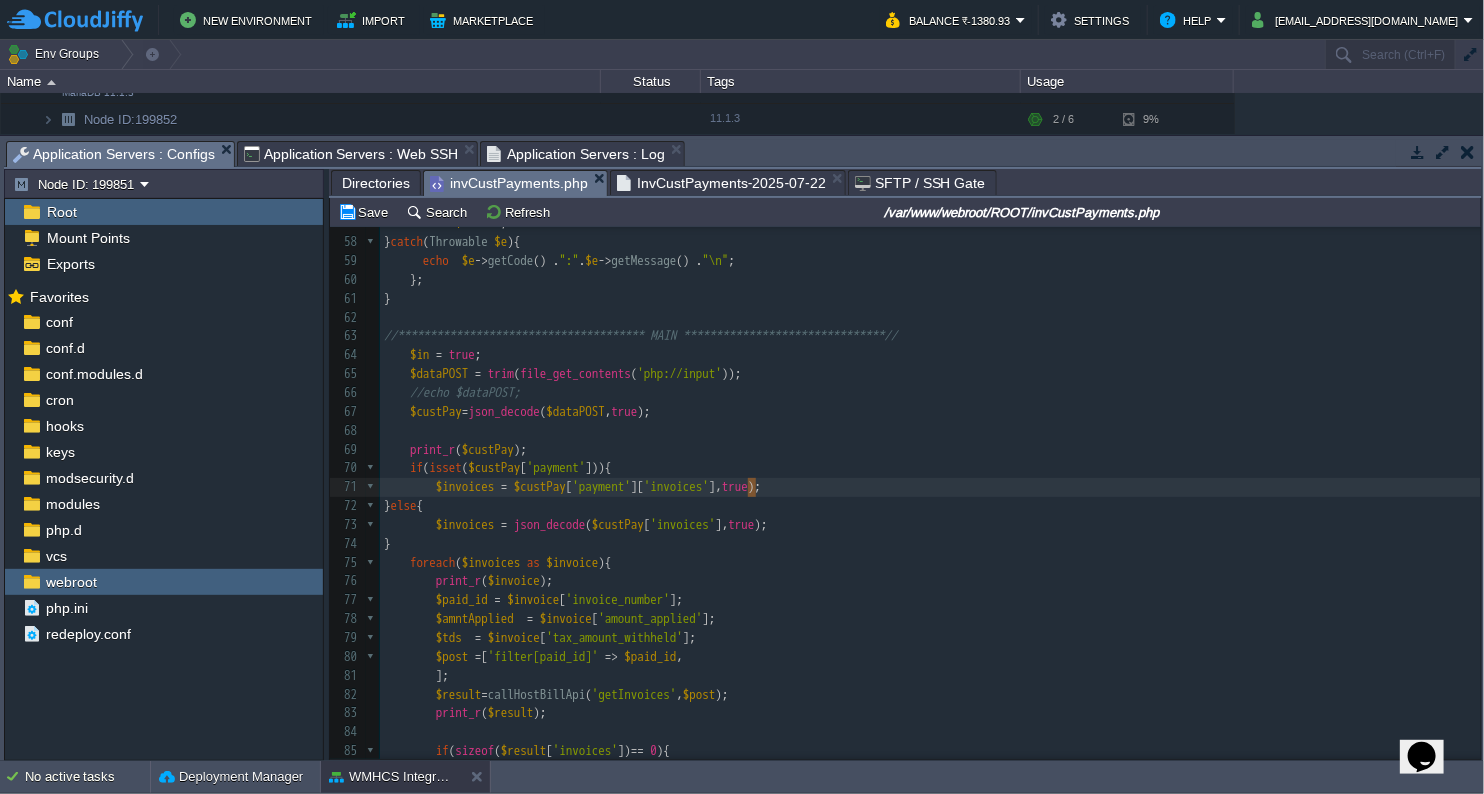 type on ",true)" 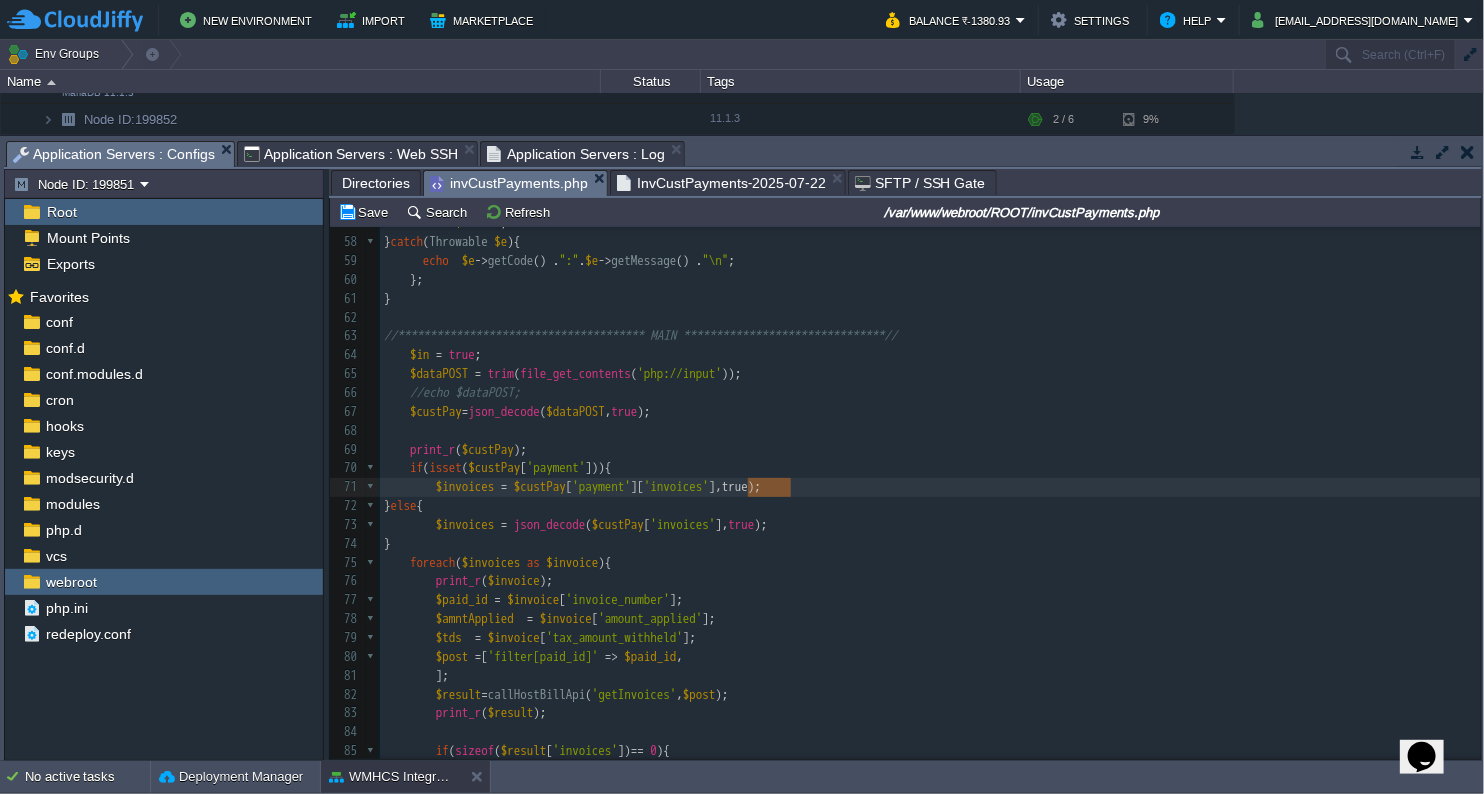 type 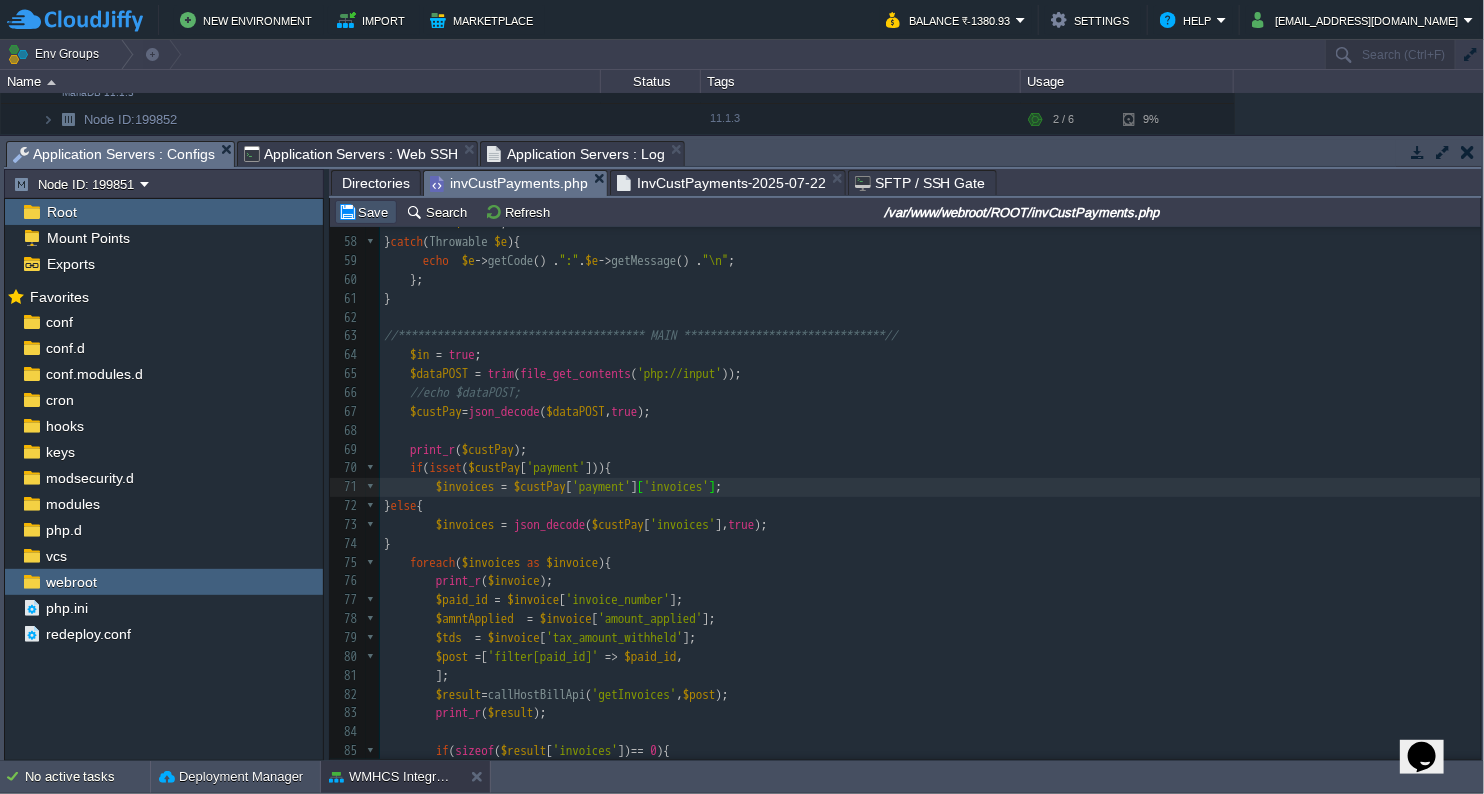 click on "Save" at bounding box center (366, 212) 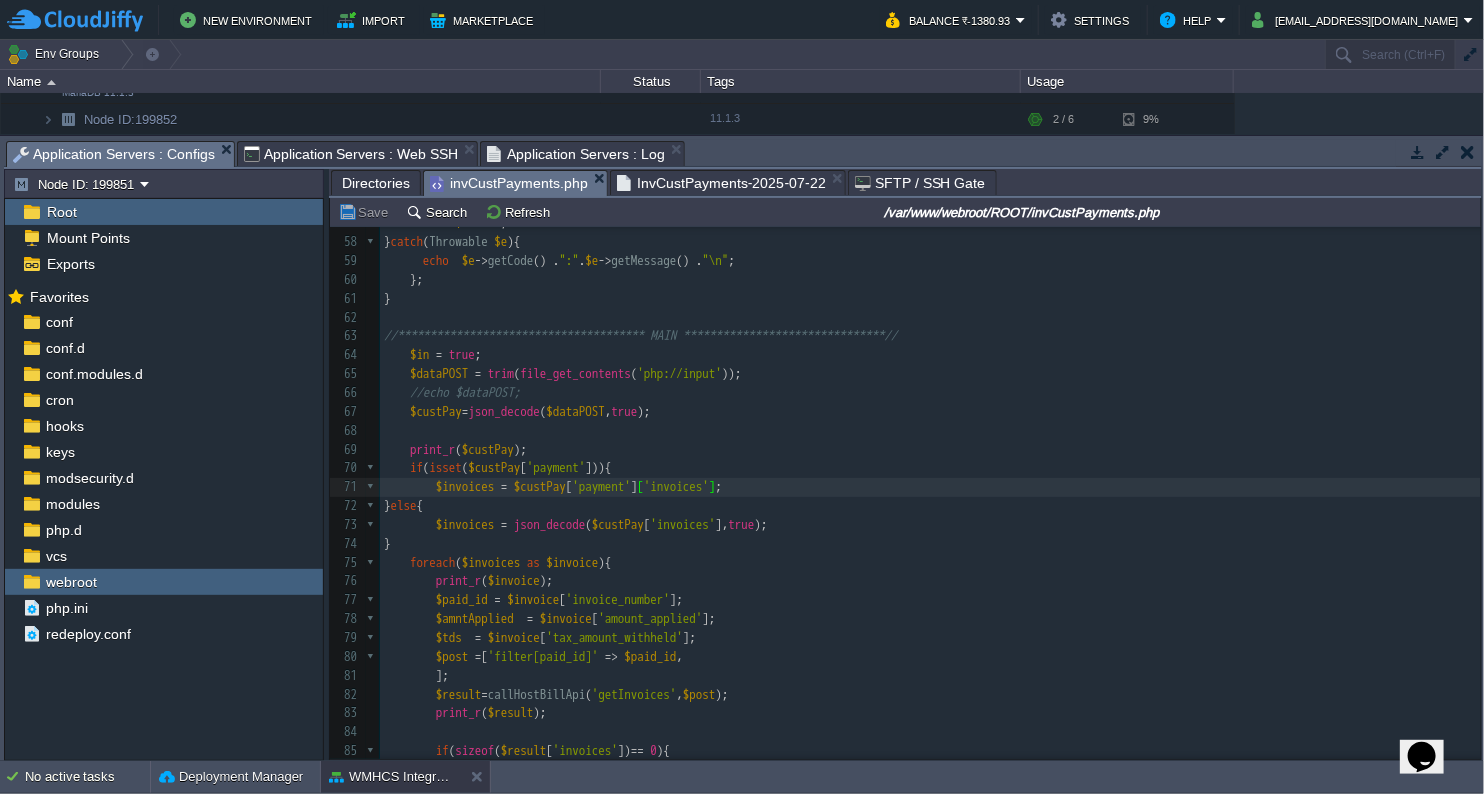 click on "InvCustPayments-2025-07-22" at bounding box center (721, 183) 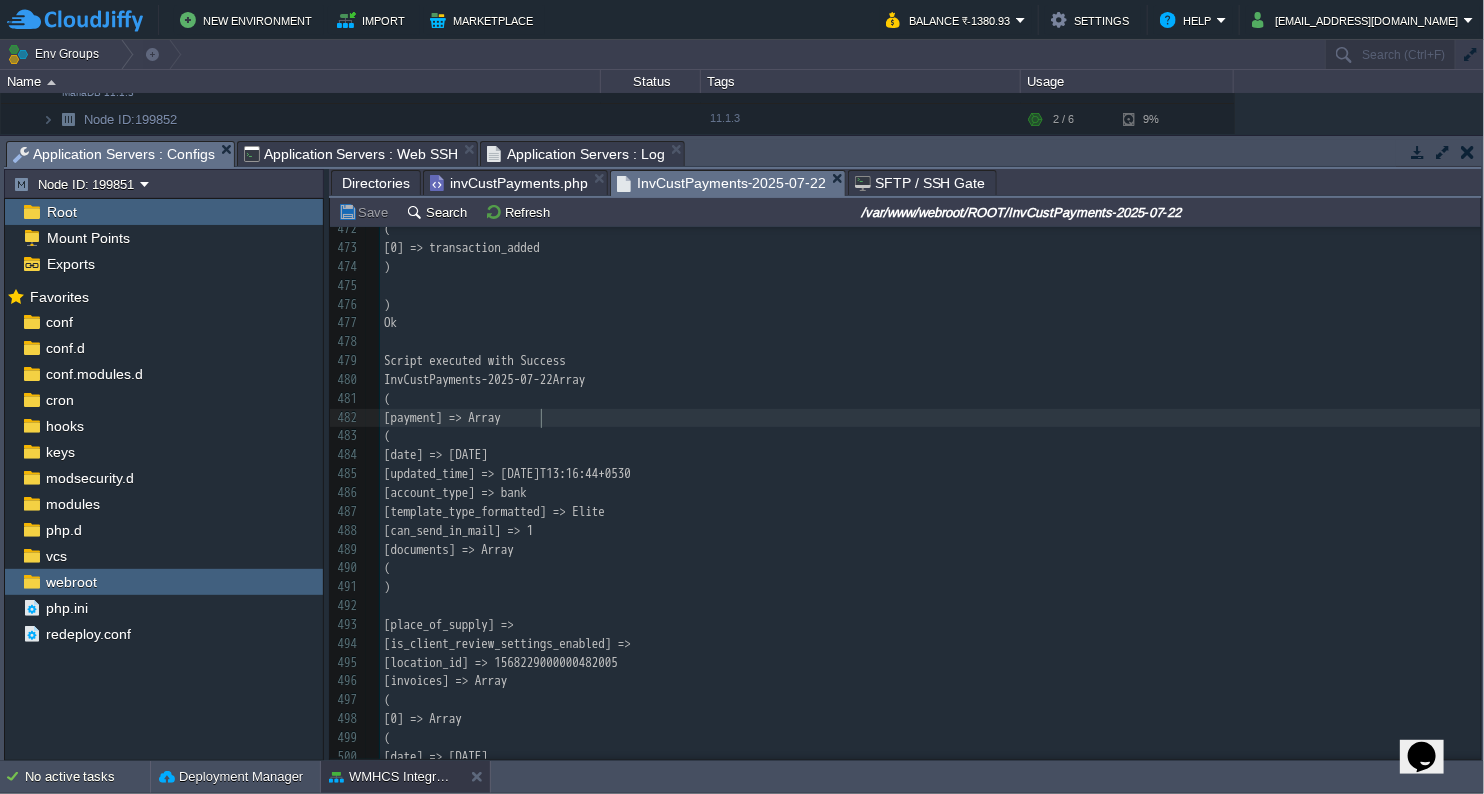 click on "[payment] => Array" at bounding box center (930, 418) 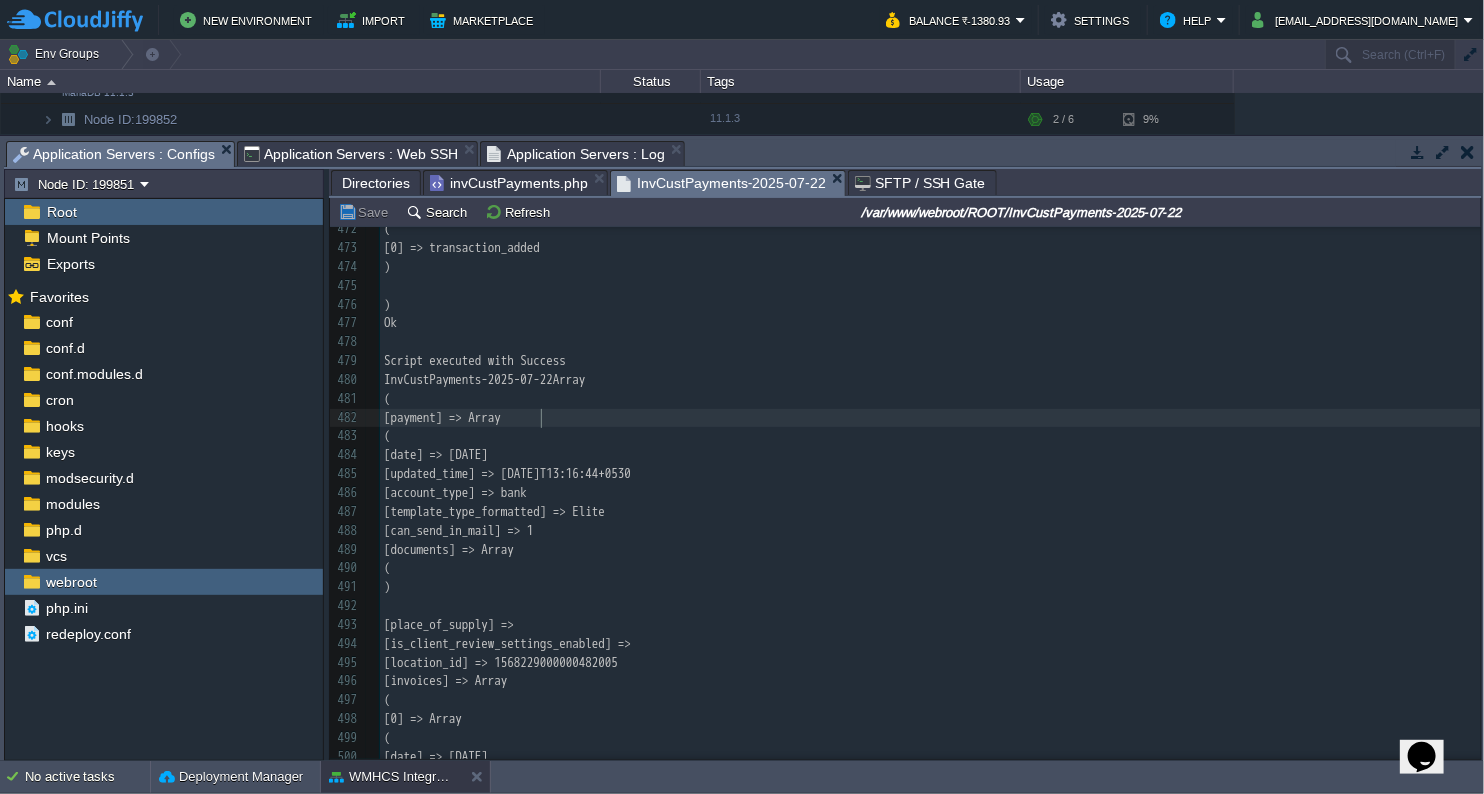 type on "-" 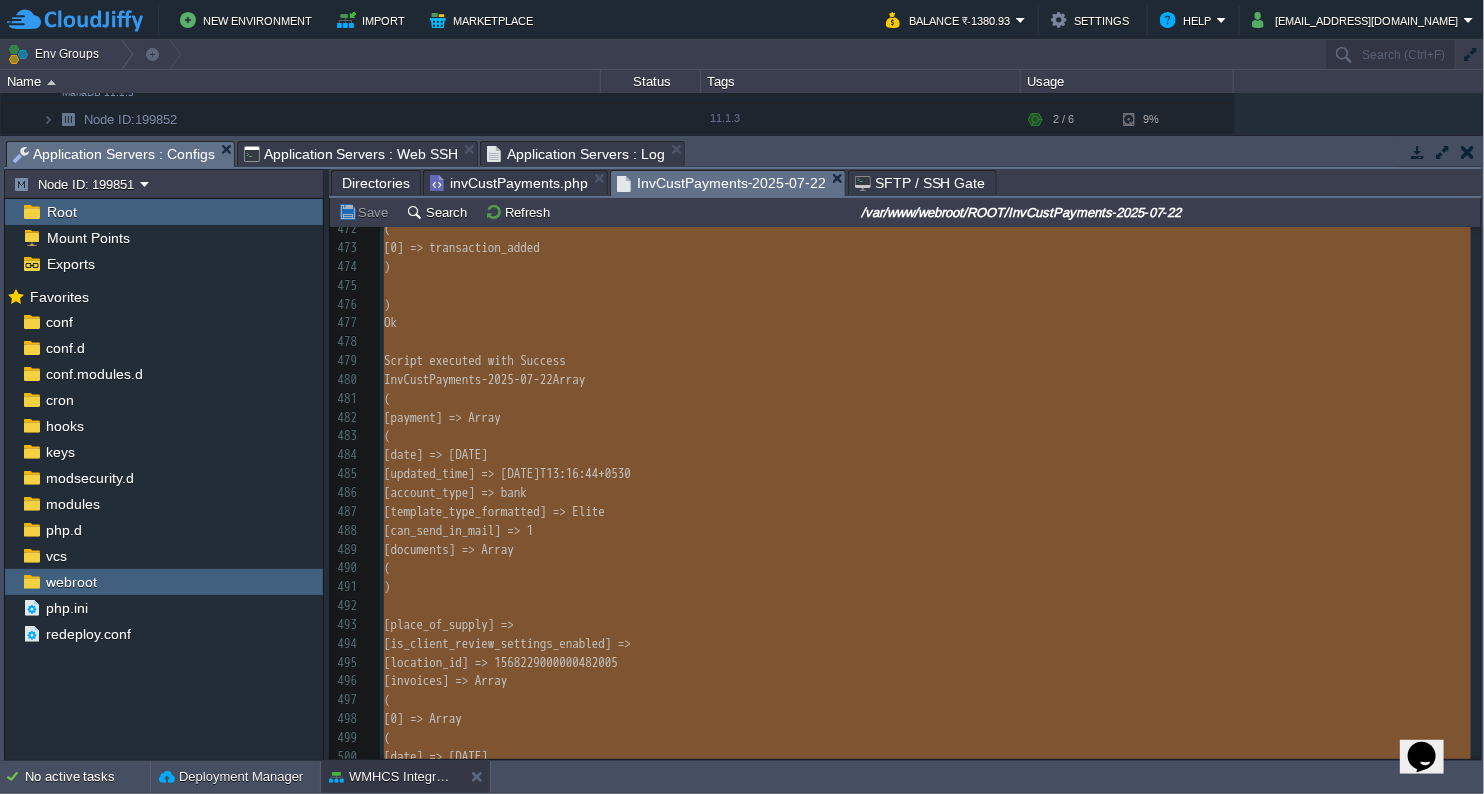 type 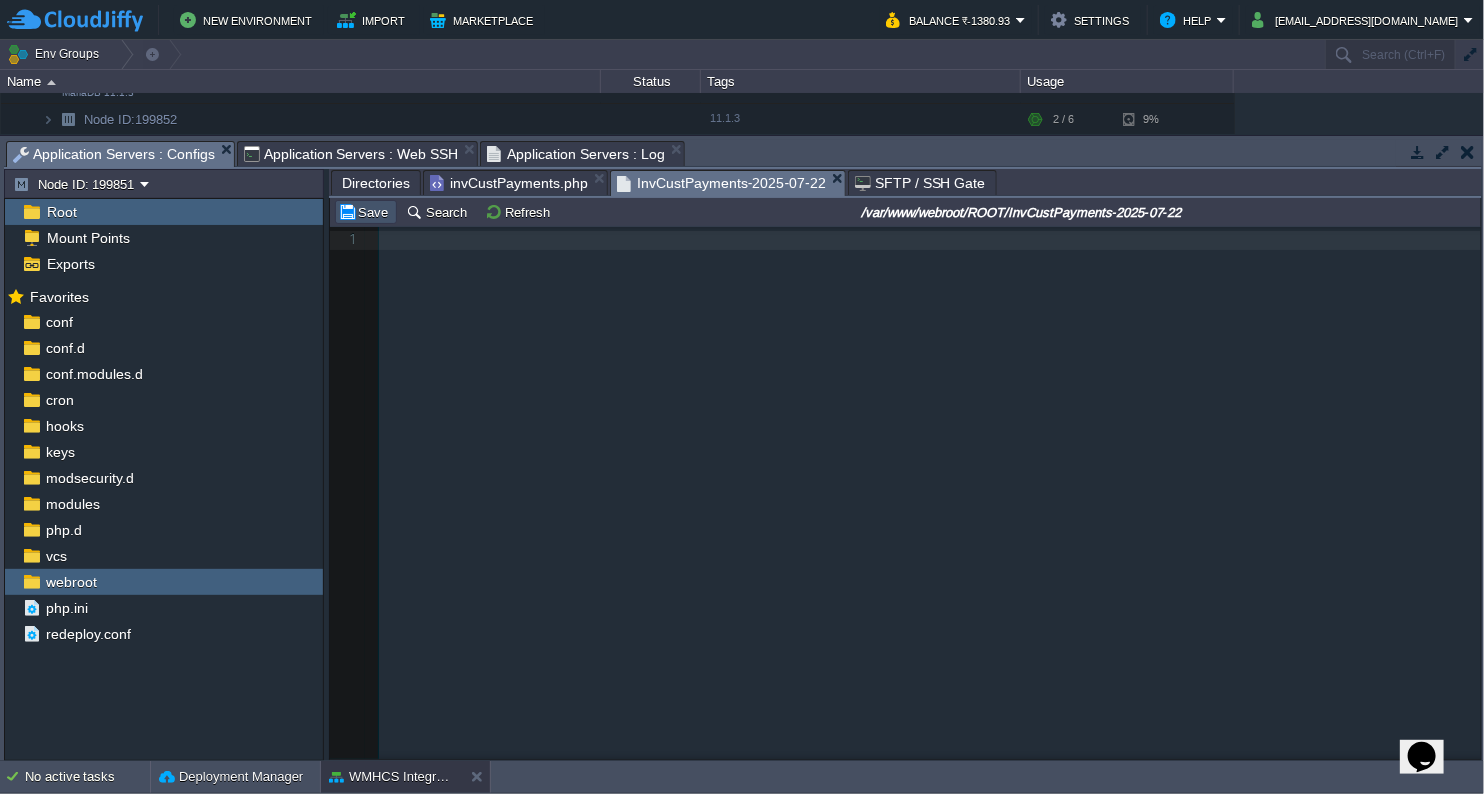 click on "Save" at bounding box center (366, 212) 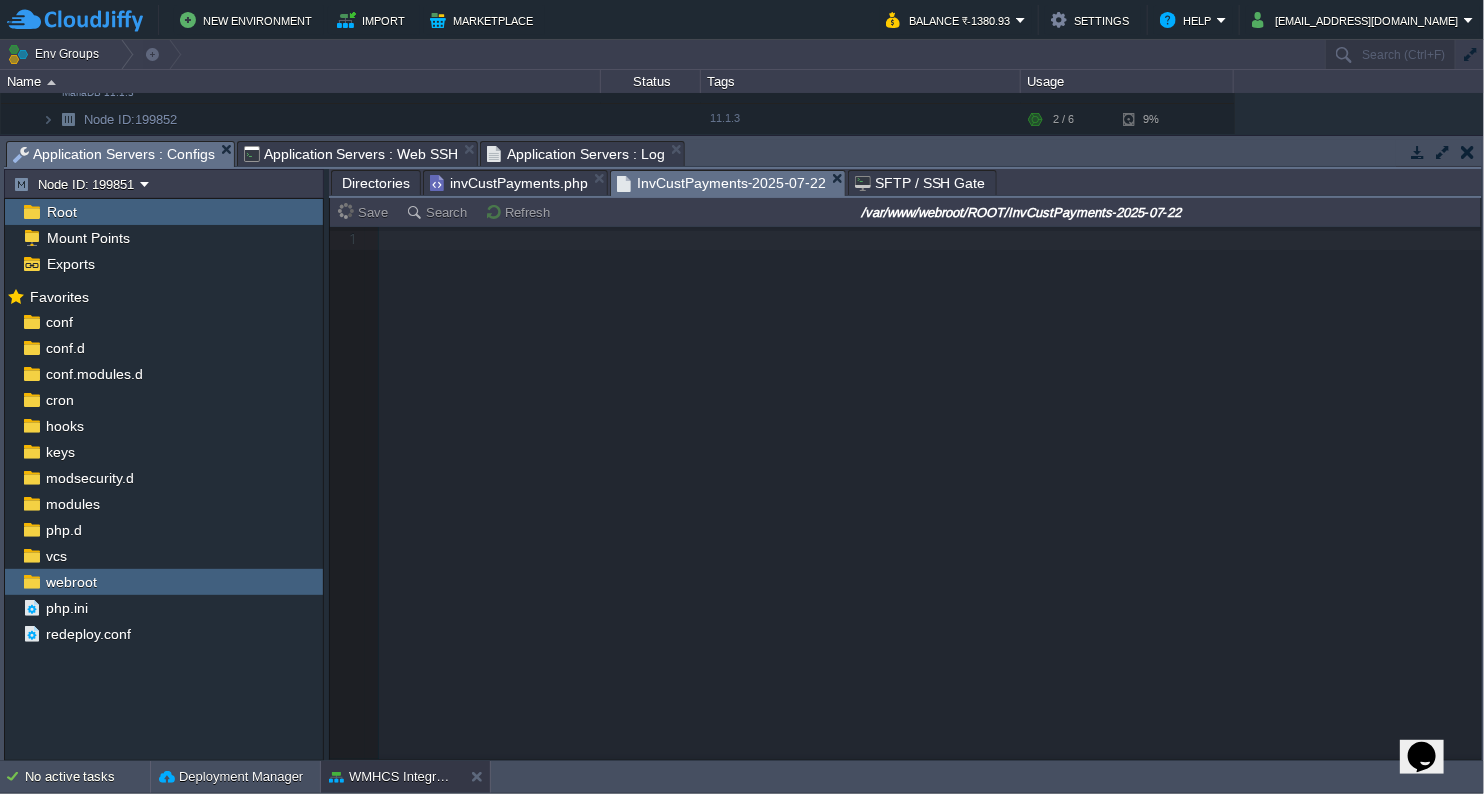 type 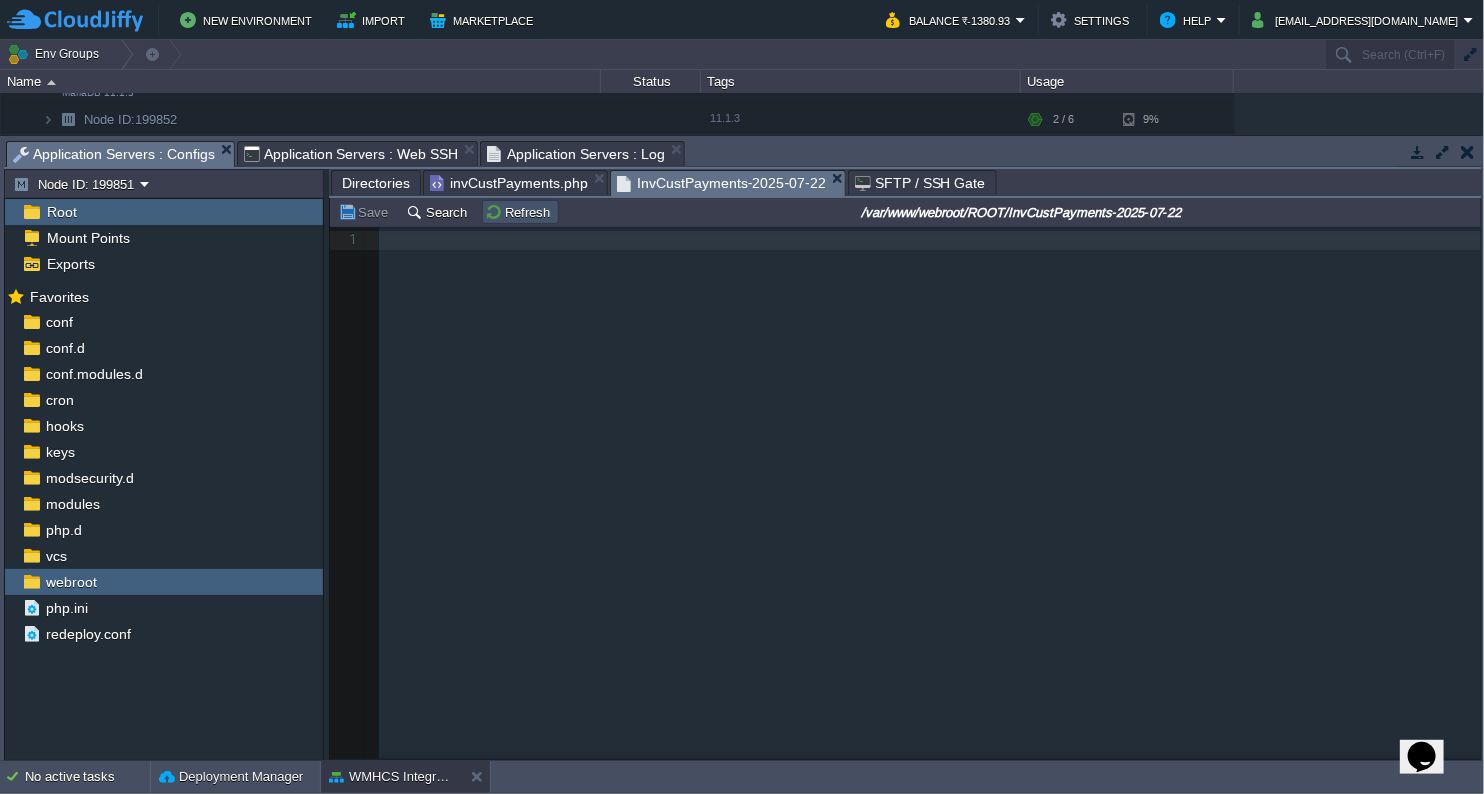 click on "Refresh" at bounding box center (520, 212) 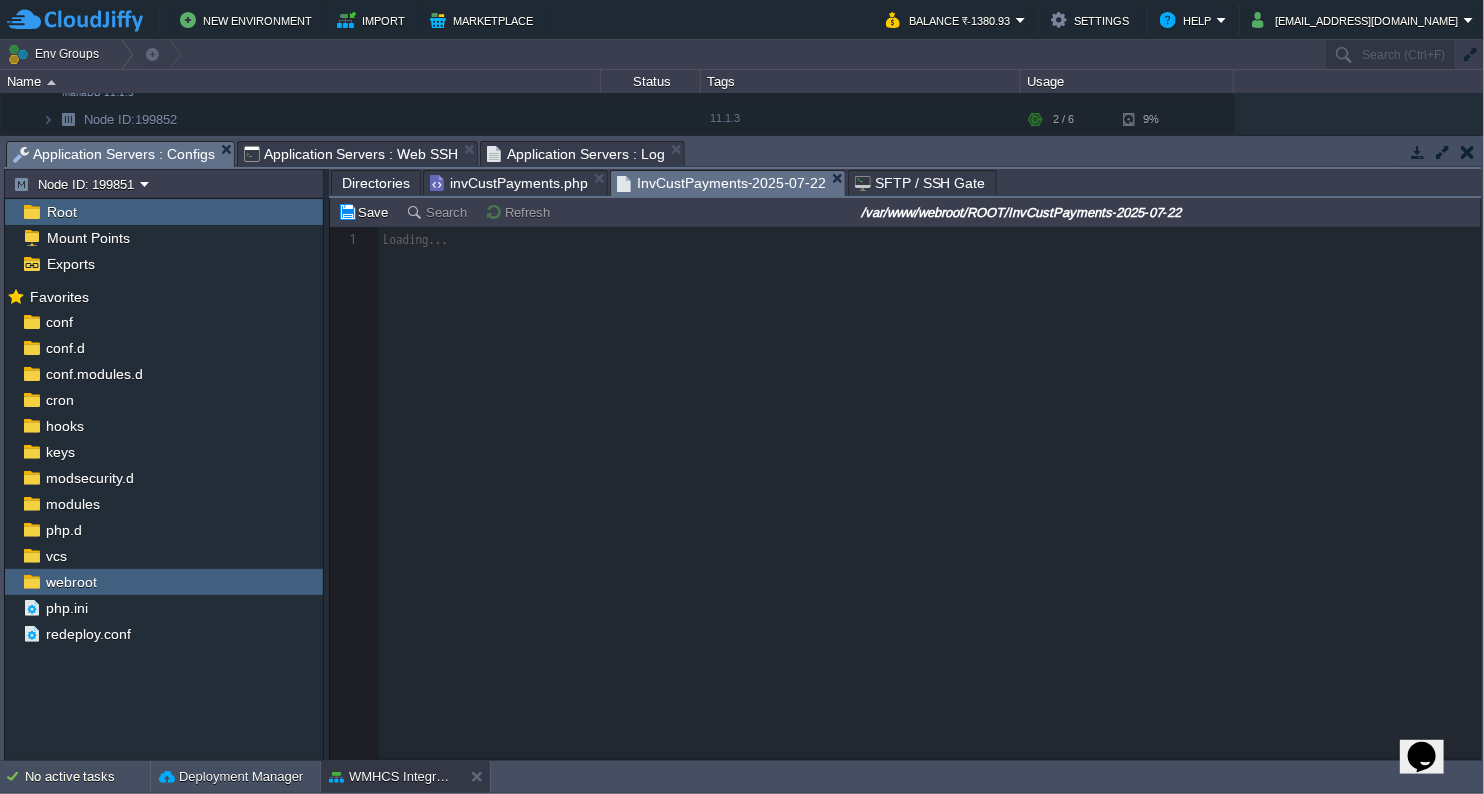 scroll, scrollTop: 4977, scrollLeft: 0, axis: vertical 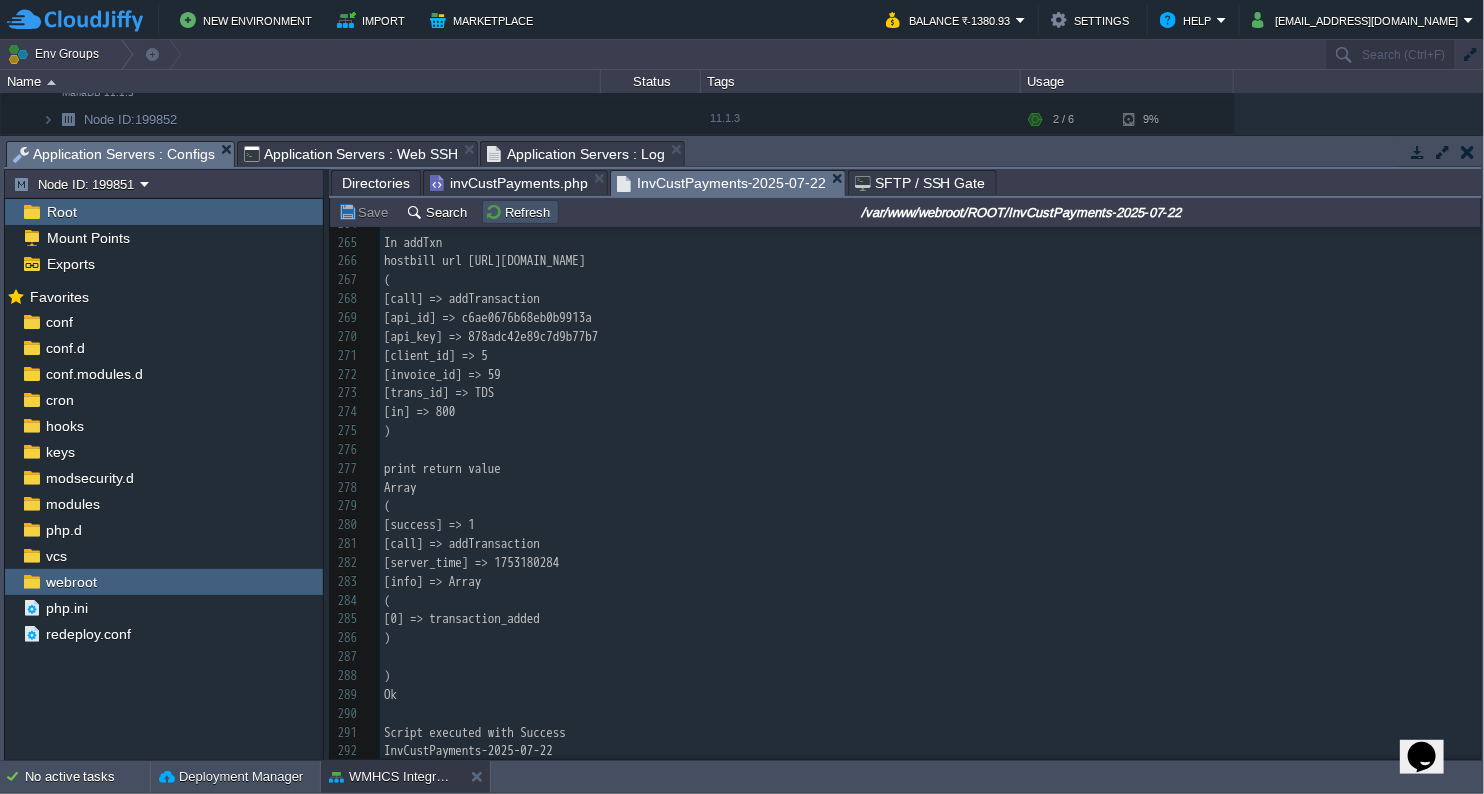 click on "Refresh" at bounding box center (520, 212) 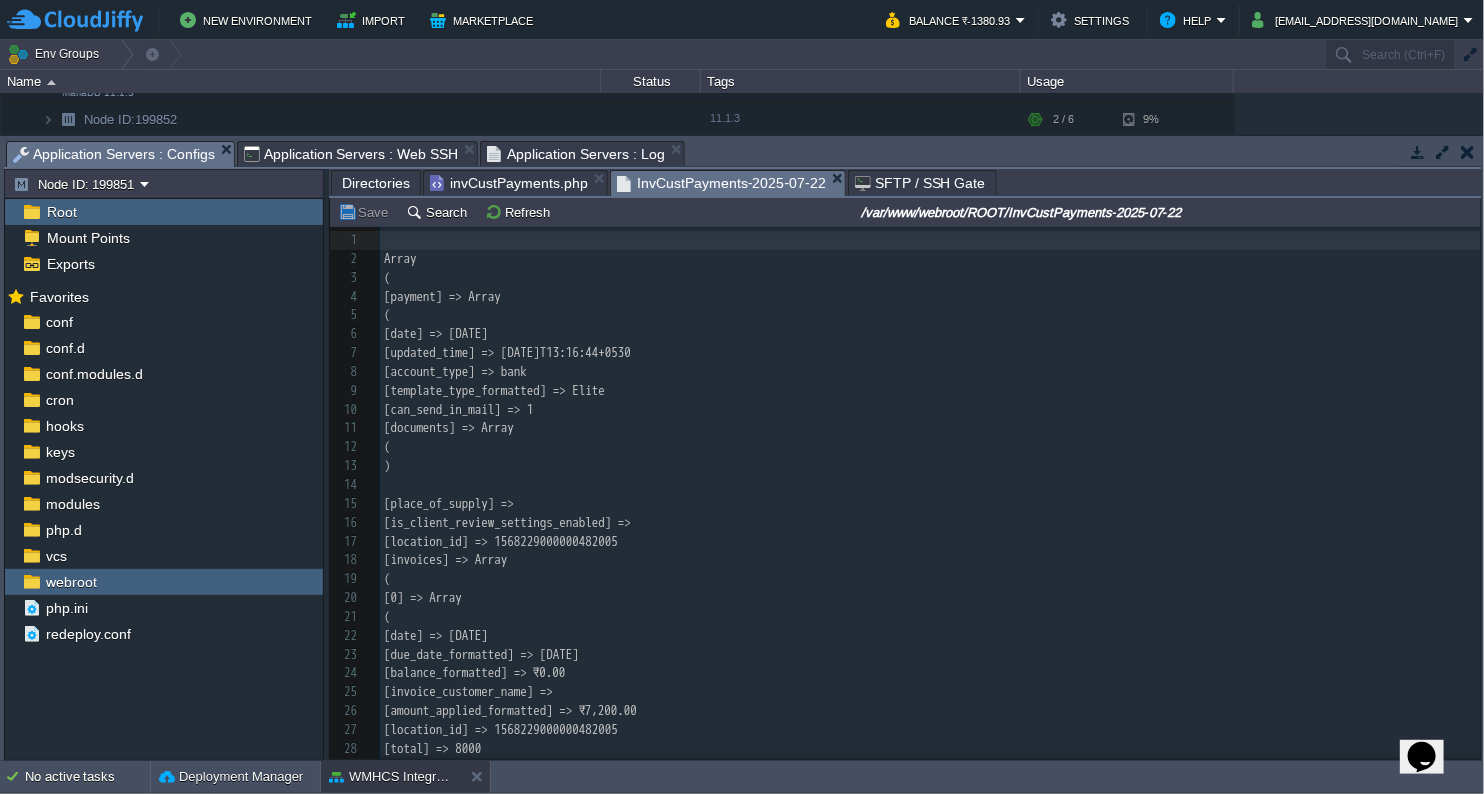 scroll, scrollTop: 698, scrollLeft: 0, axis: vertical 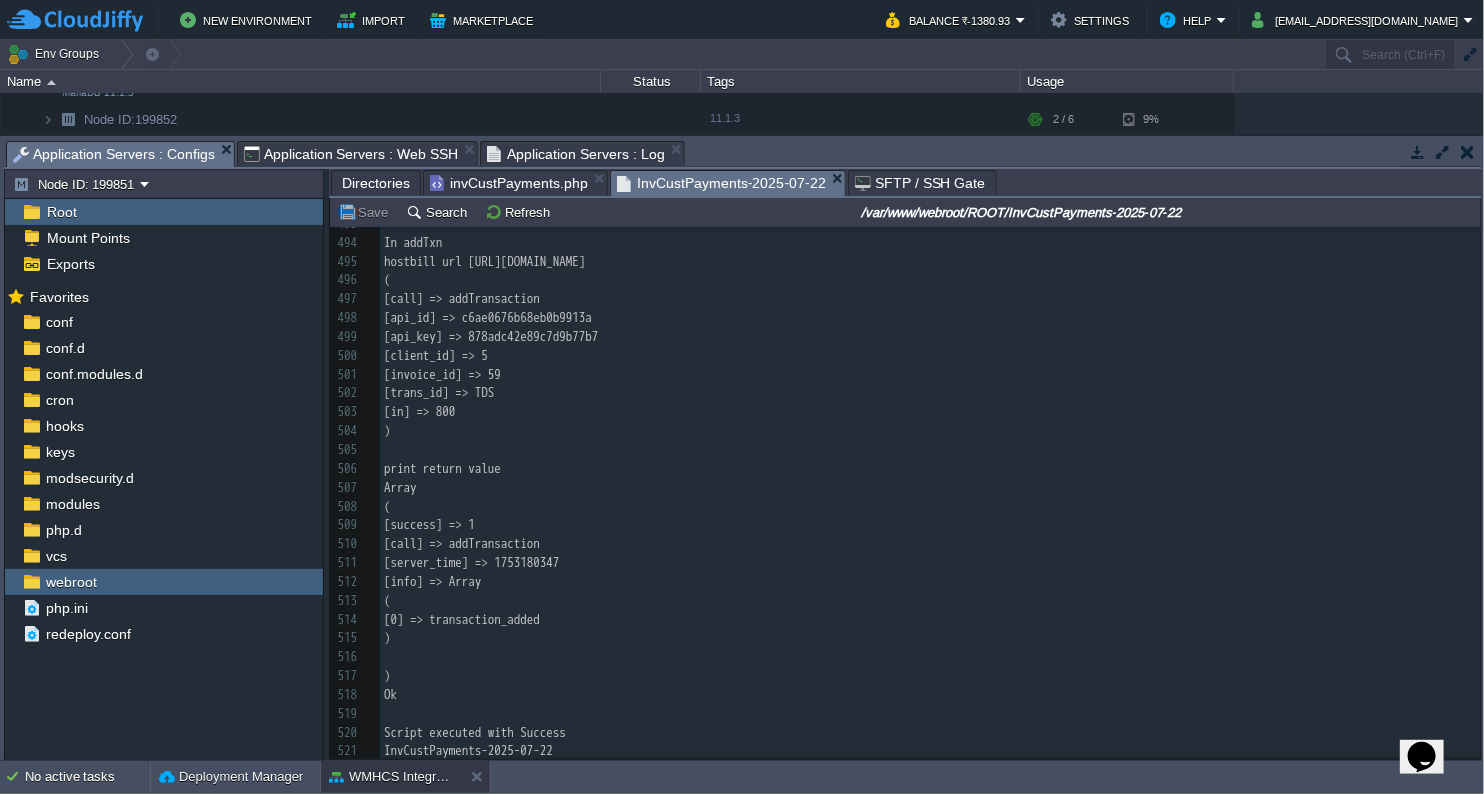 click on "[call] => addTransaction" at bounding box center [930, 544] 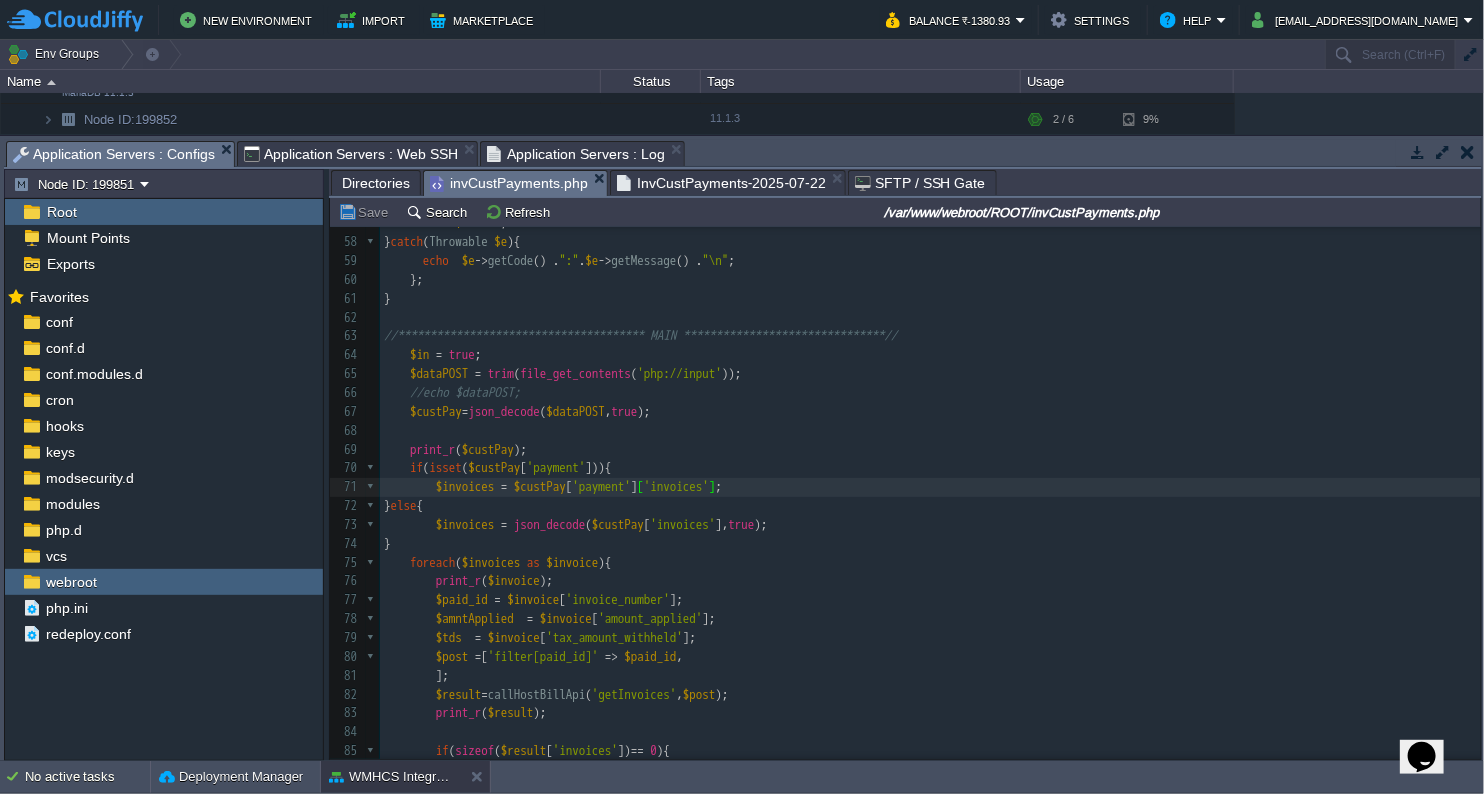 click on "invCustPayments.php" at bounding box center [509, 183] 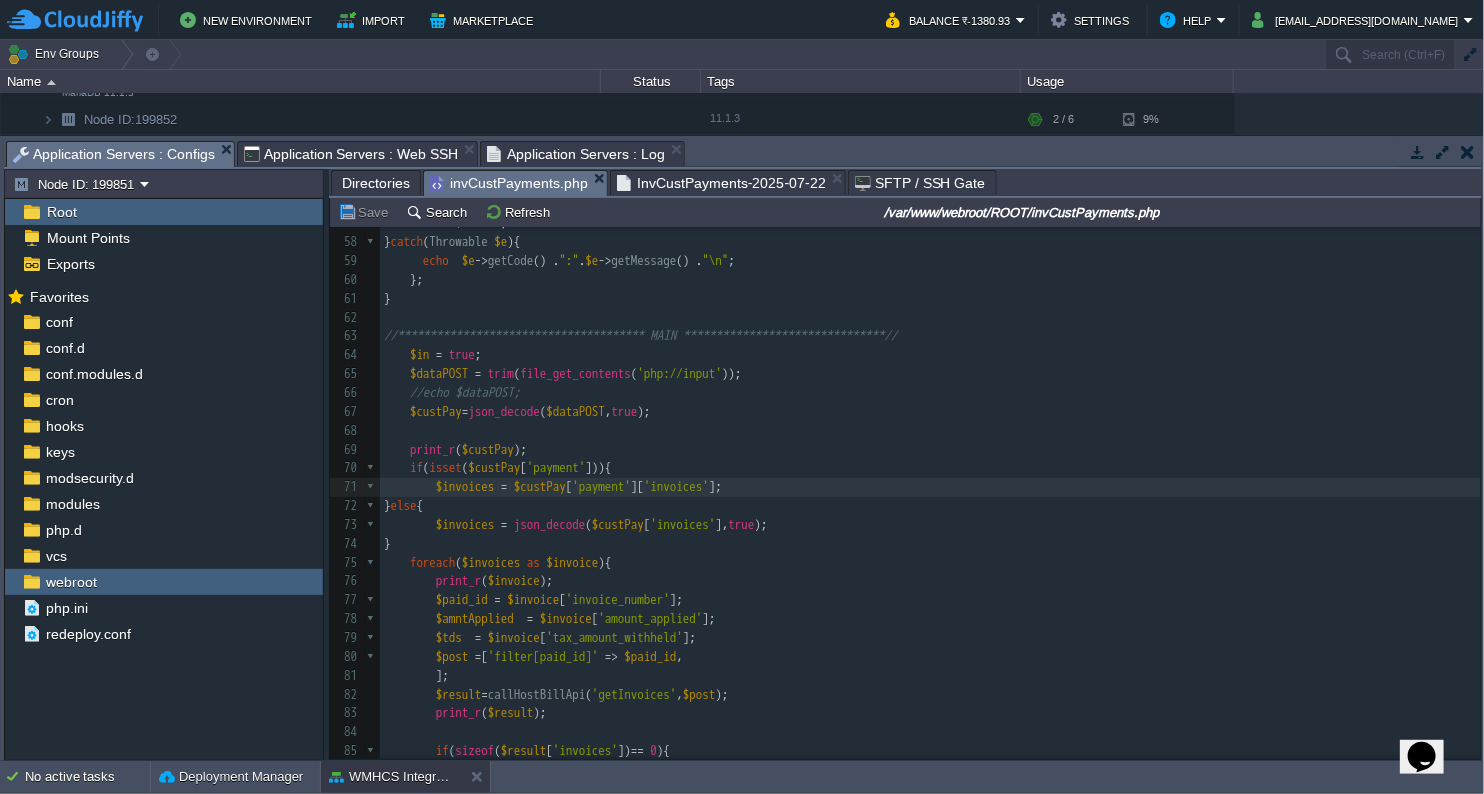 scroll, scrollTop: 1813, scrollLeft: 0, axis: vertical 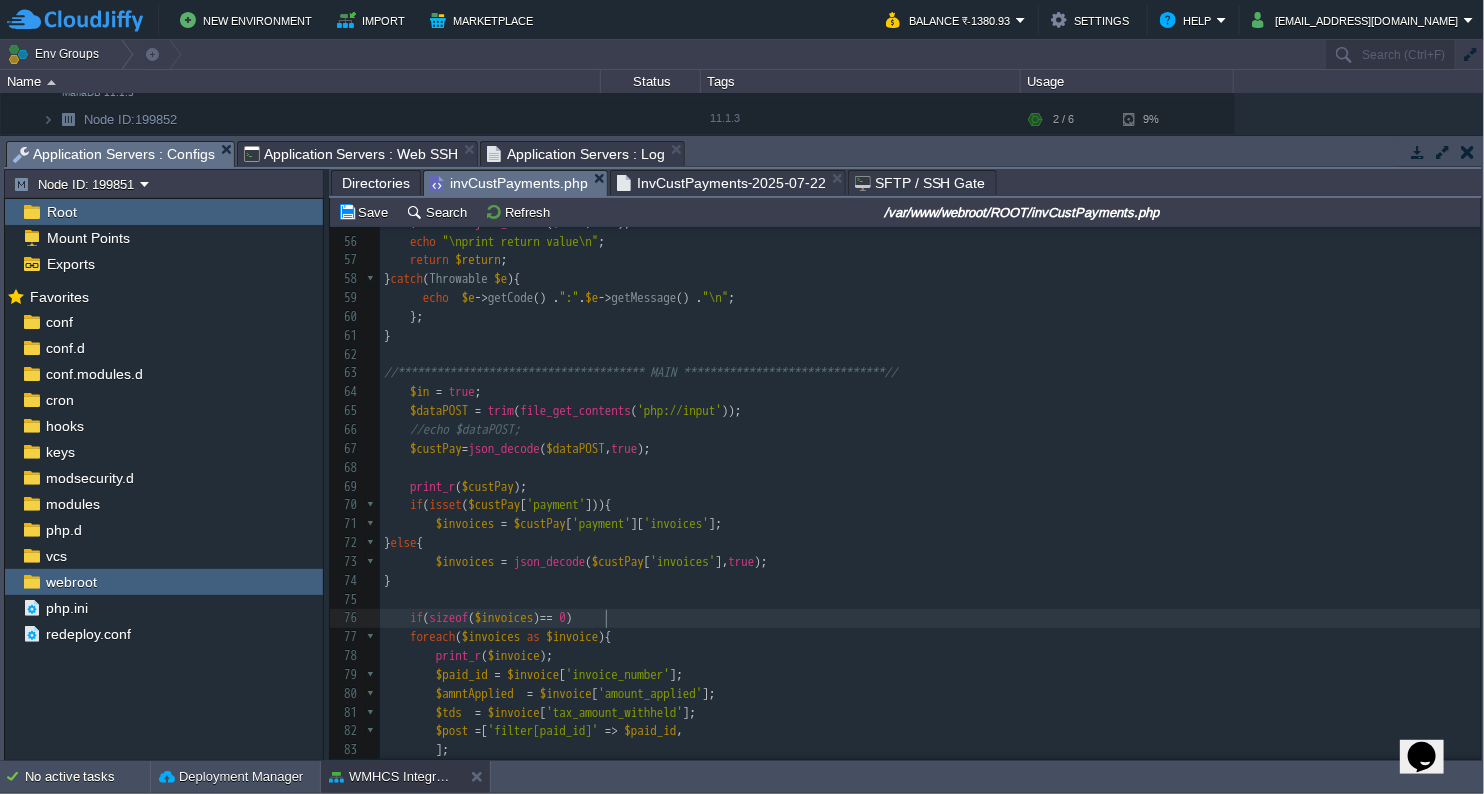 type on "if(sizeof($invoices) == 0) {" 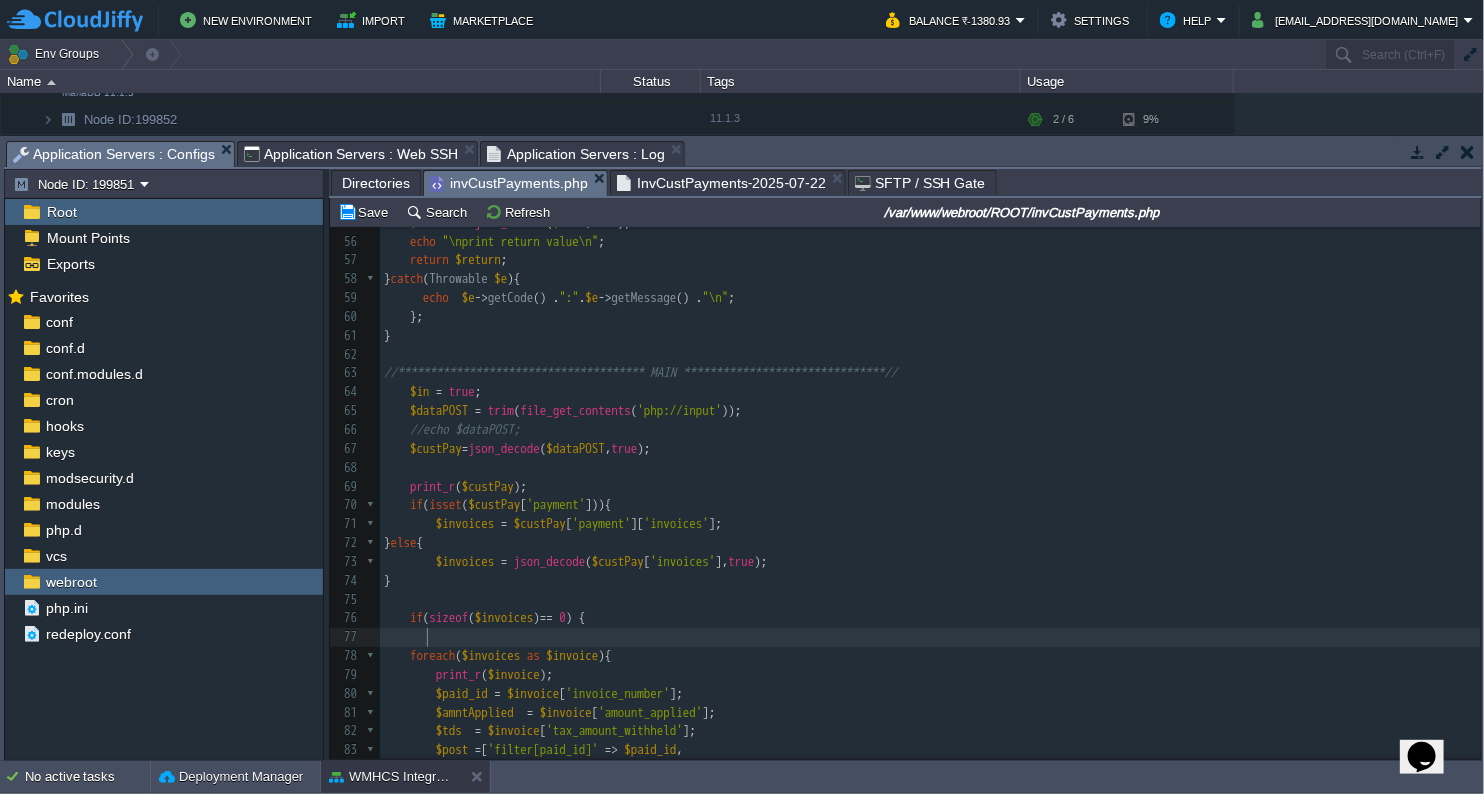 type on "|" 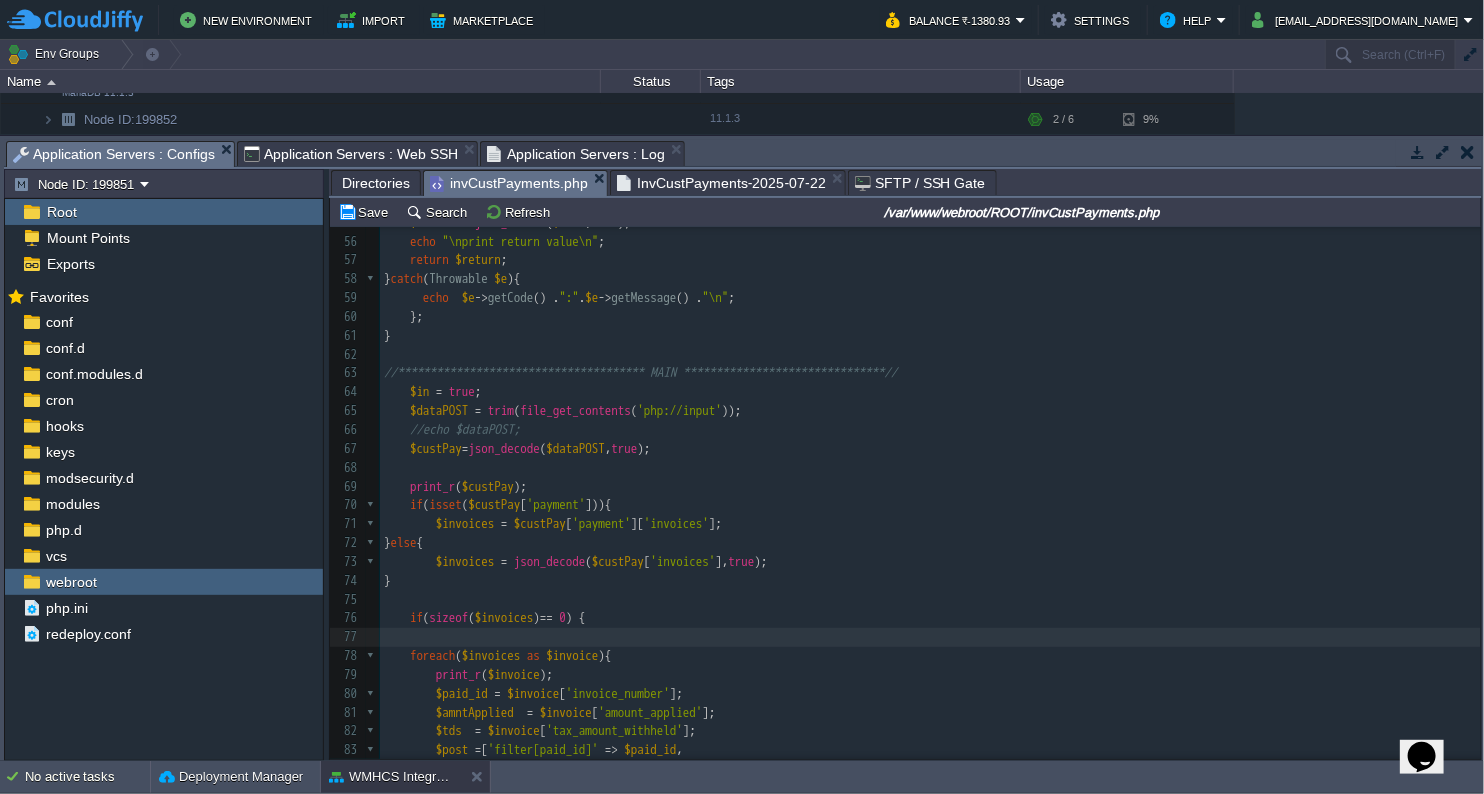 type on "}" 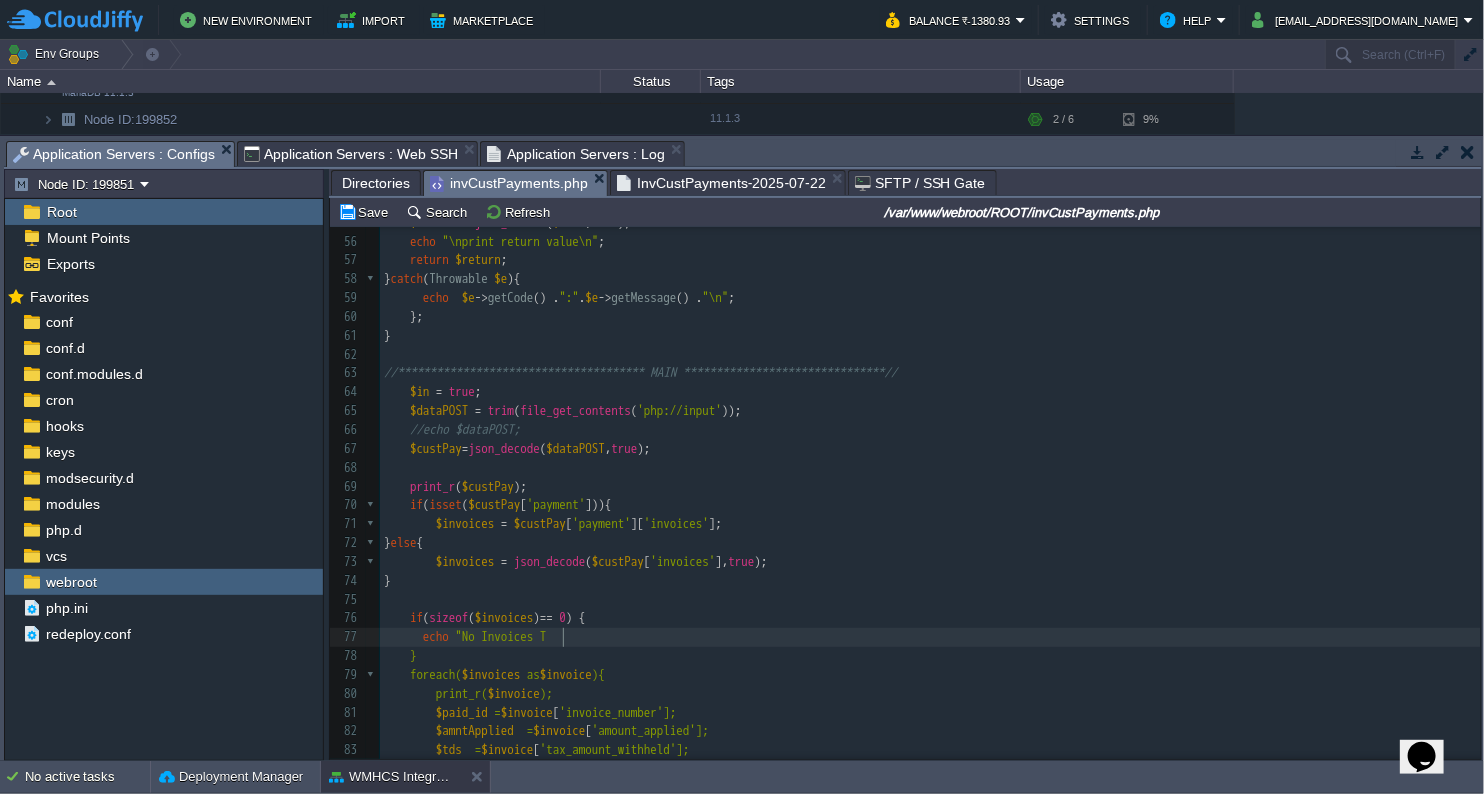 type on "echo "No Invoices To" 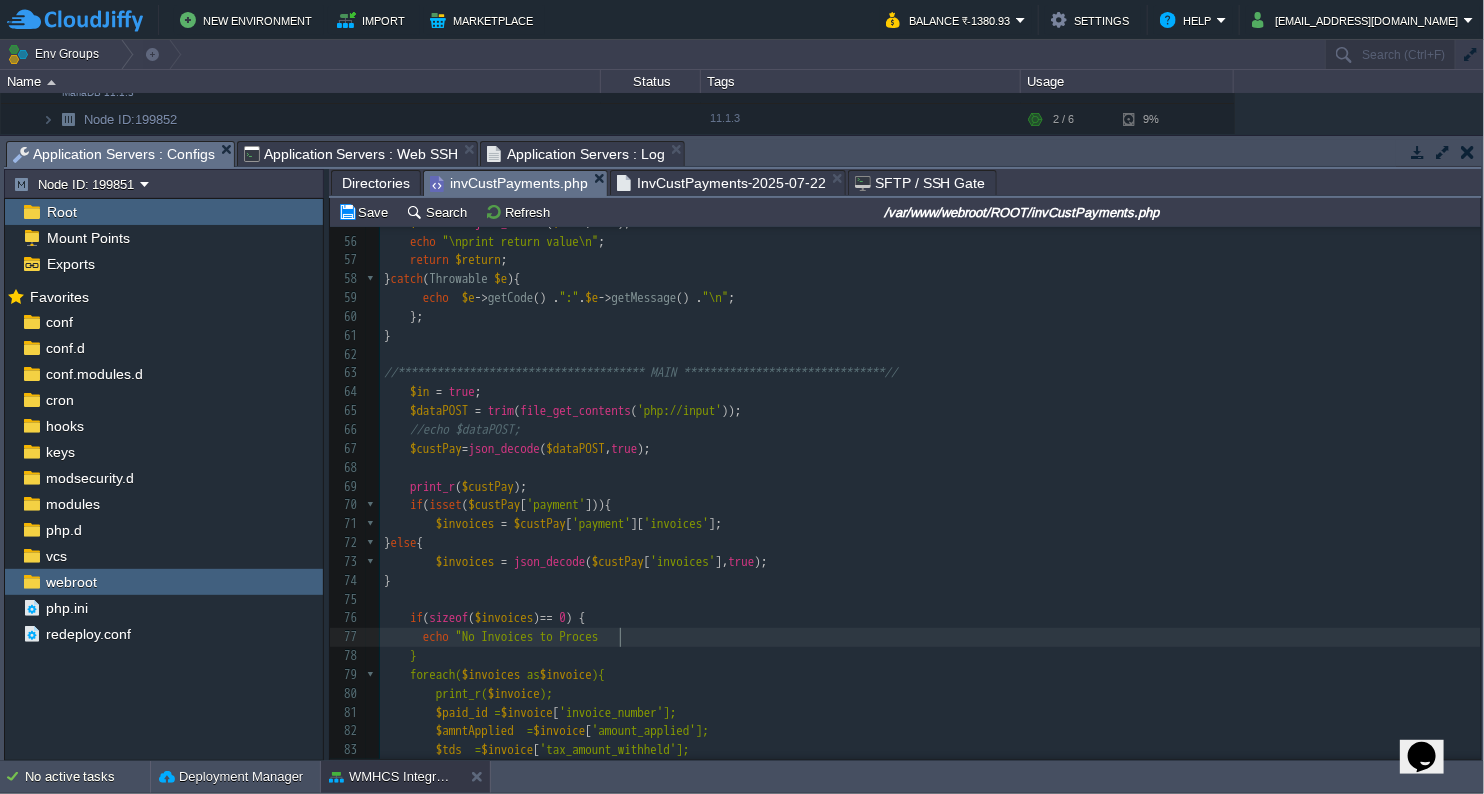 scroll, scrollTop: 6, scrollLeft: 72, axis: both 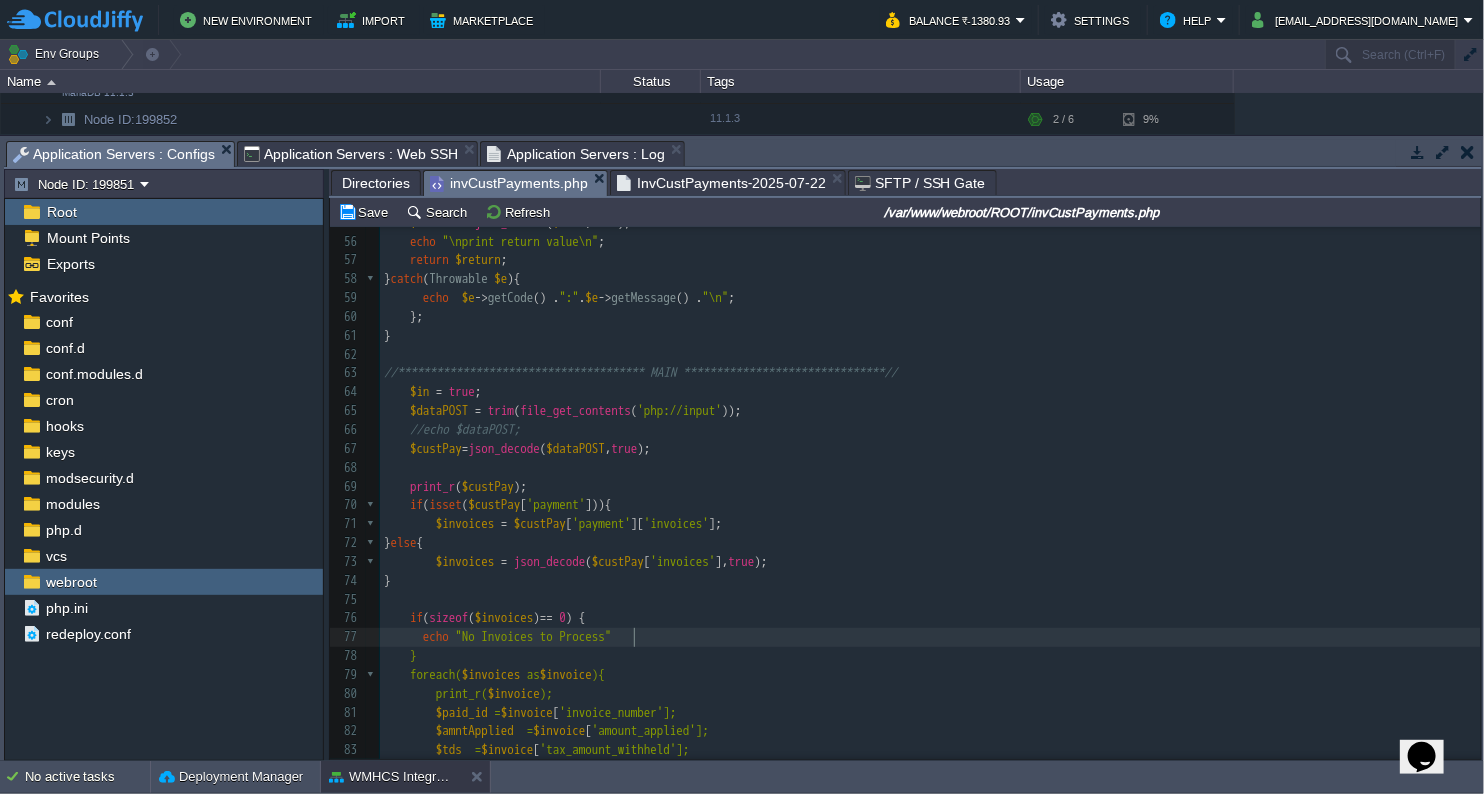 type on "to Process")" 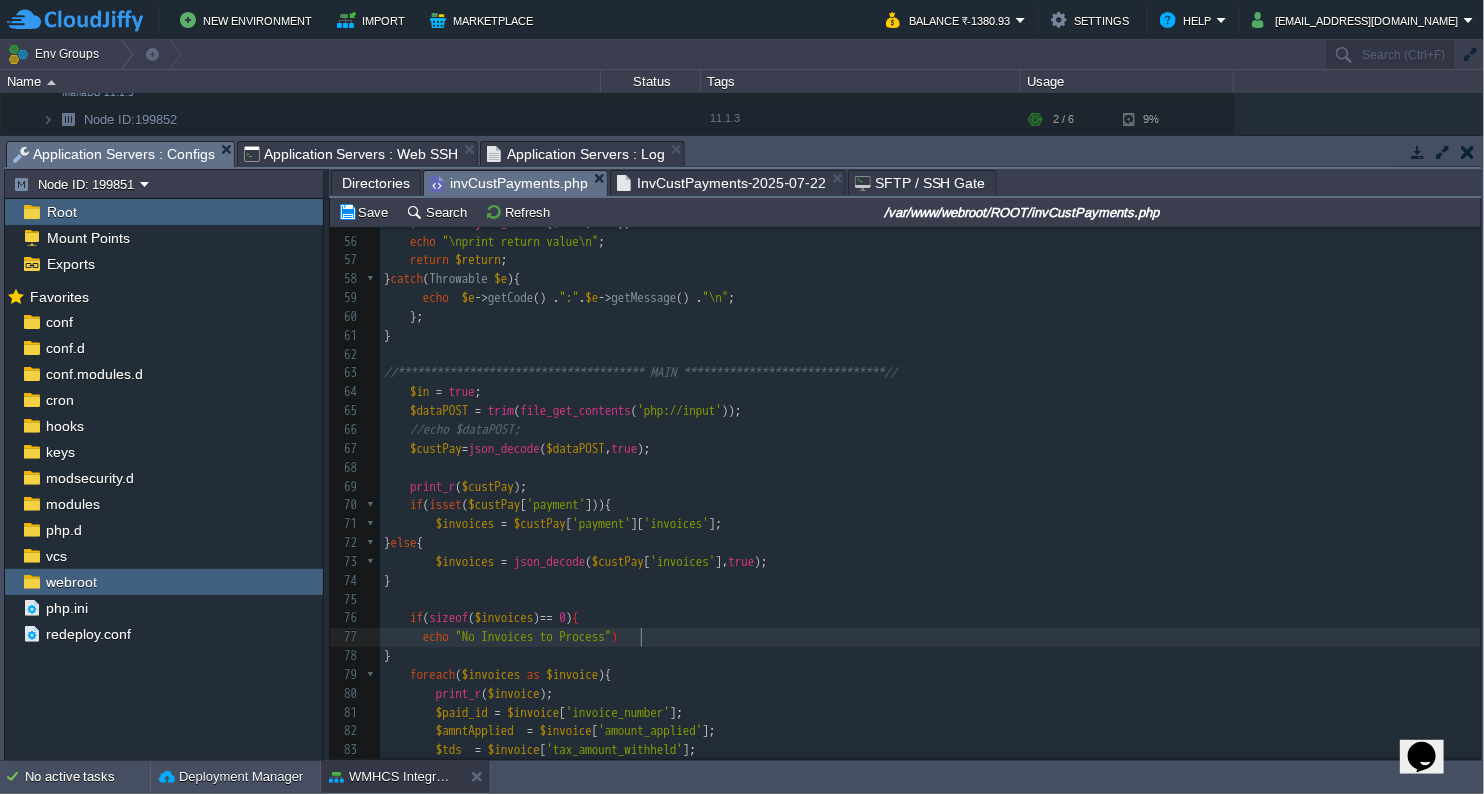 scroll, scrollTop: 6, scrollLeft: 87, axis: both 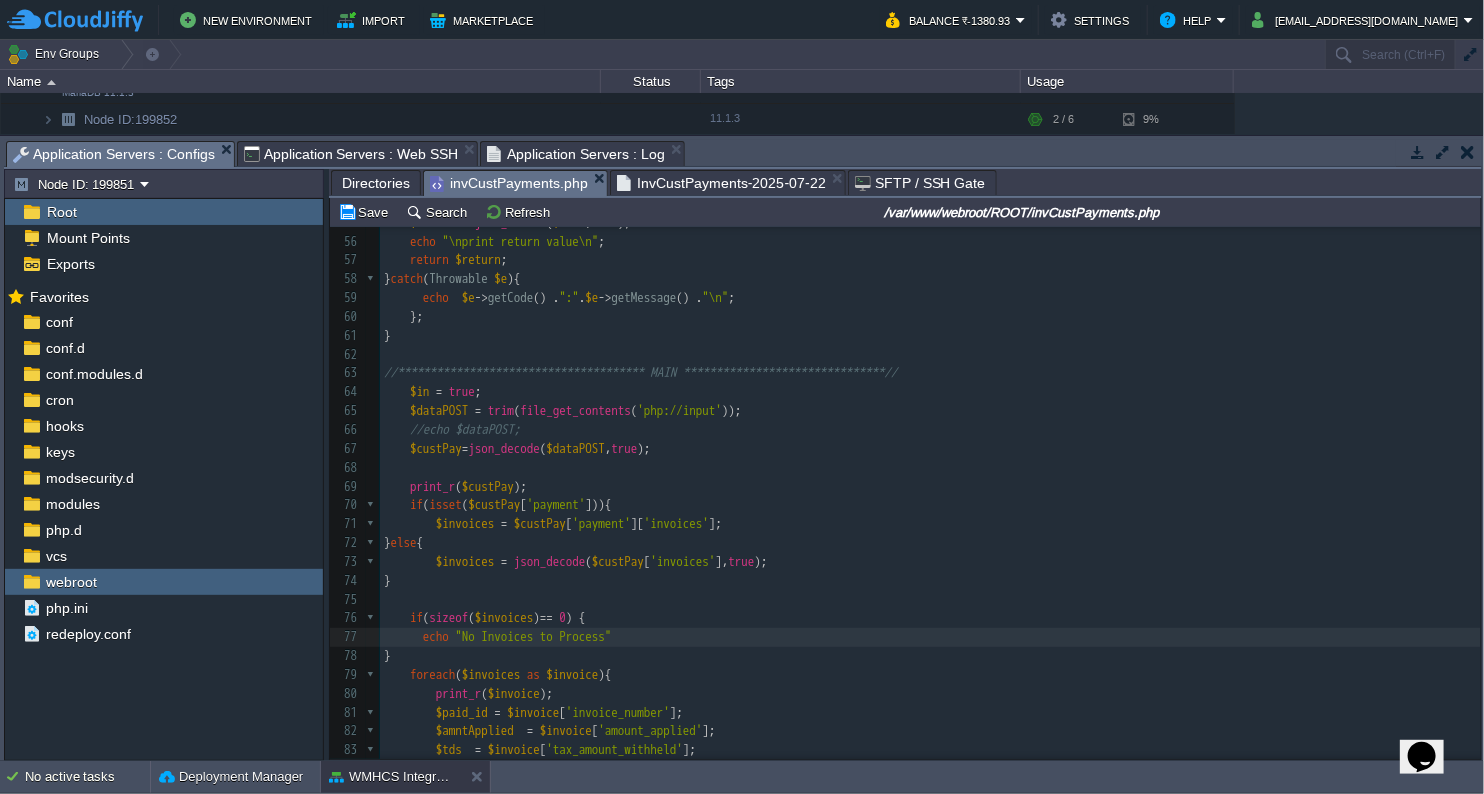 type on ";" 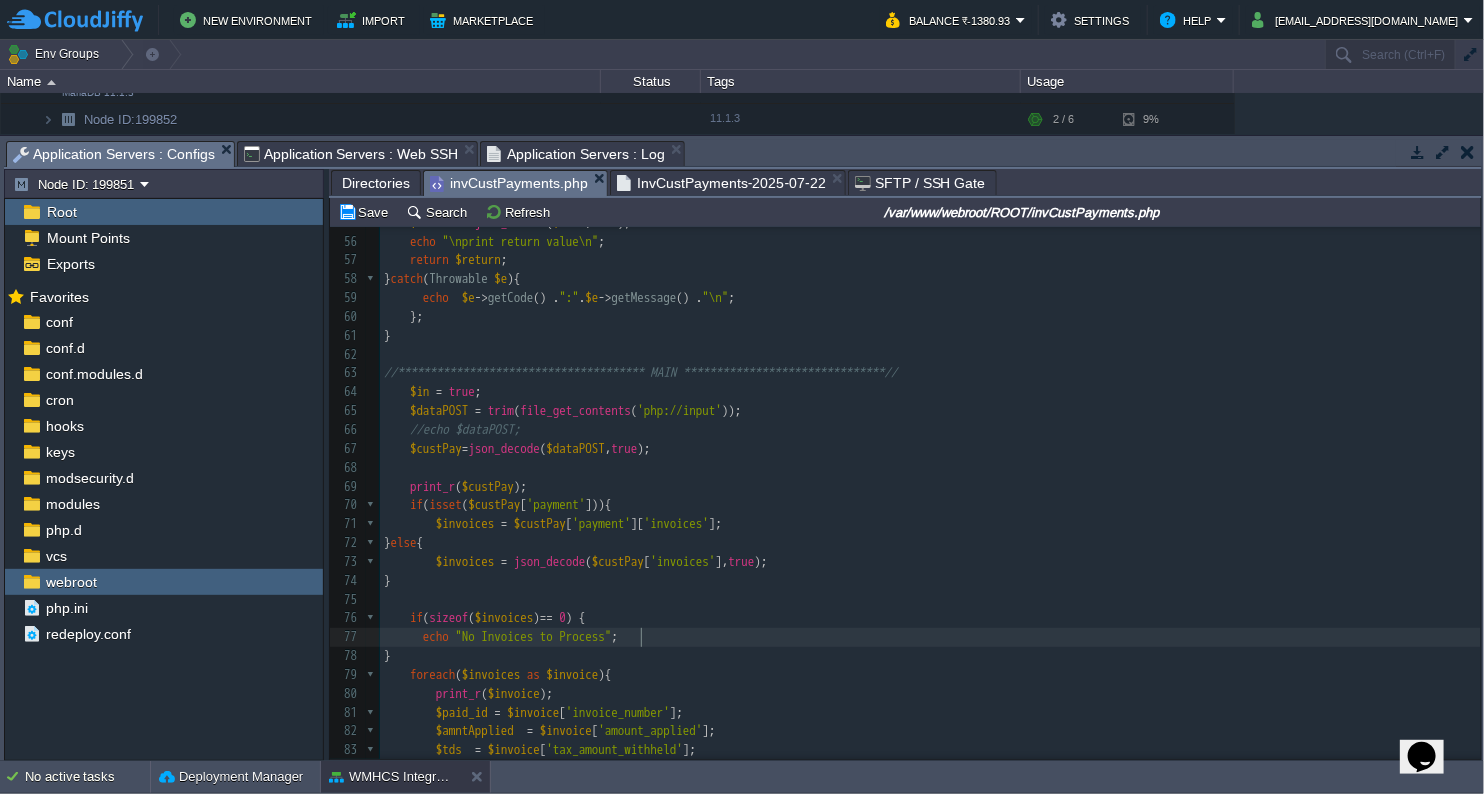 click on "echo   "No Invoices to Process" ;" at bounding box center (930, 637) 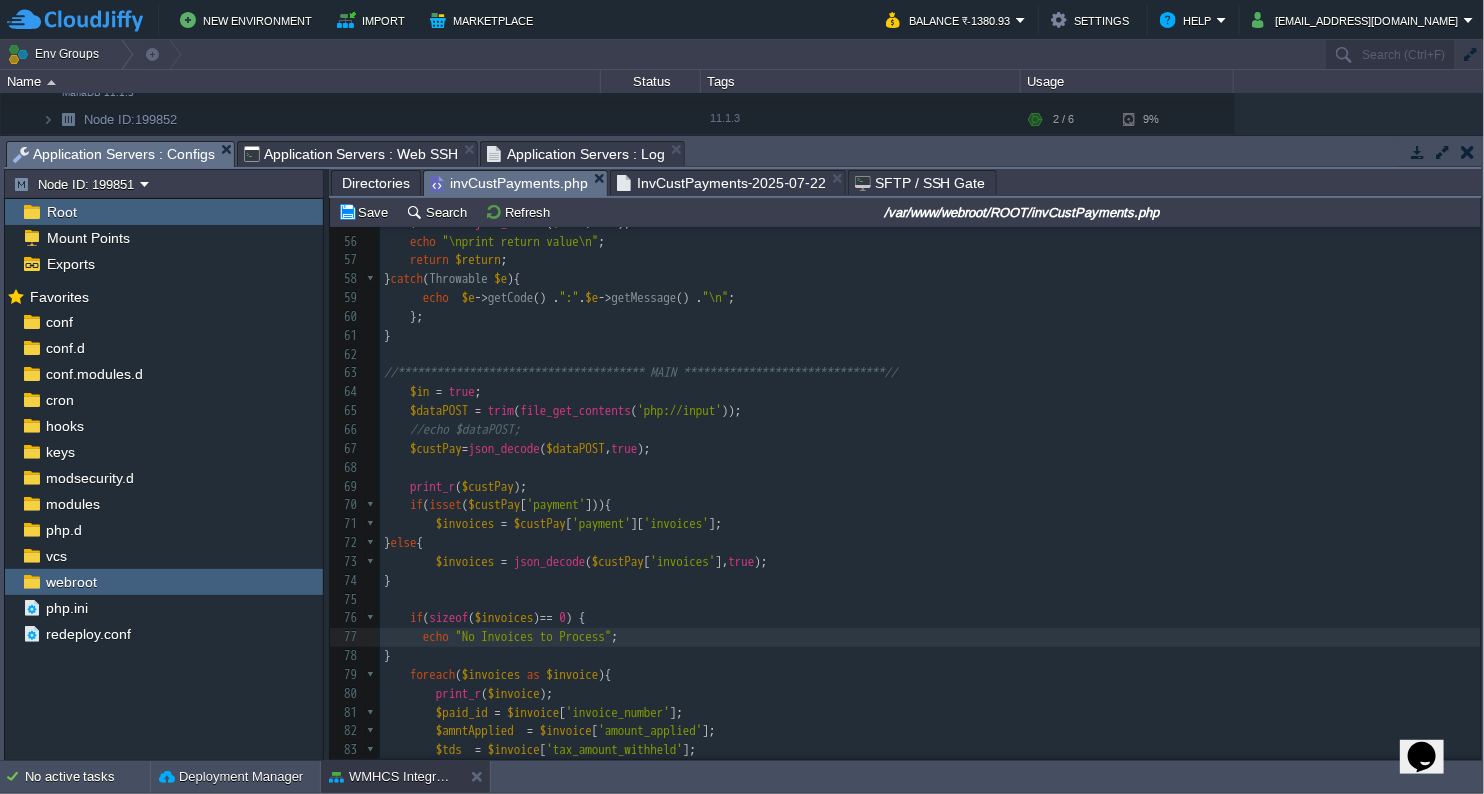 scroll, scrollTop: 1284, scrollLeft: 0, axis: vertical 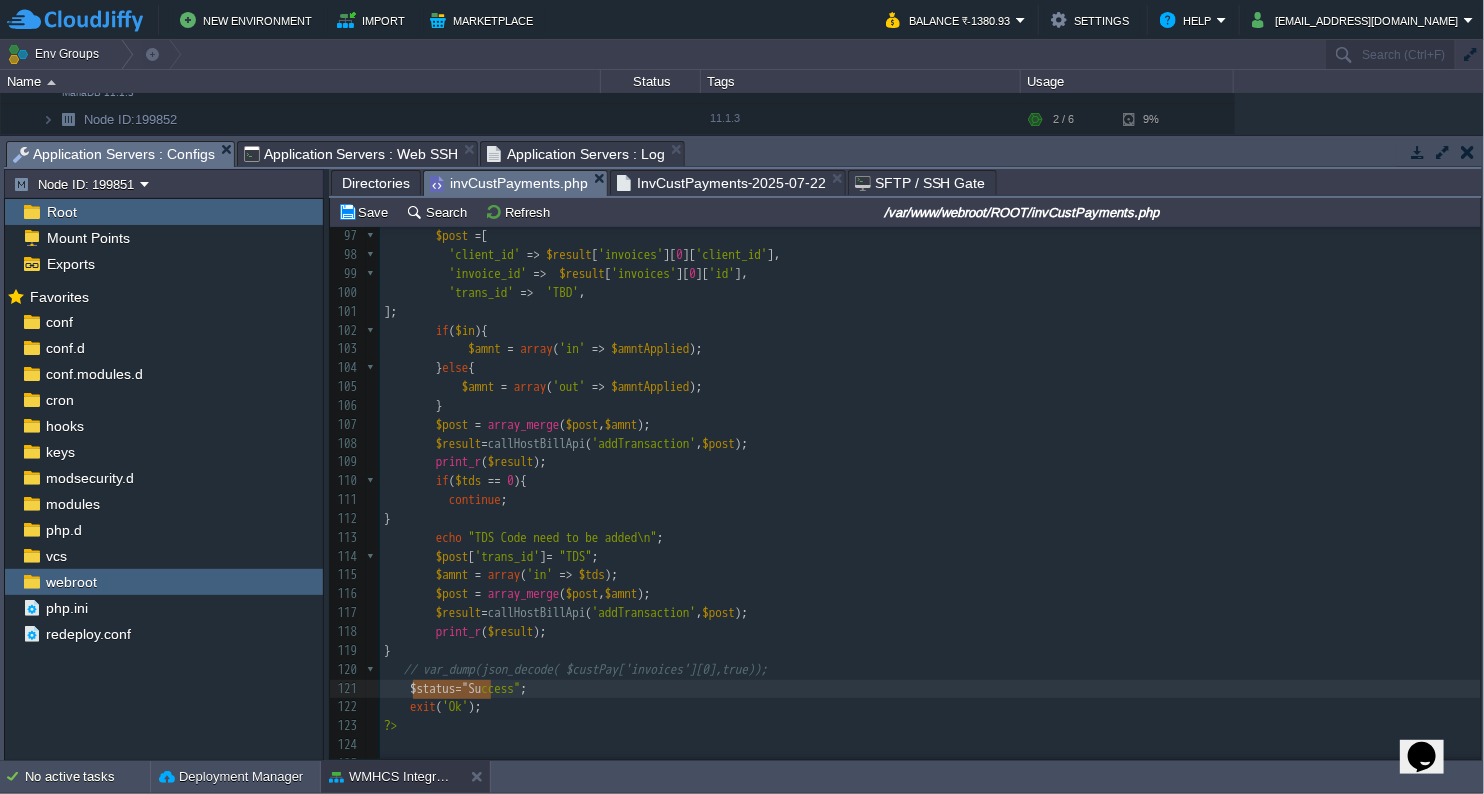 type on "$status="Success";" 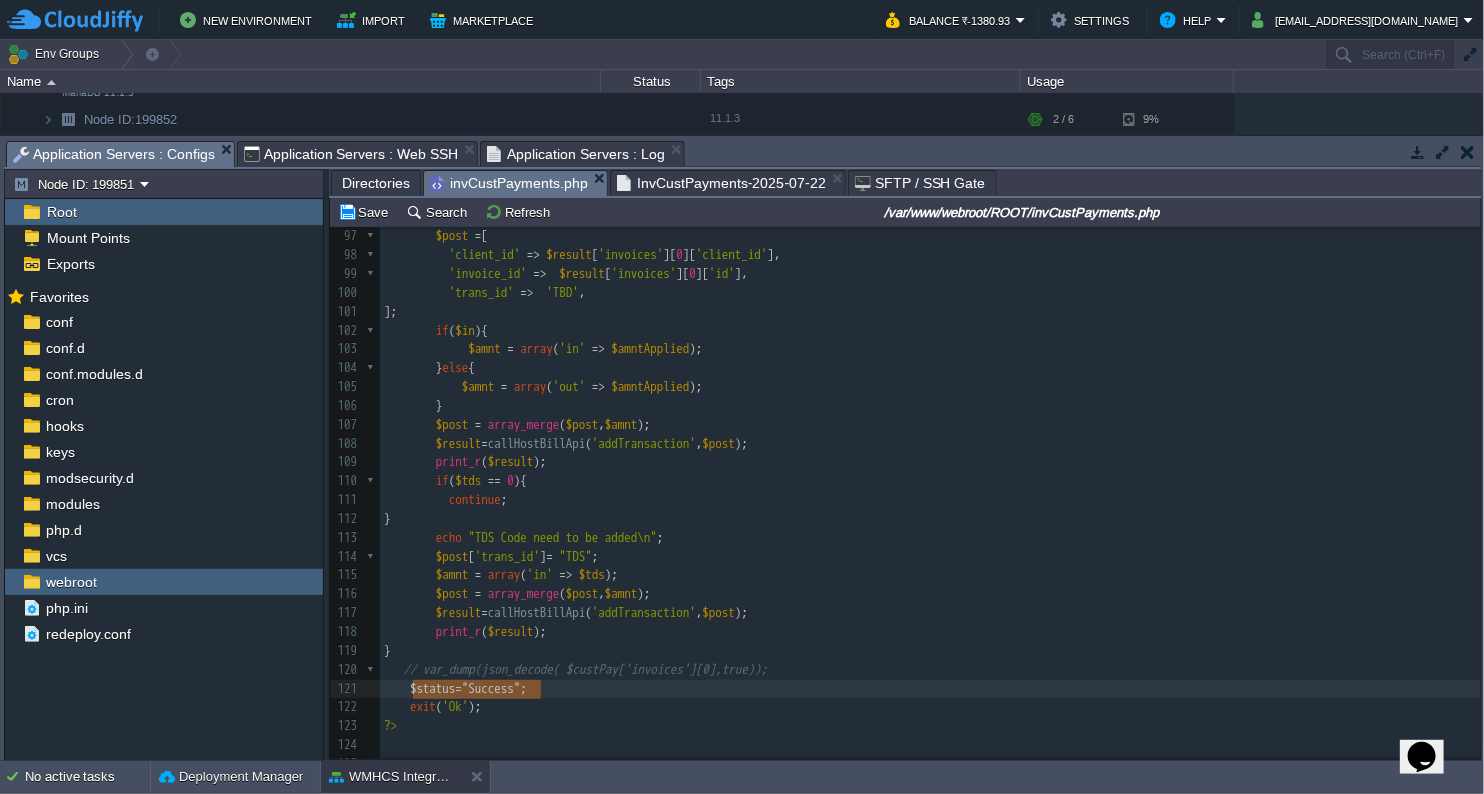 drag, startPoint x: 409, startPoint y: 693, endPoint x: 563, endPoint y: 692, distance: 154.00325 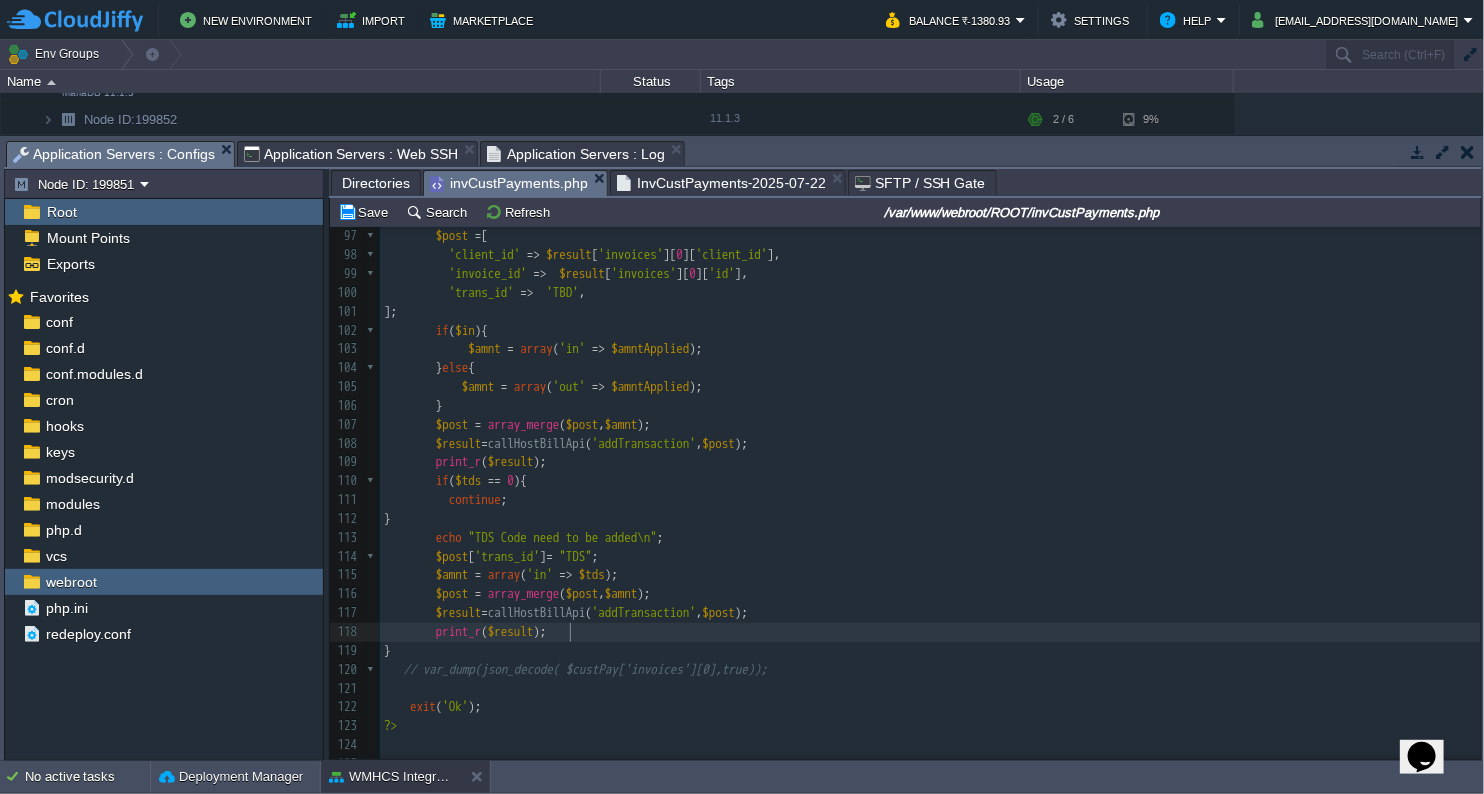 click on "print_r ( $result );" at bounding box center (930, 632) 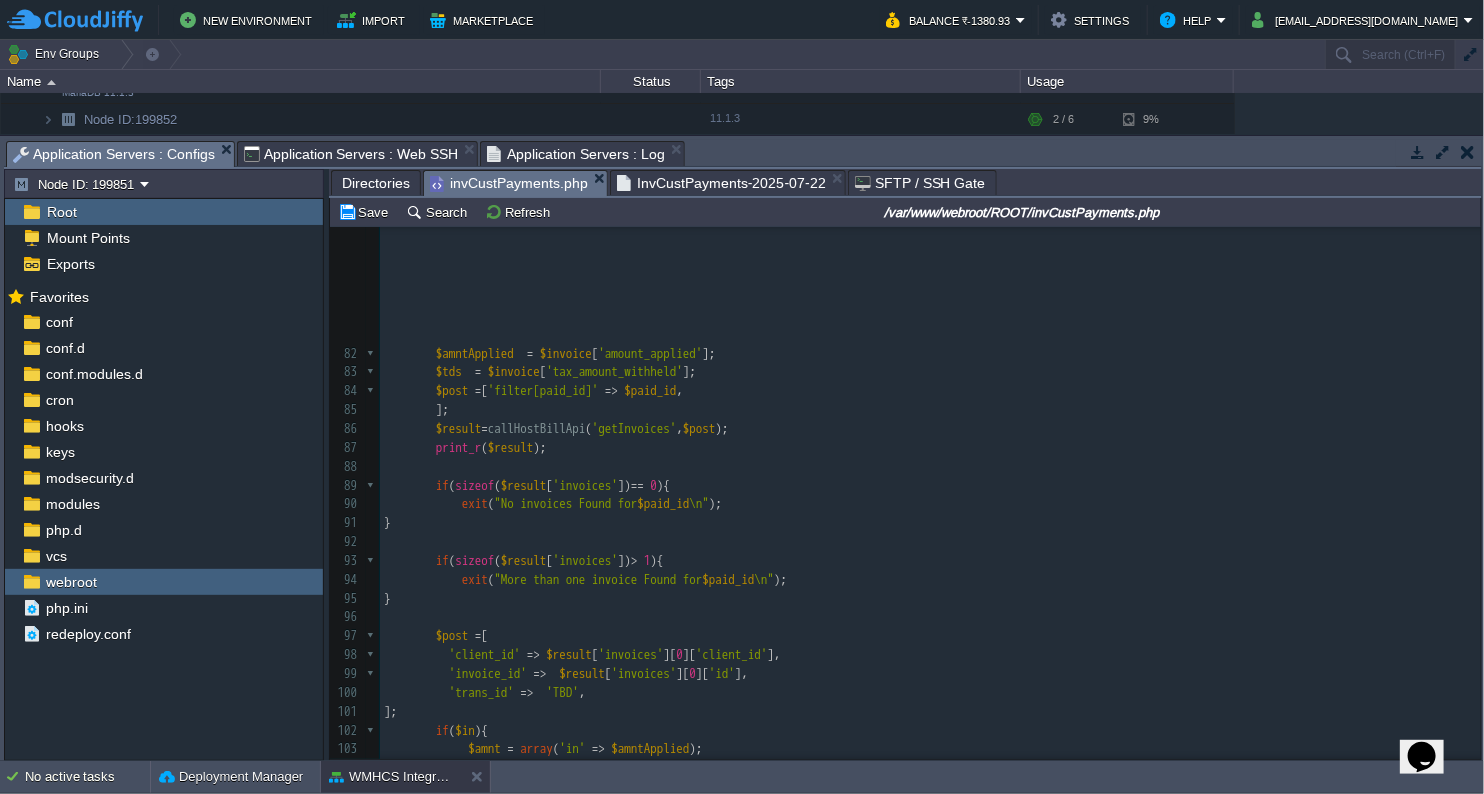scroll, scrollTop: 1368, scrollLeft: 0, axis: vertical 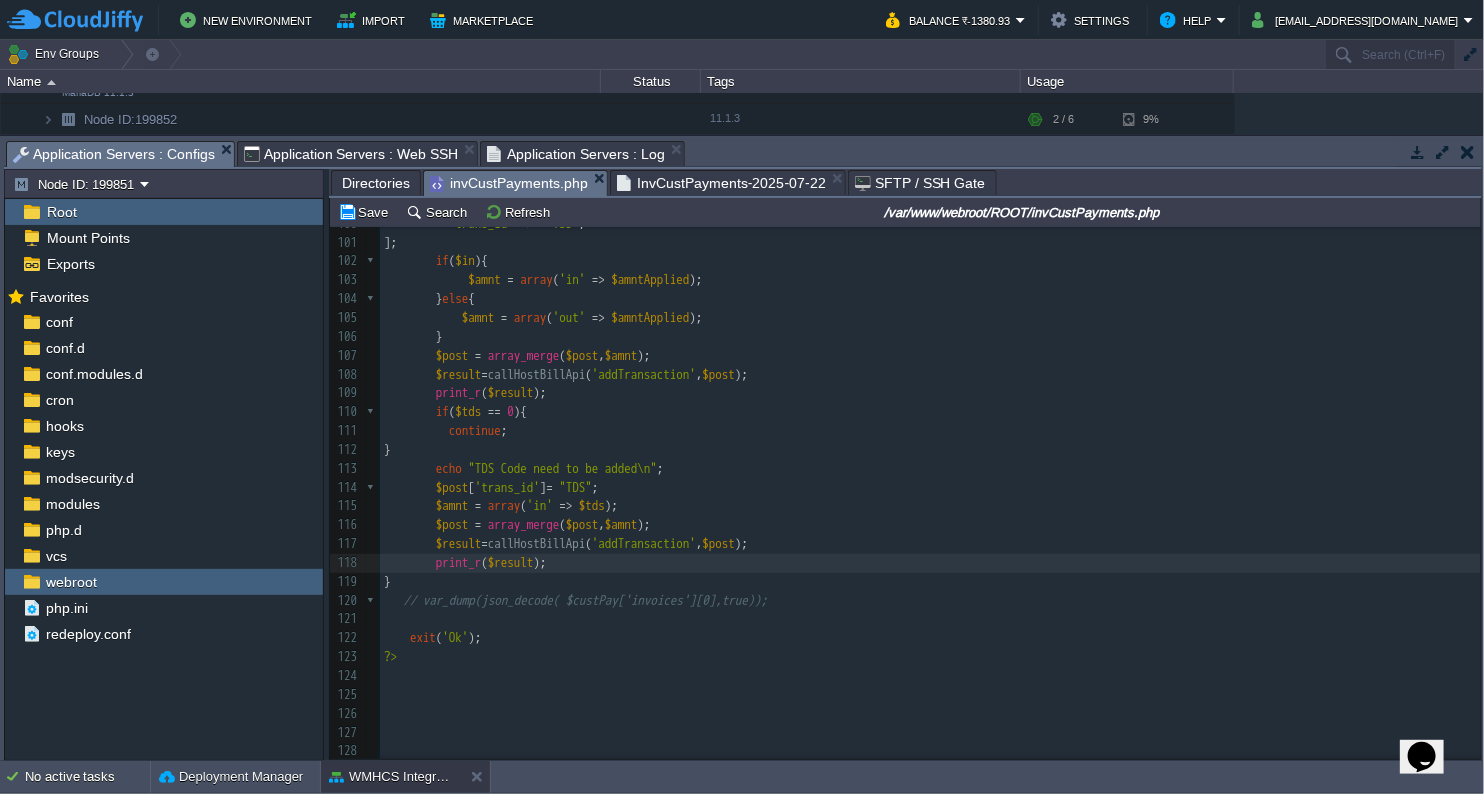 type on "$status="Success";" 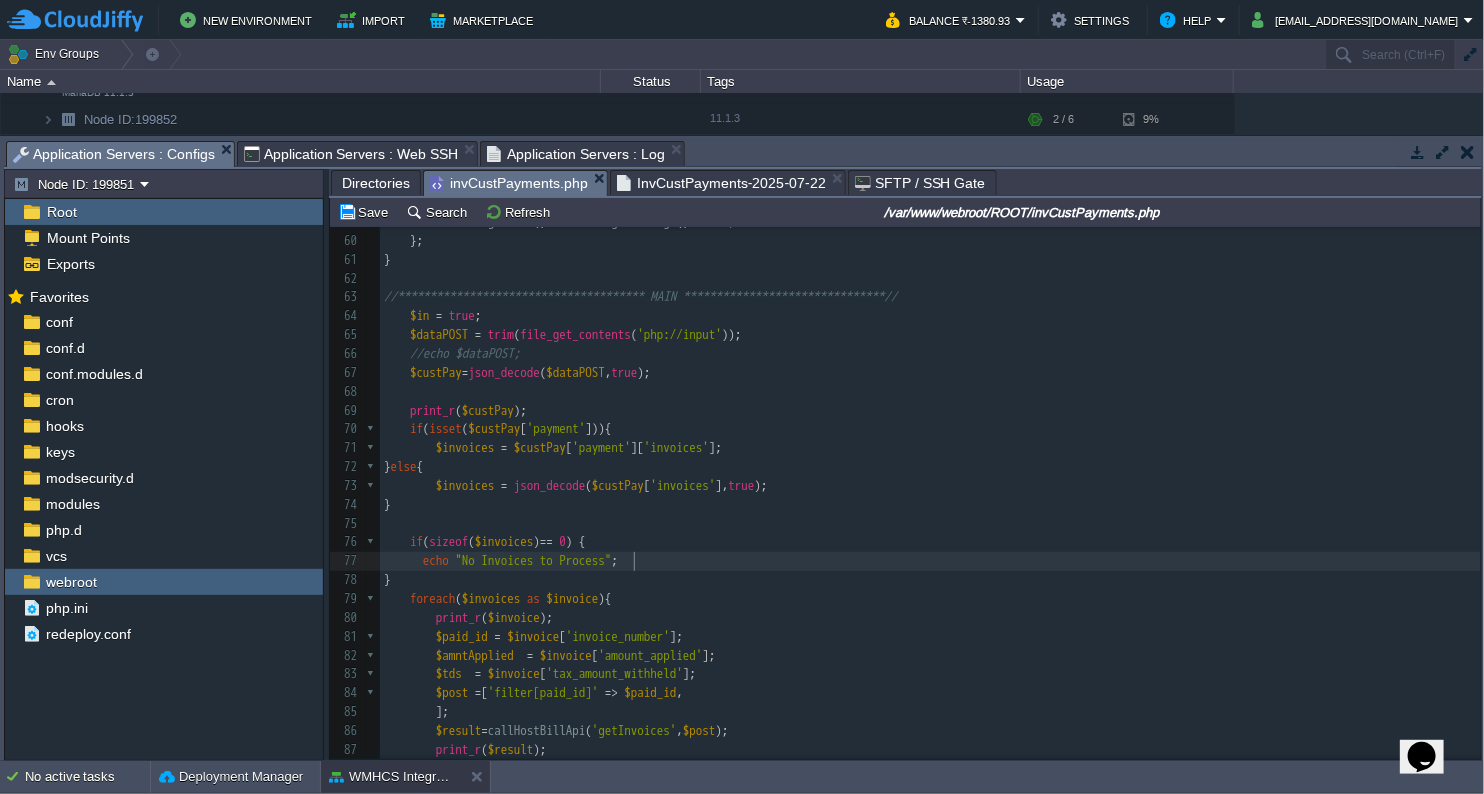 click on ""No Invoices to Process"" at bounding box center [534, 560] 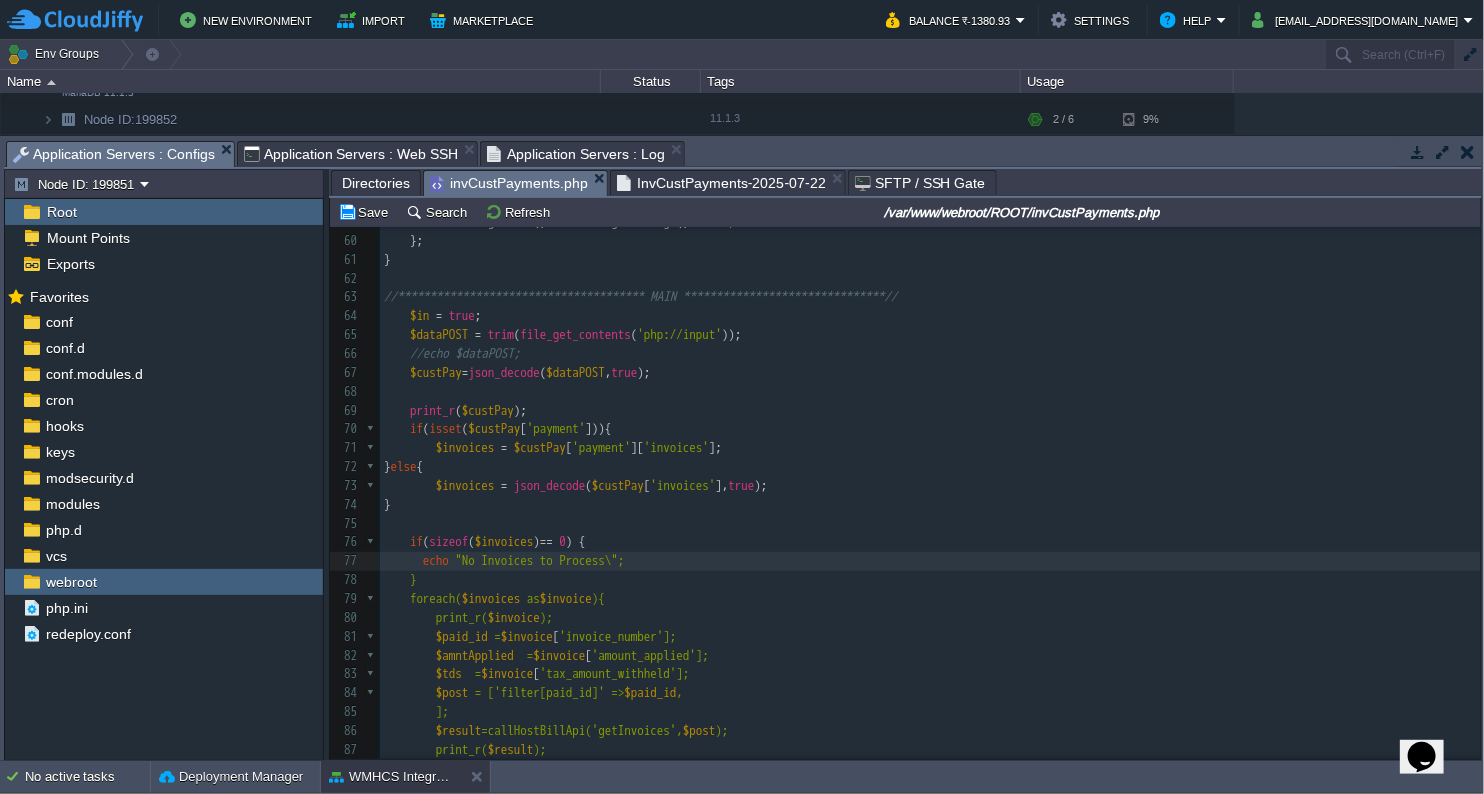 type on "\n" 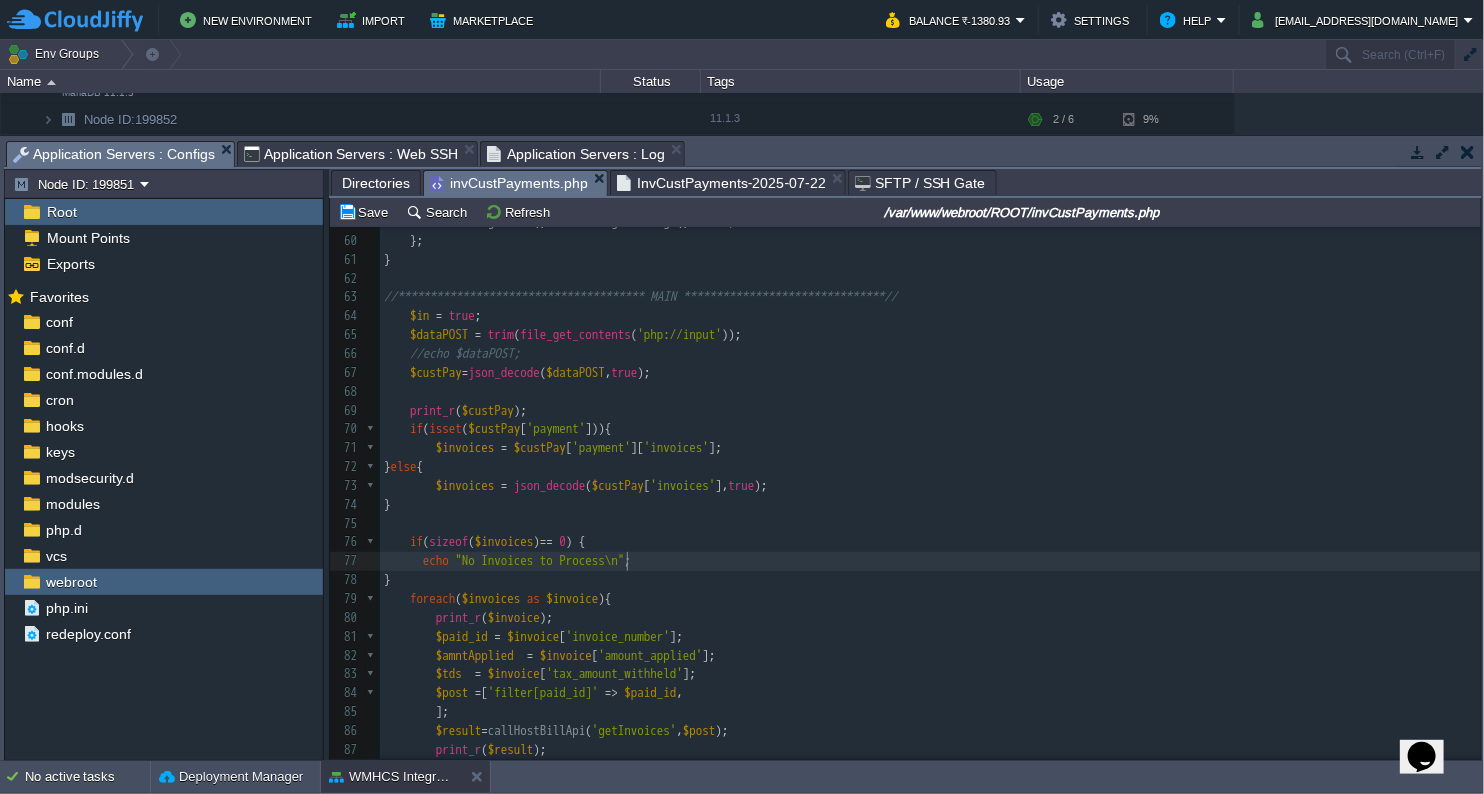 click on "**********" at bounding box center (930, 524) 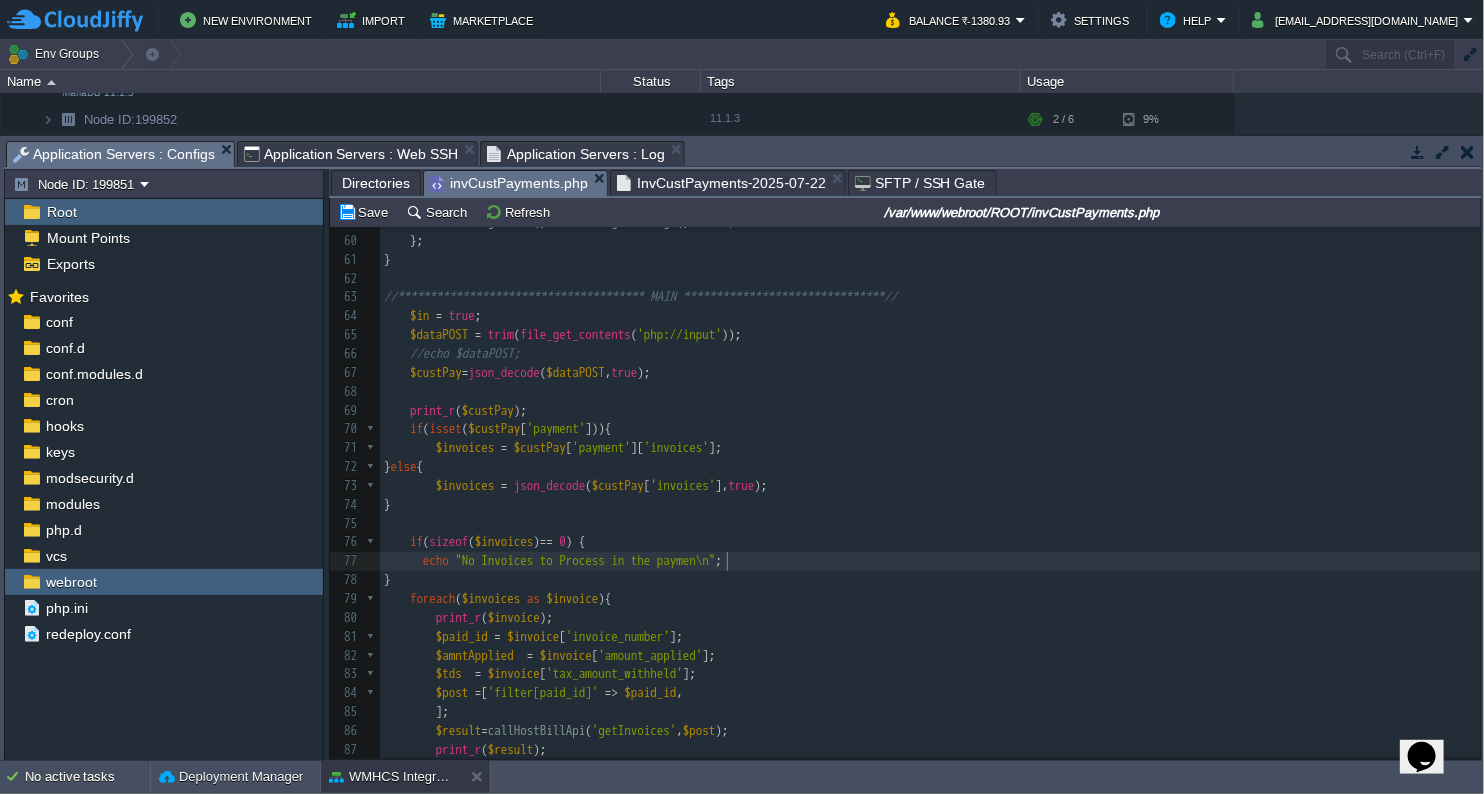 type on "in the payments" 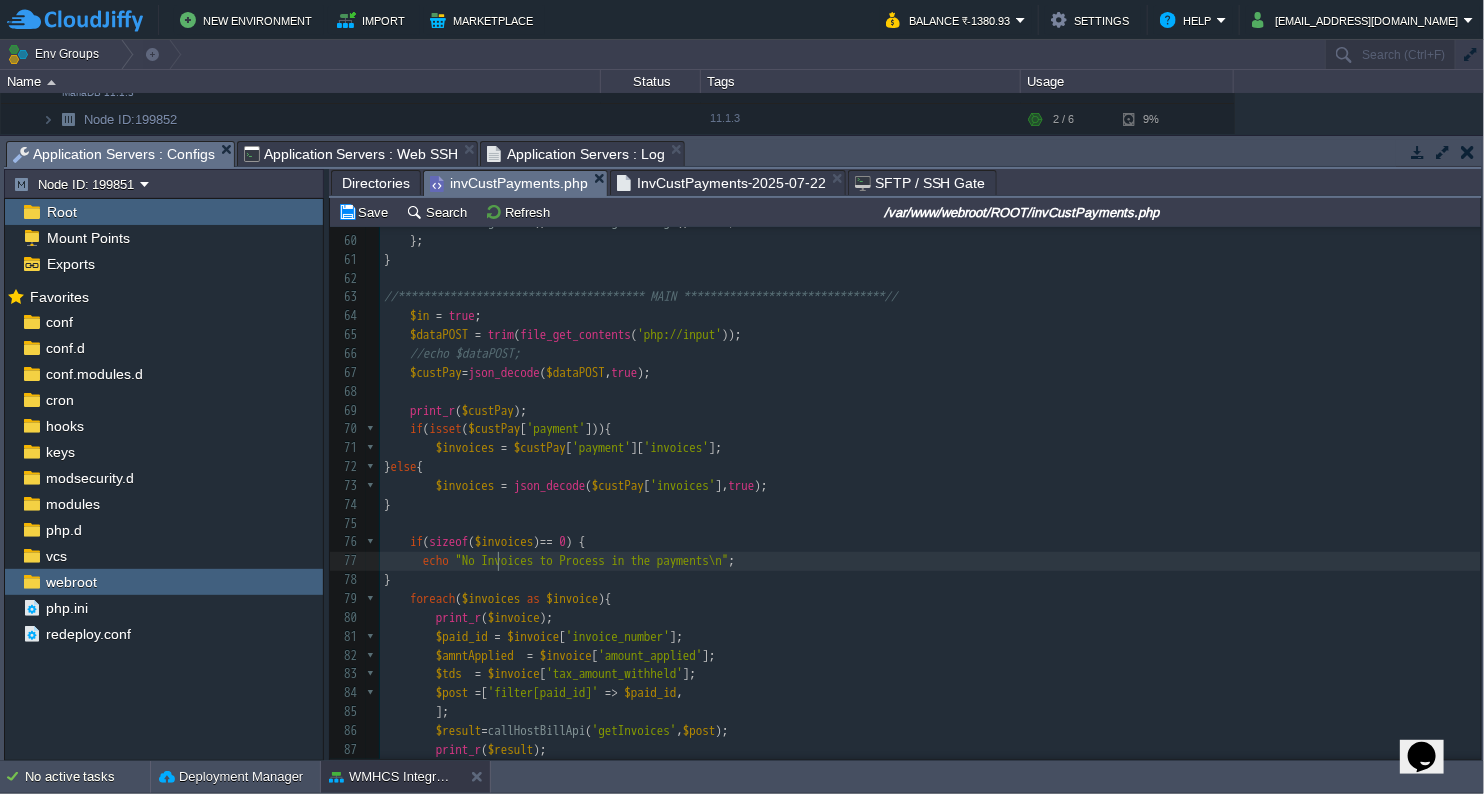 click on ""No Invoices to Process in the payments\n"" at bounding box center [592, 560] 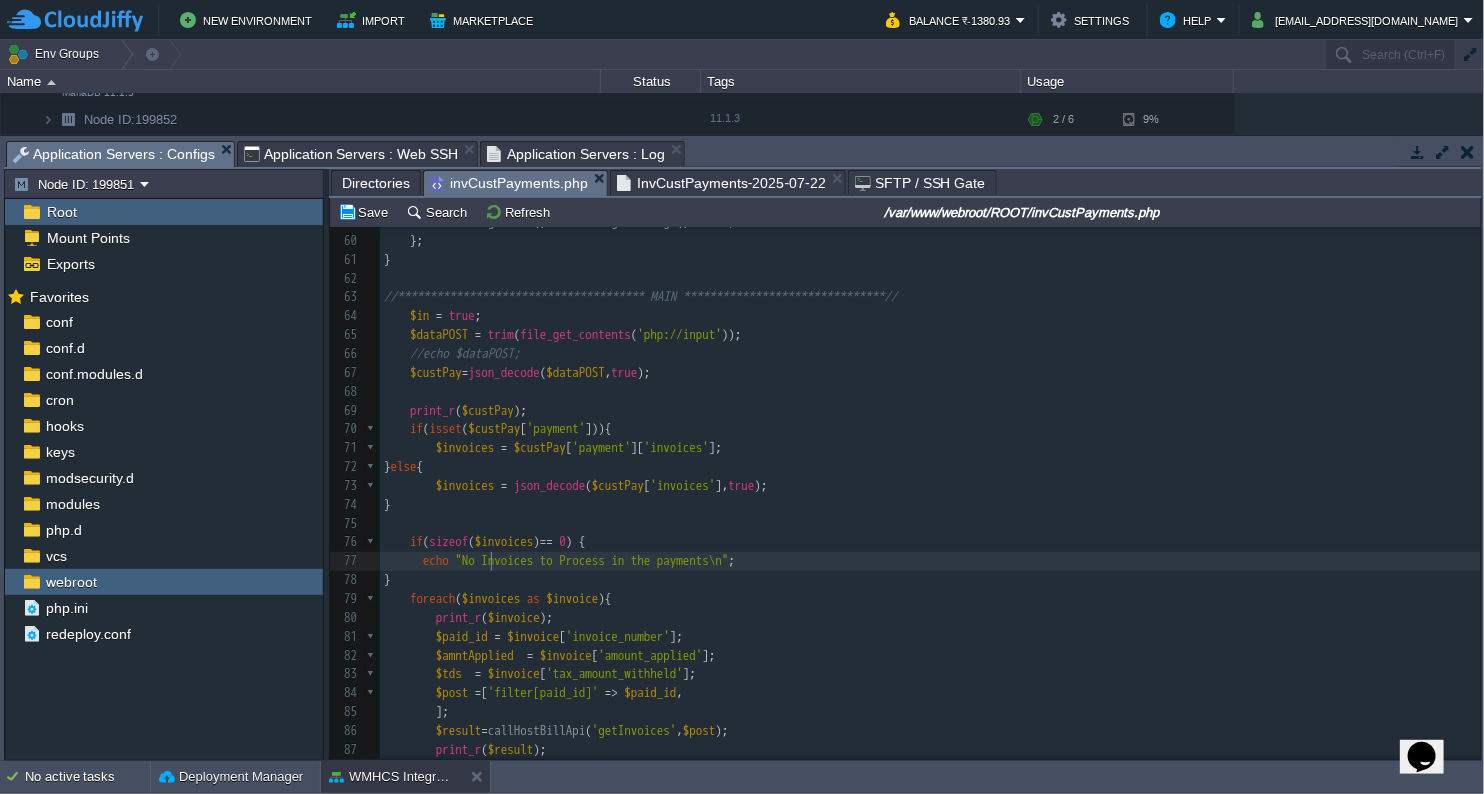 click on "**********" at bounding box center [930, 524] 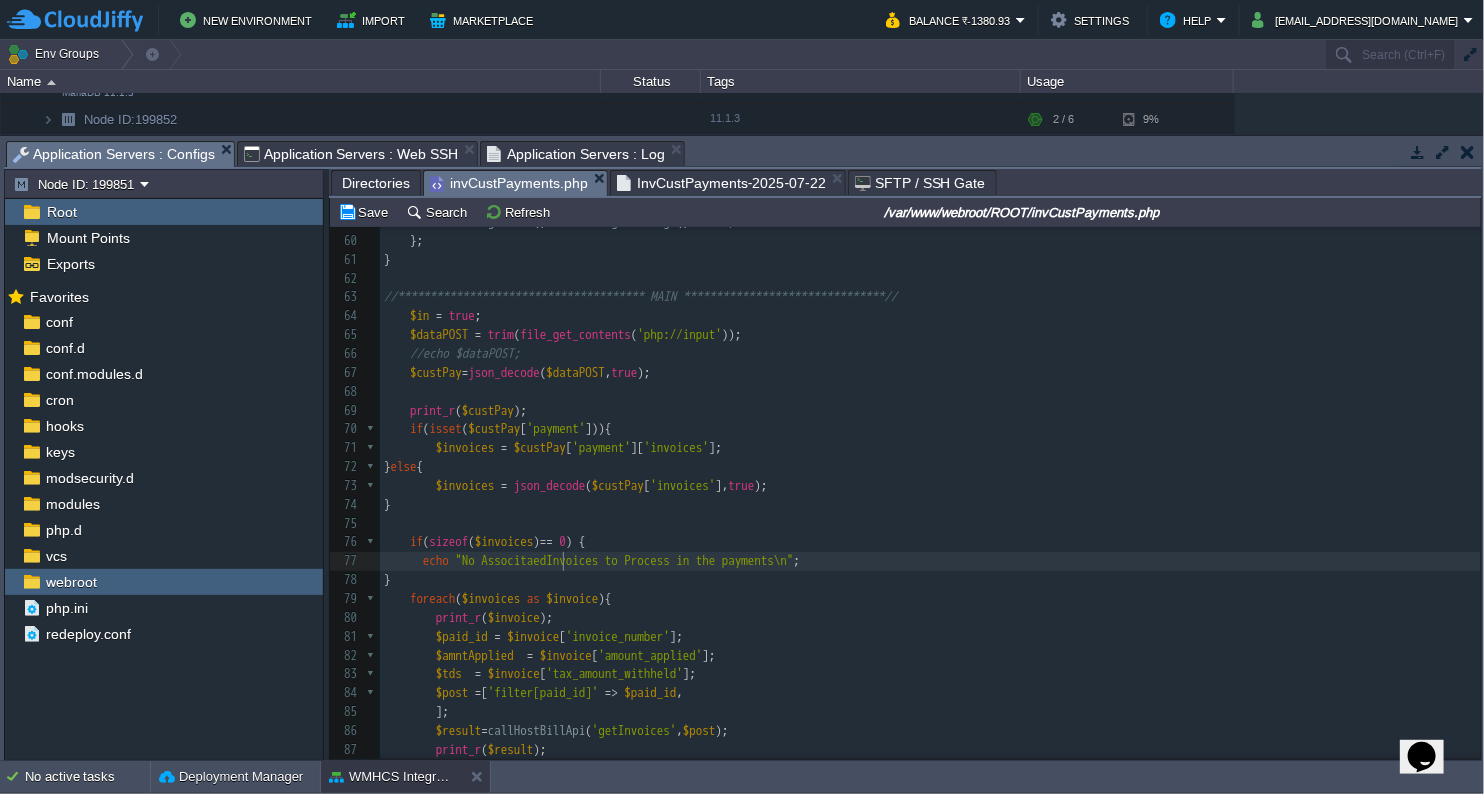 type on "Associtaed" 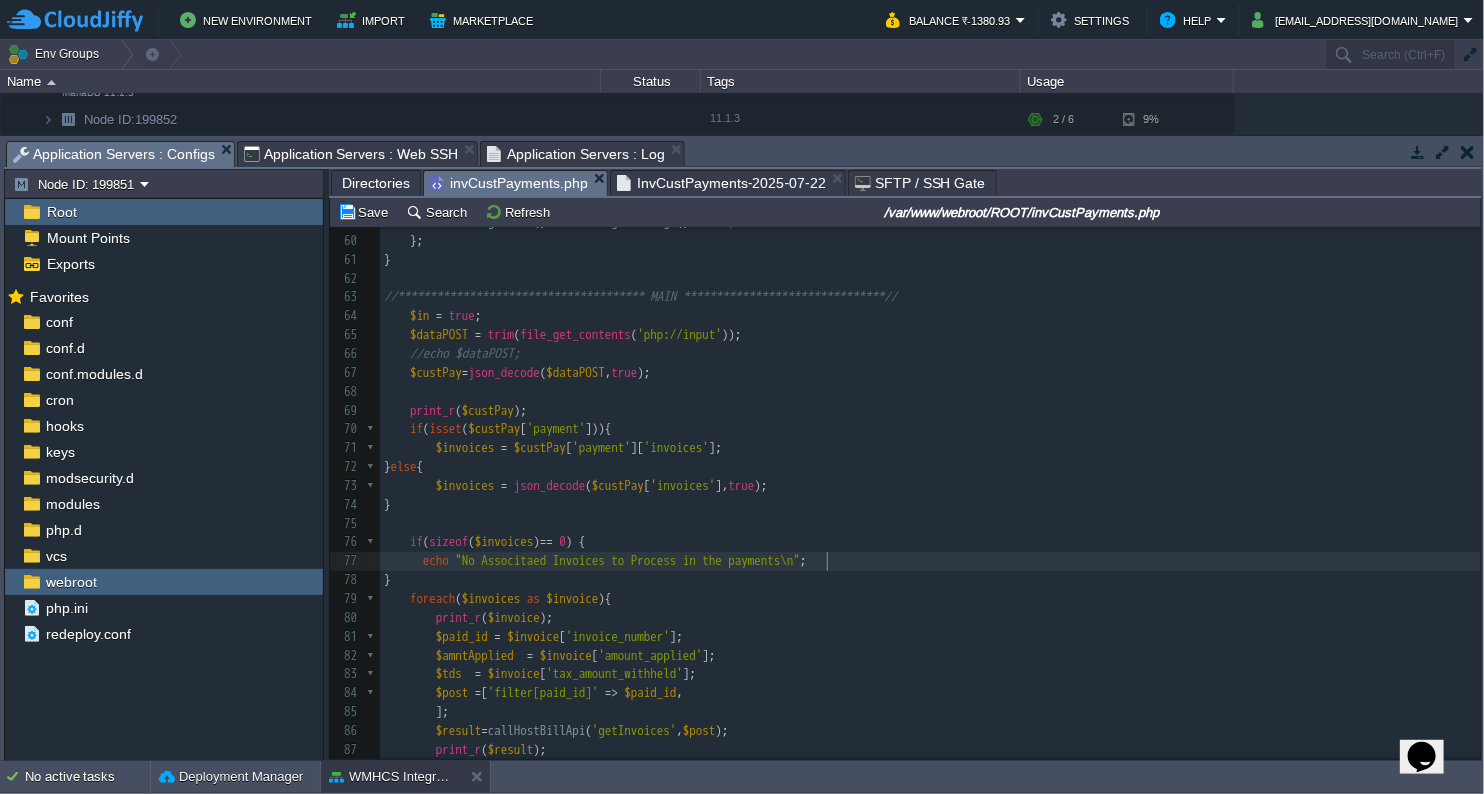 click on ""No Associtaed Invoices to Process in the payments\n"" at bounding box center [628, 560] 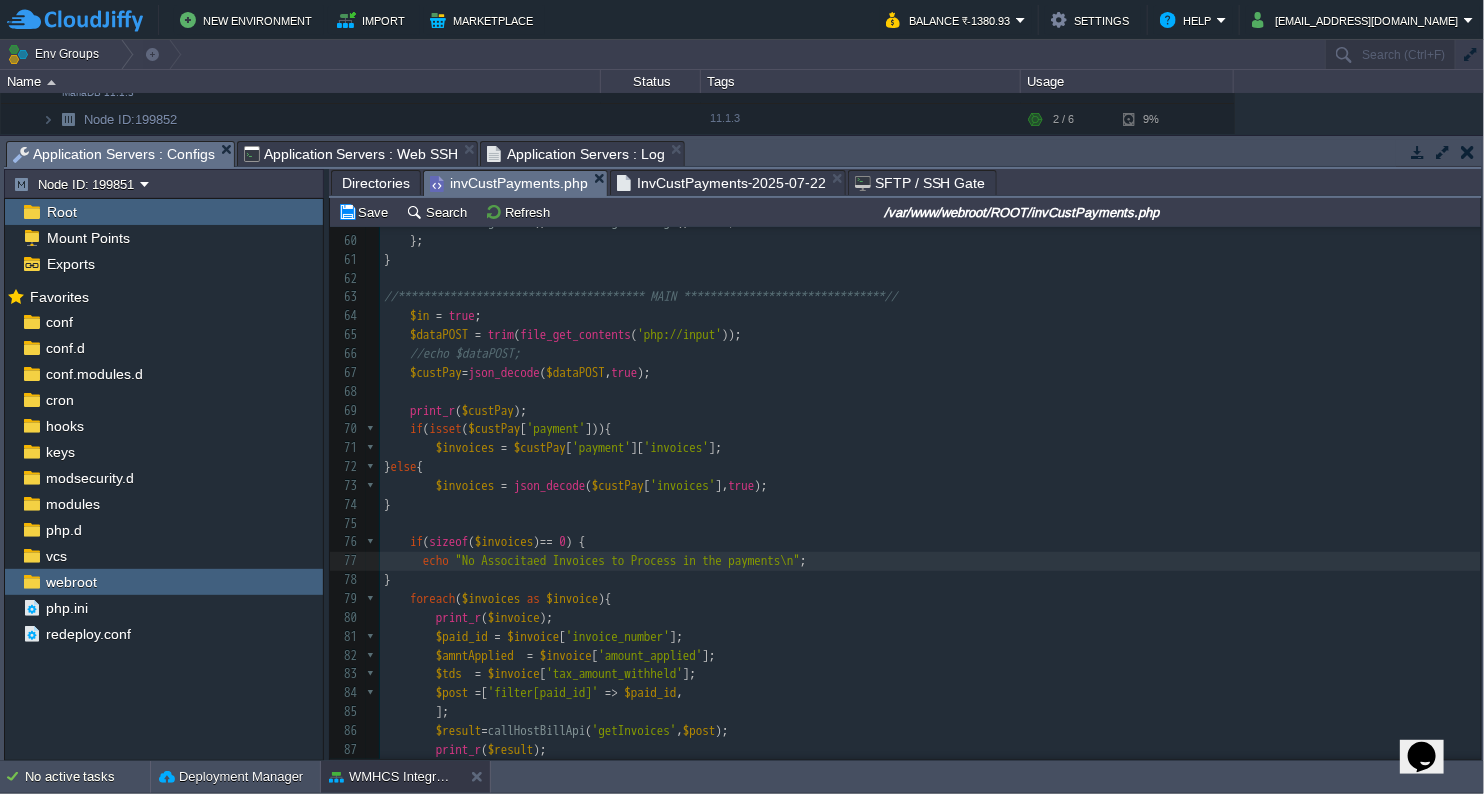 click on "**********" at bounding box center (930, 524) 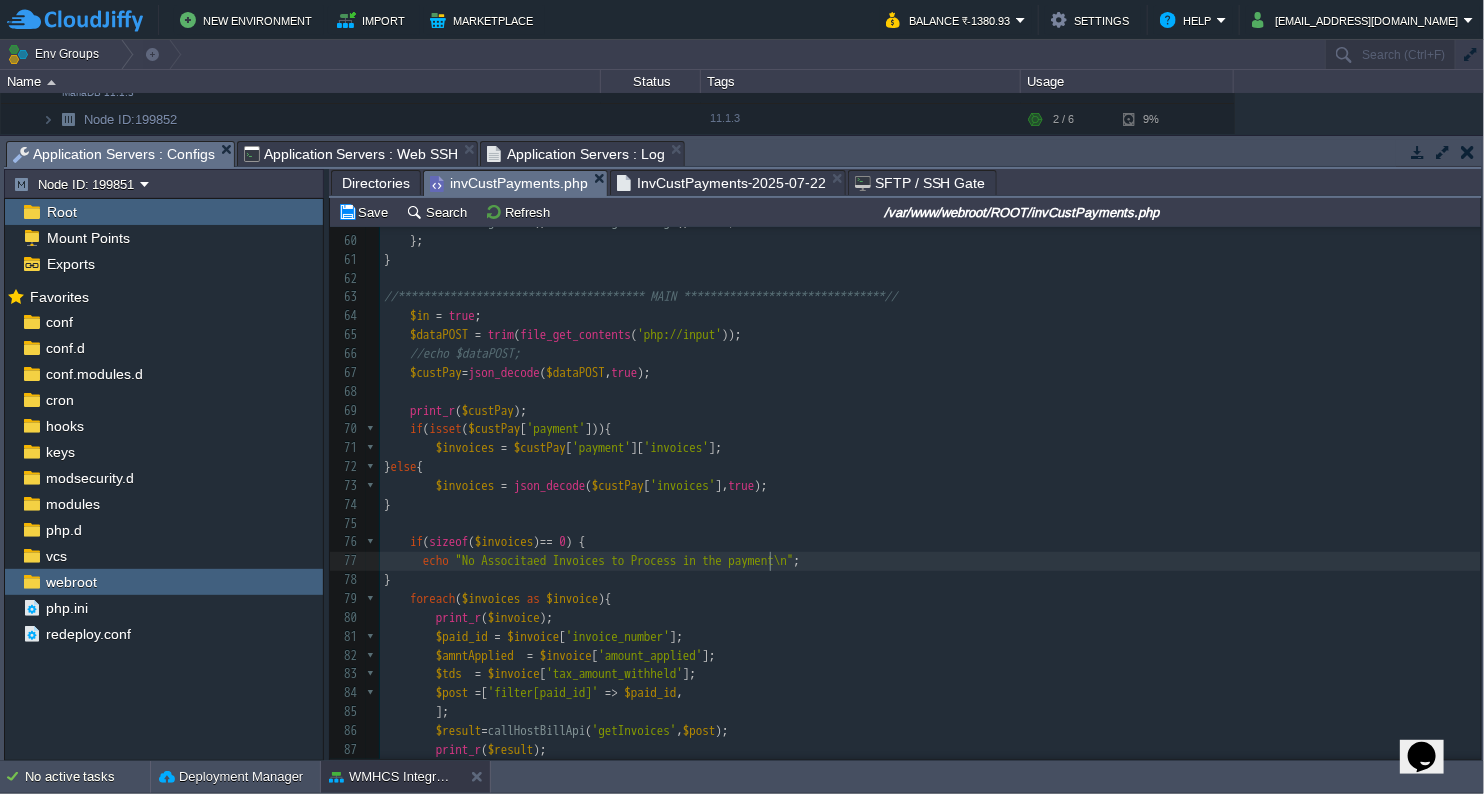 click on "**********" at bounding box center (930, 524) 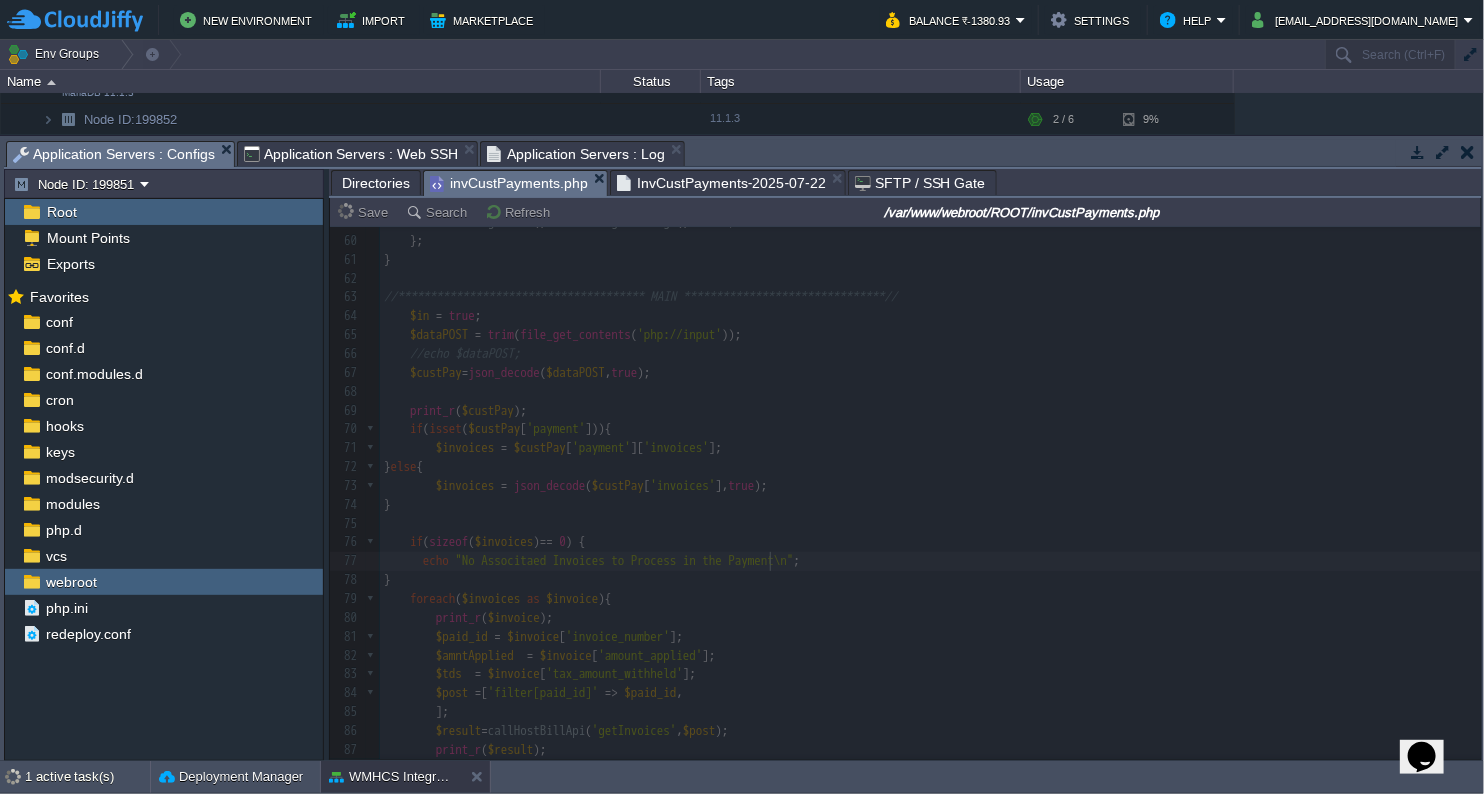 type on "P" 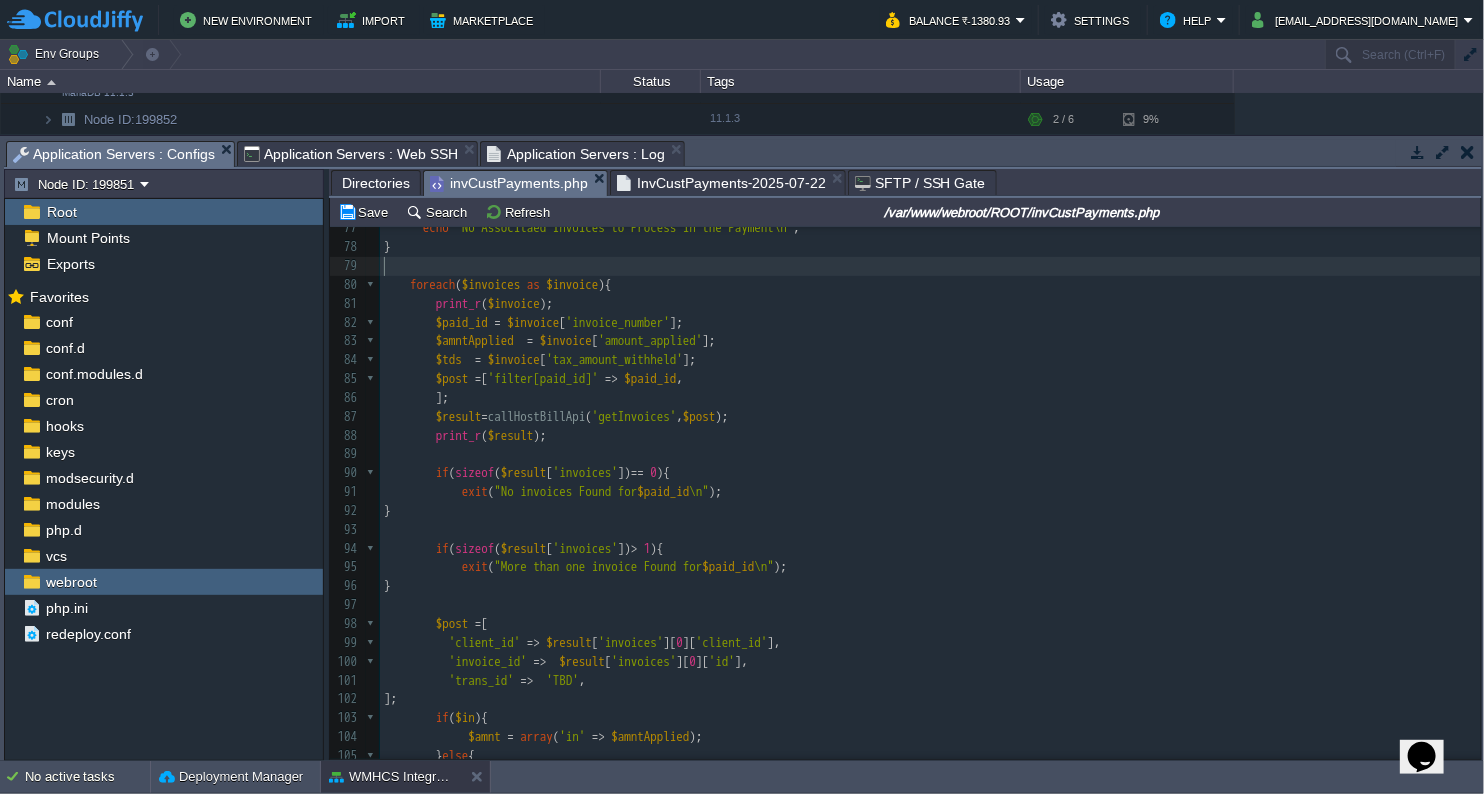 scroll, scrollTop: 1631, scrollLeft: 0, axis: vertical 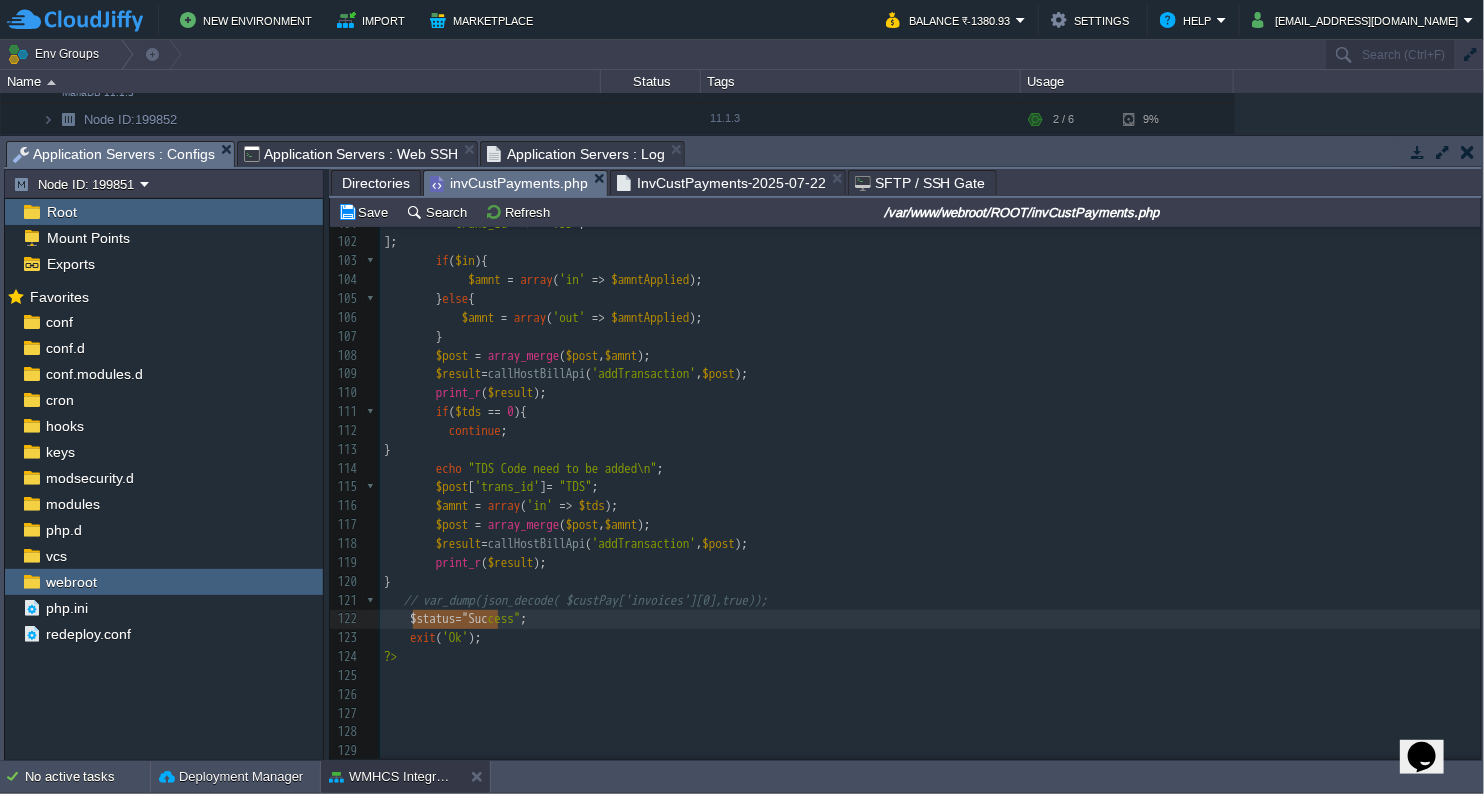 type on "$status="Success";" 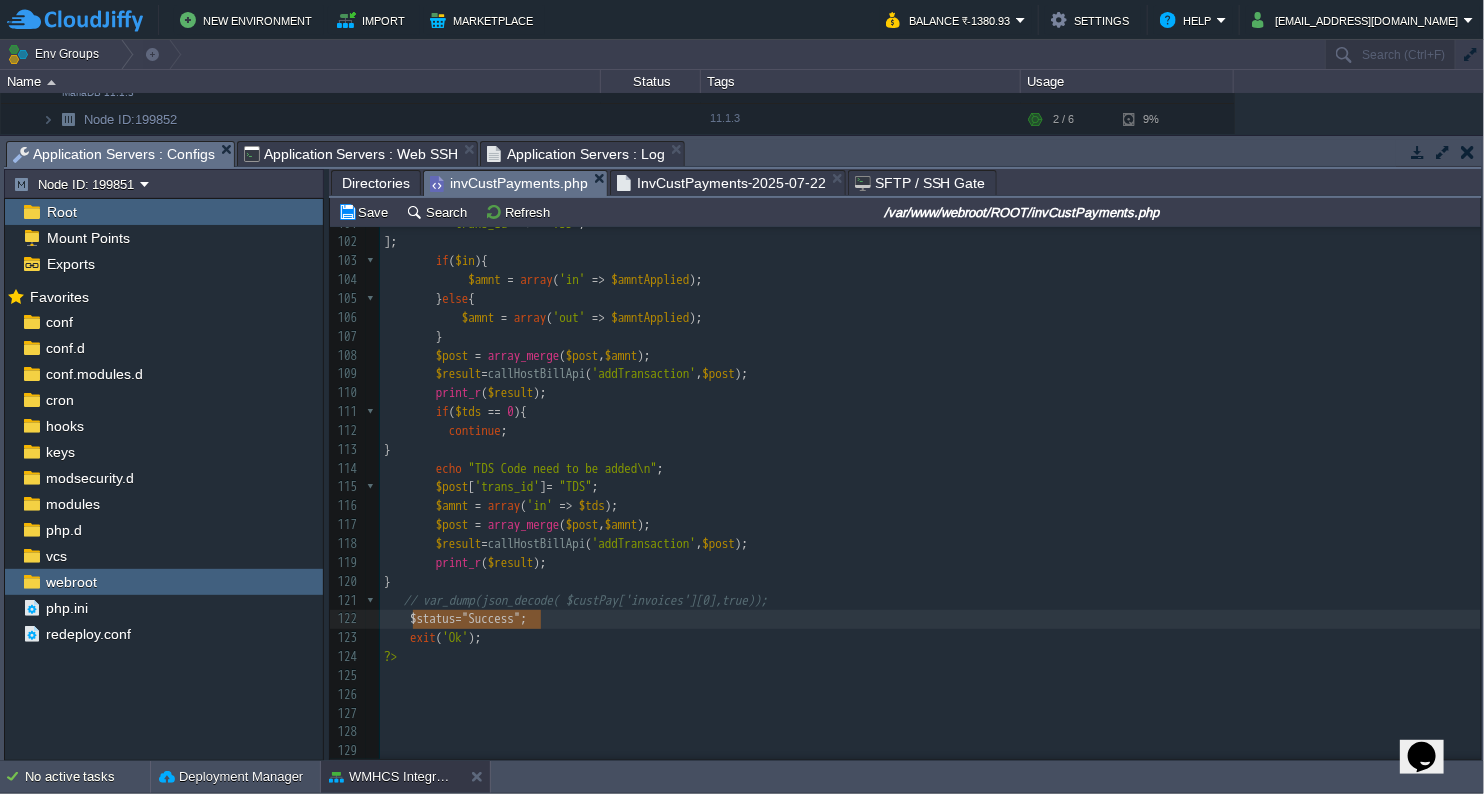 drag, startPoint x: 407, startPoint y: 616, endPoint x: 505, endPoint y: 612, distance: 98.0816 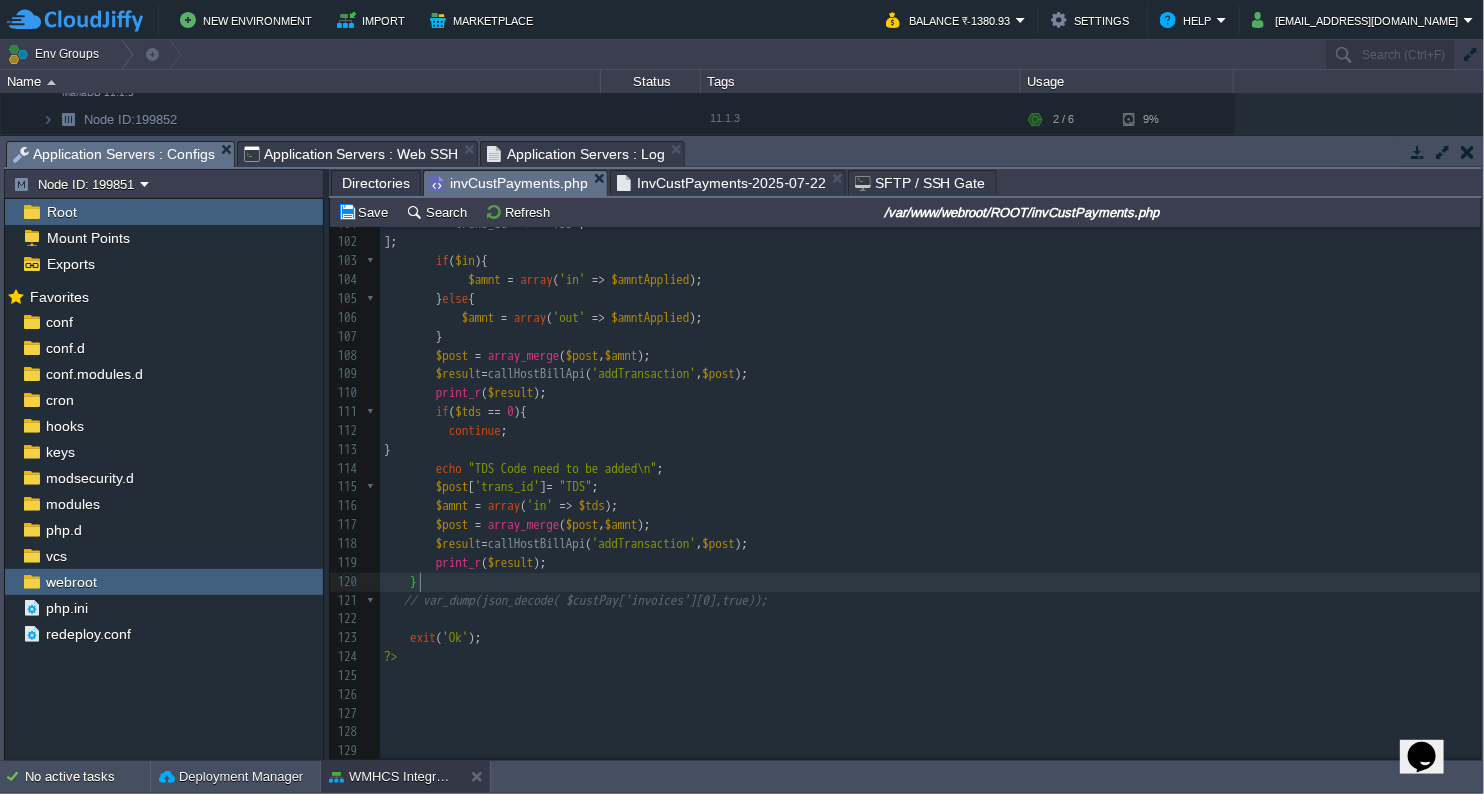 click on "print_r ( $result );" at bounding box center (930, 563) 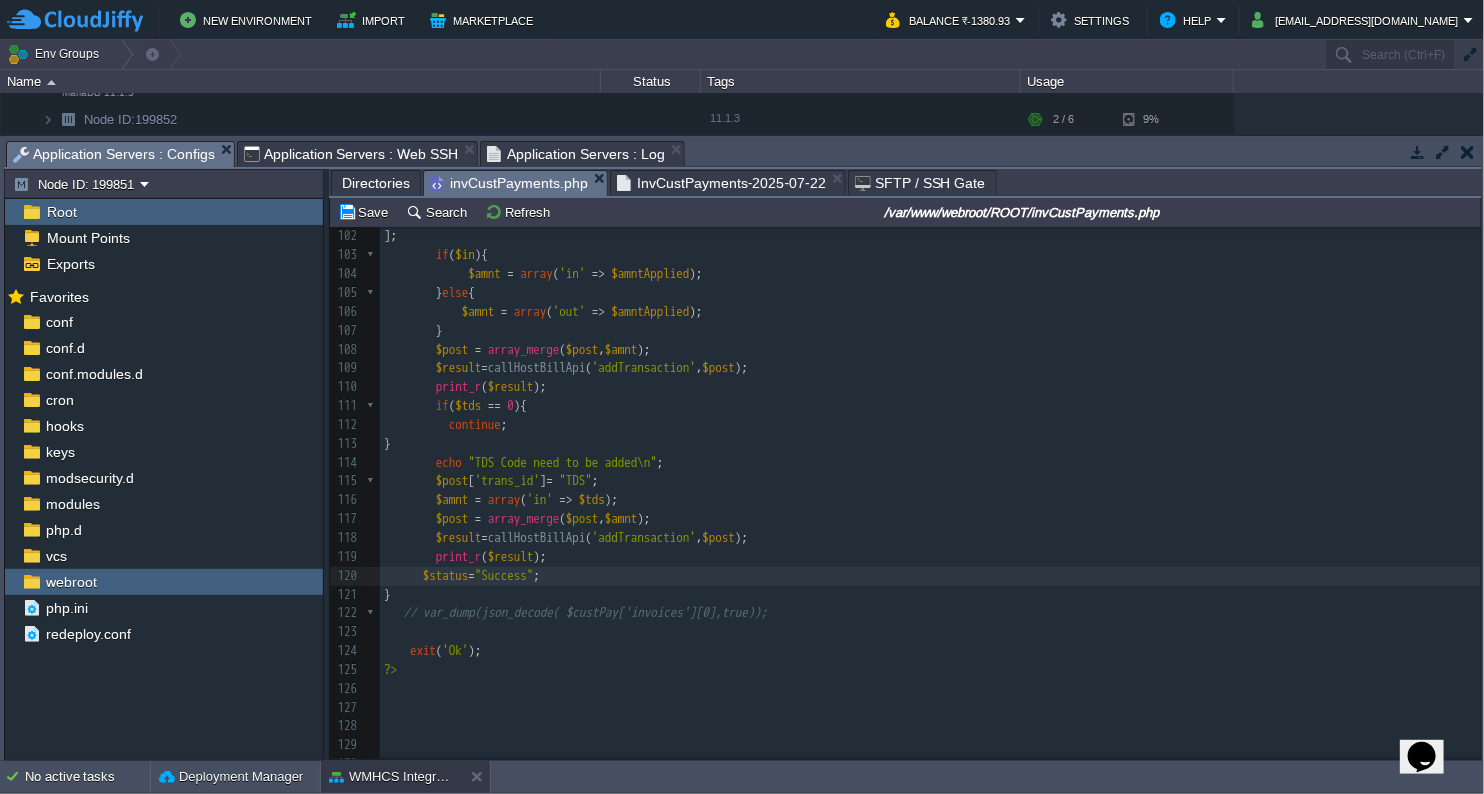 click on "xxxxxxxxxx      $status = "Success" ;   79 ​ 80      foreach ( $invoices   as   $invoice ){ 81           print_r ( $invoice ); 82          $paid_id   =   $invoice [ 'invoice_number' ]; 83           $amntApplied    =   $invoice [ 'amount_applied' ]; 84           $tds    =   $invoice [ 'tax_amount_withheld' ]; 85           $post   =  [ 'filter[paid_id]'   =>   $paid_id , 86           ]; 87           $result = callHostBillApi ( 'getInvoices' , $post ); 88           print_r ( $result ); 89        90           if ( sizeof ( $result [ 'invoices' ])  ==   0 ){ 91               exit (   "No invoices Found for  $paid_id \n" ); 92         } 93        94           if ( sizeof ( $result [ 'invoices' ])  >   1 ){ 95               exit (   "More than one invoice Found for  $paid_id \n" ); 96         } 97        98           $post   =  [ 99            'client_id'   =>   $result [ 'invoices' ][ 0 ][ 'client_id' ], 100            'invoice_id'   =>    $result [ 'invoices' ][ 0 ][" at bounding box center [930, 284] 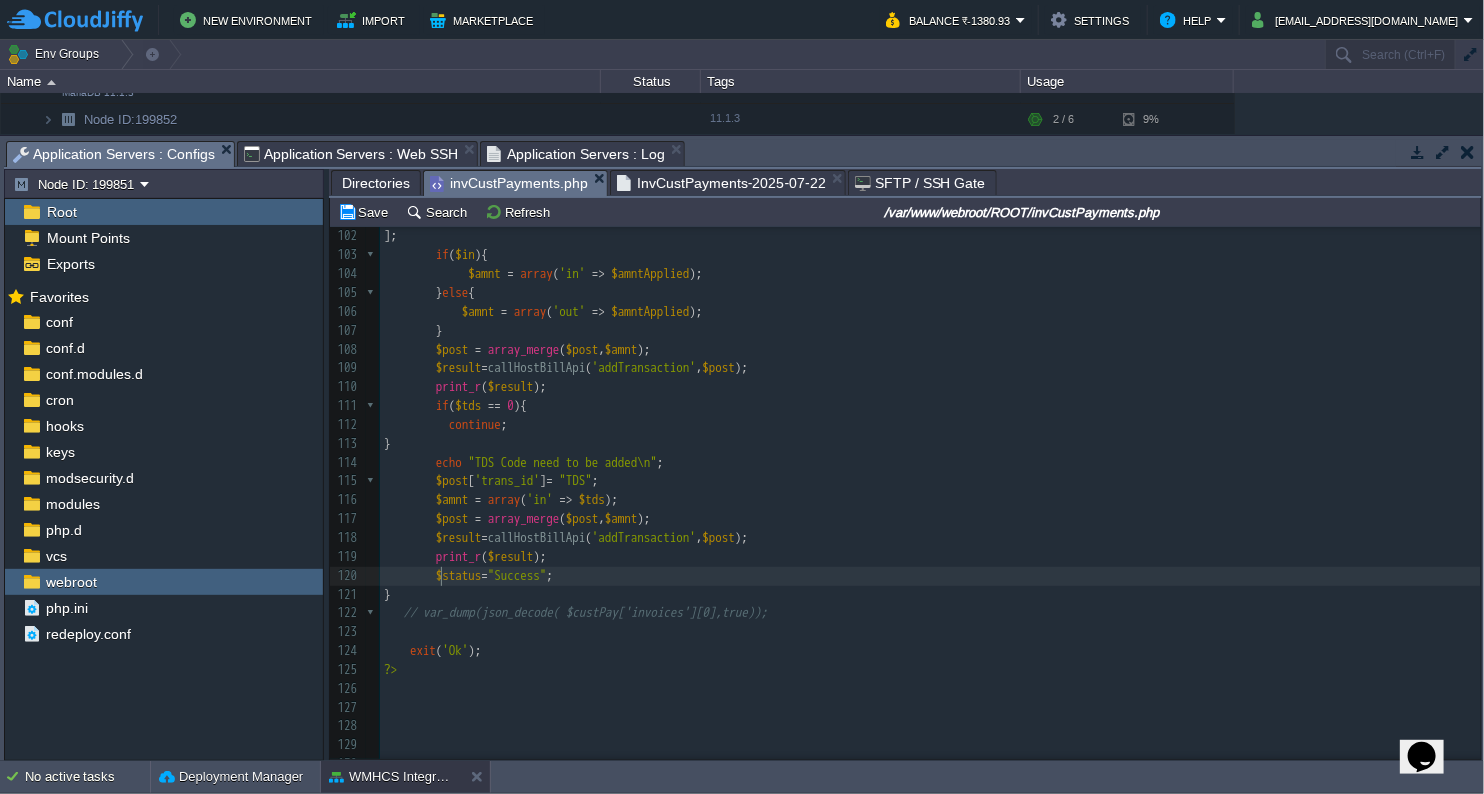 type on "$status="Success";" 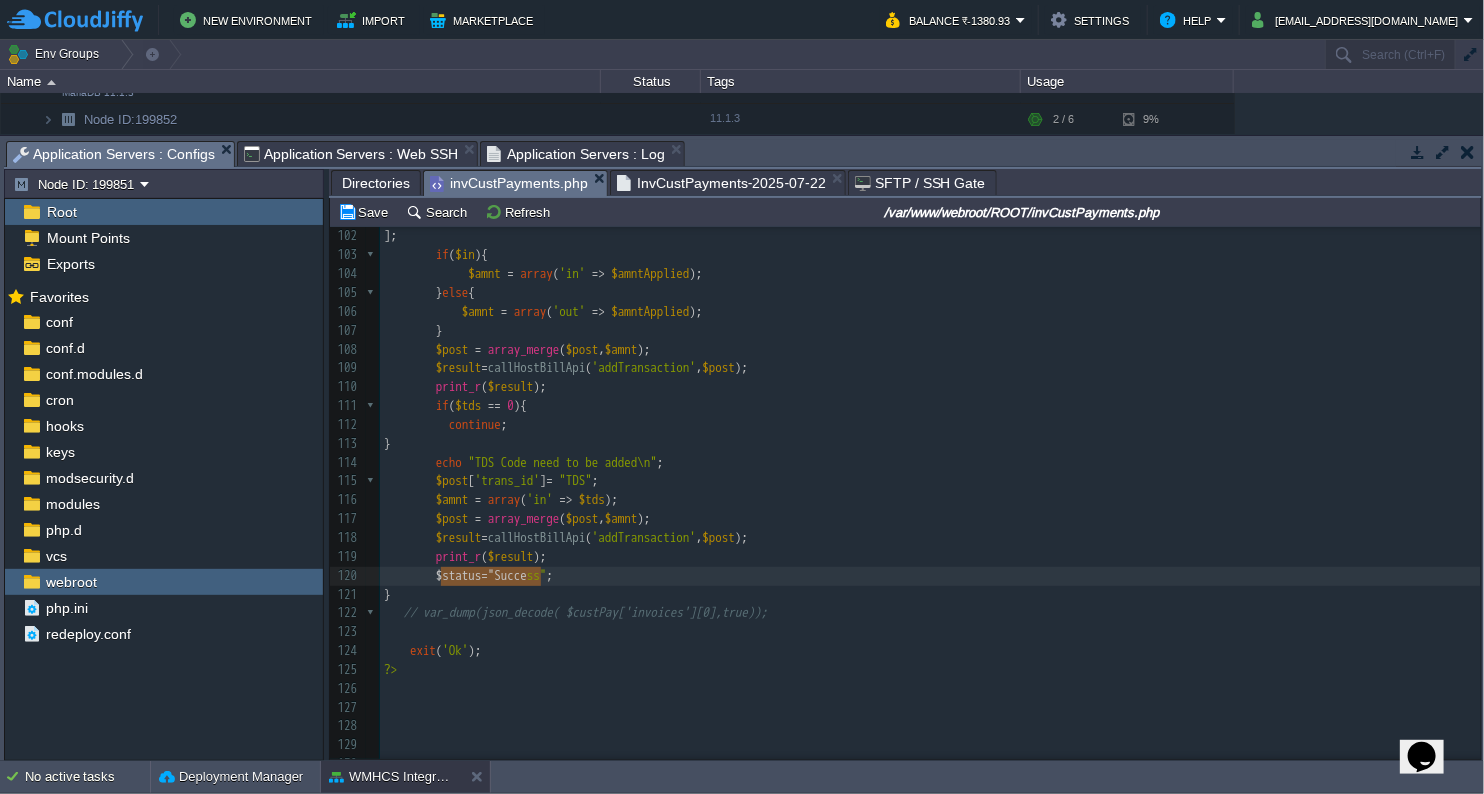 type on "$status="Success";" 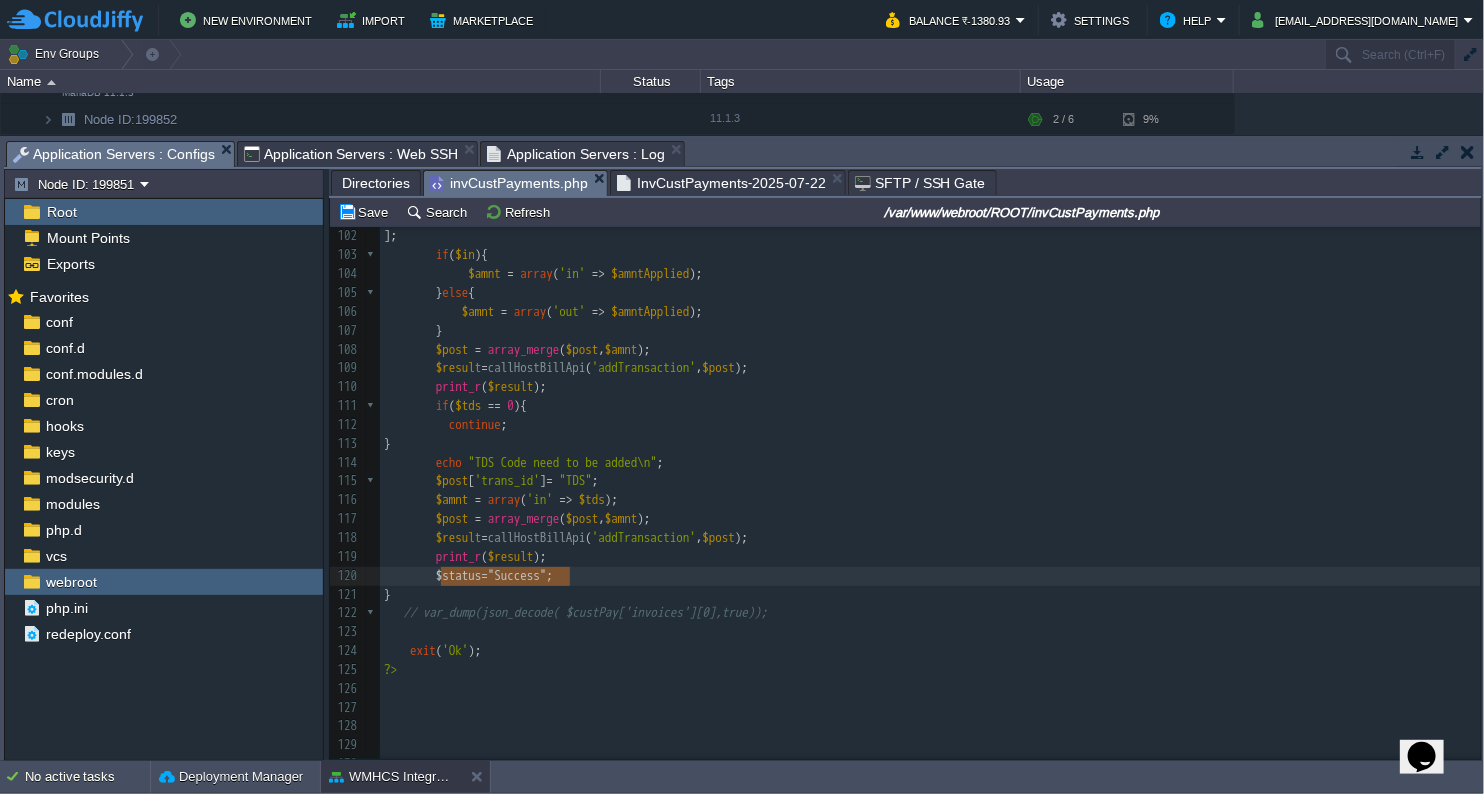drag, startPoint x: 437, startPoint y: 577, endPoint x: 582, endPoint y: 578, distance: 145.00345 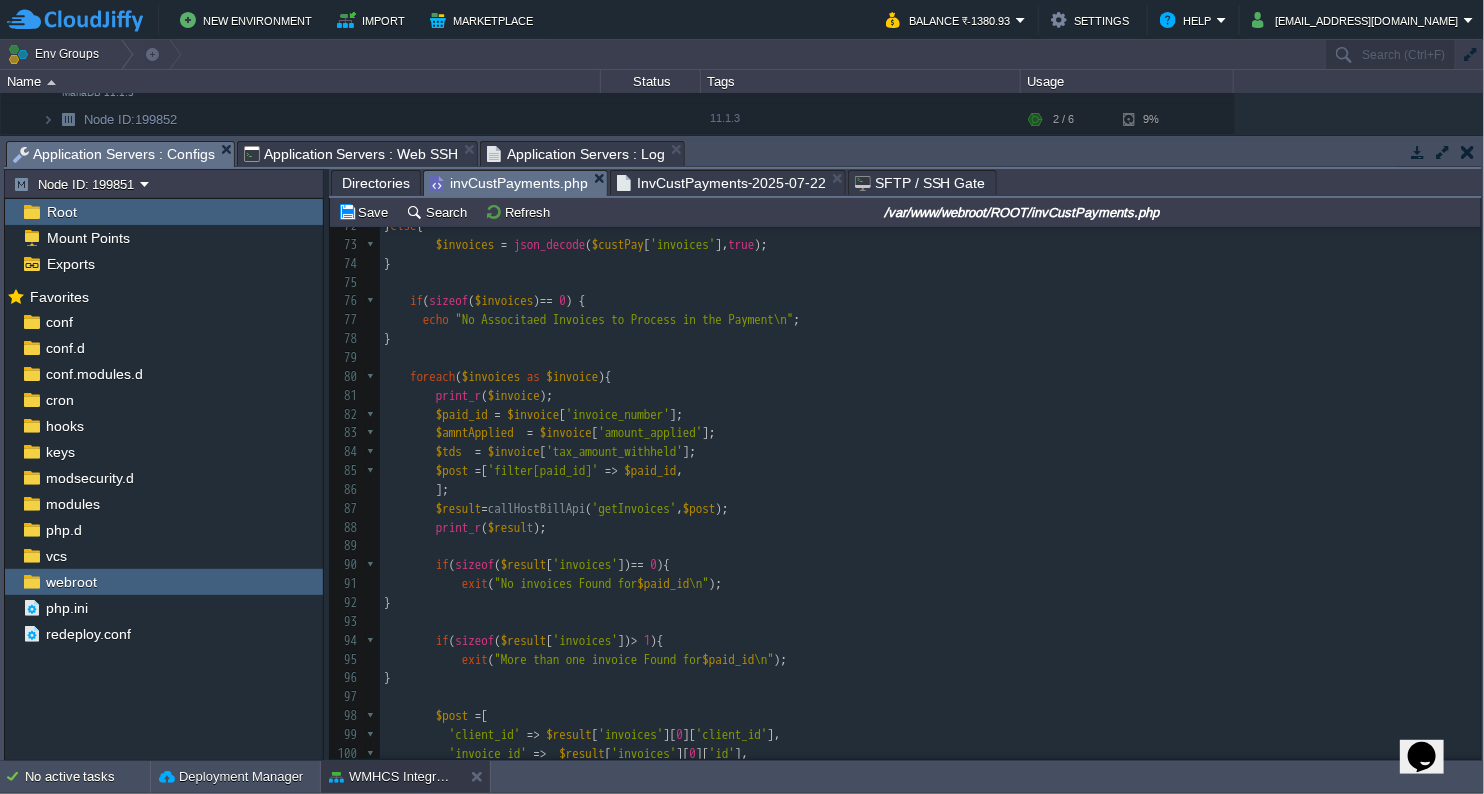 scroll, scrollTop: 1532, scrollLeft: 0, axis: vertical 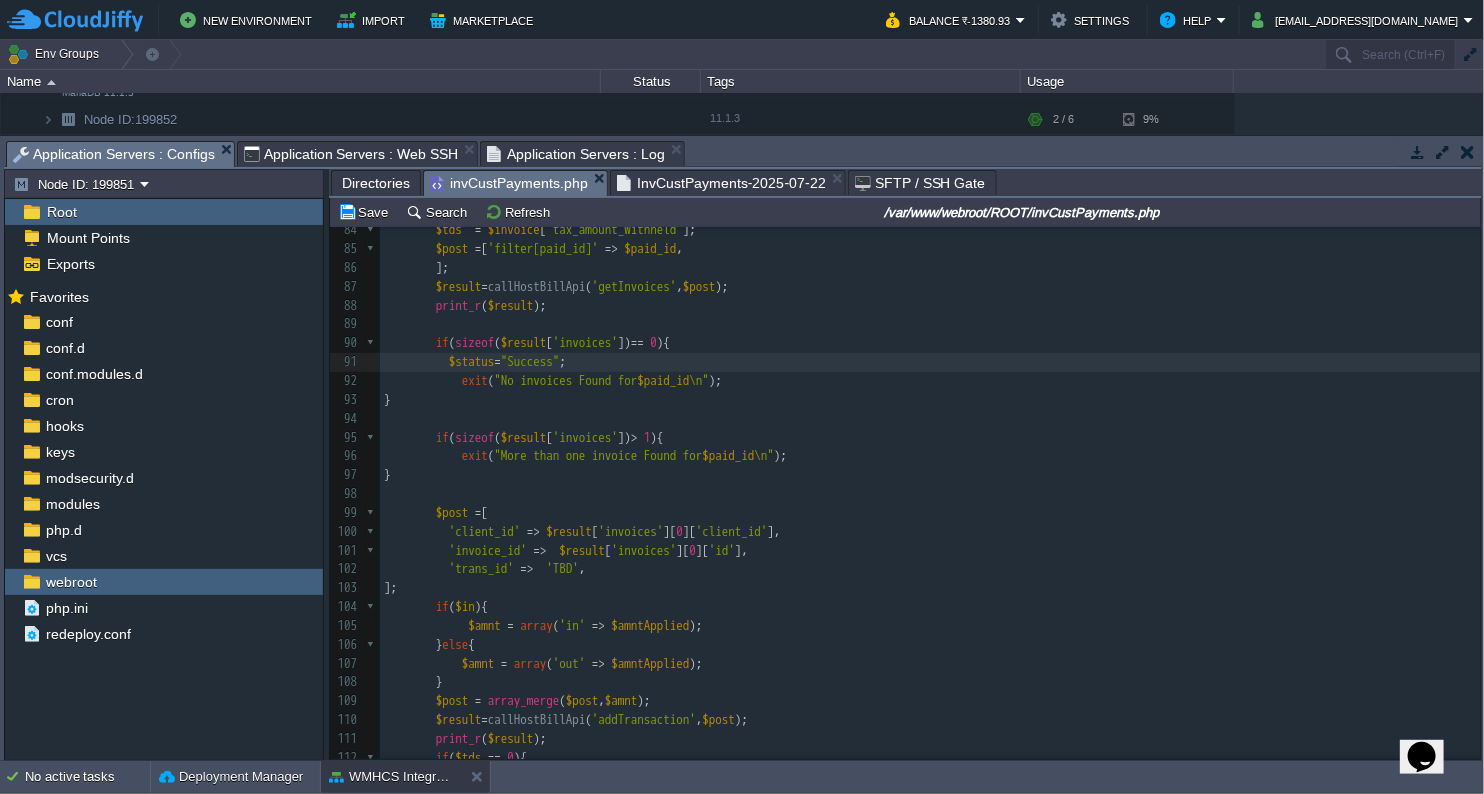 click on "**********" at bounding box center [930, 381] 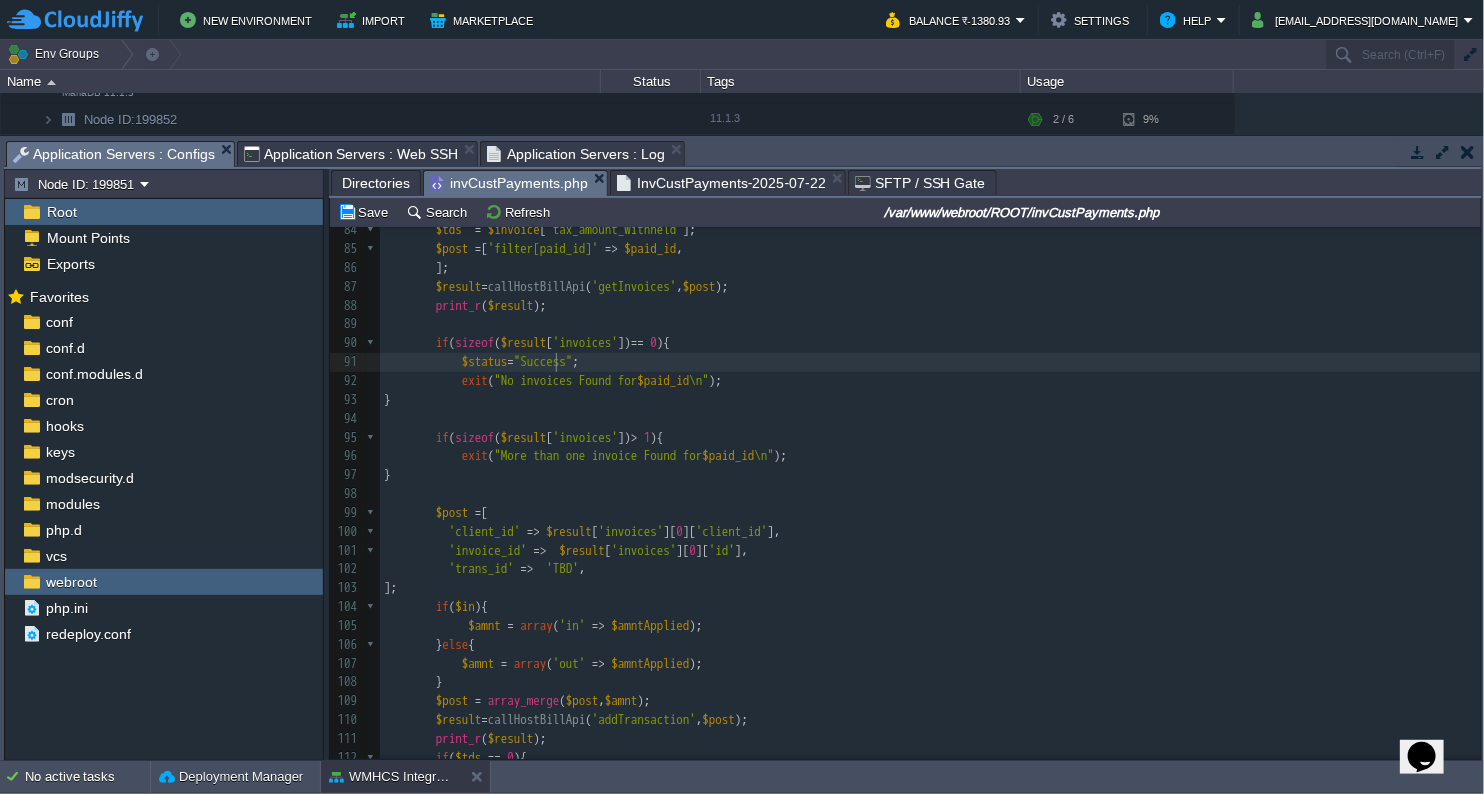 click on ""Success"" at bounding box center (543, 361) 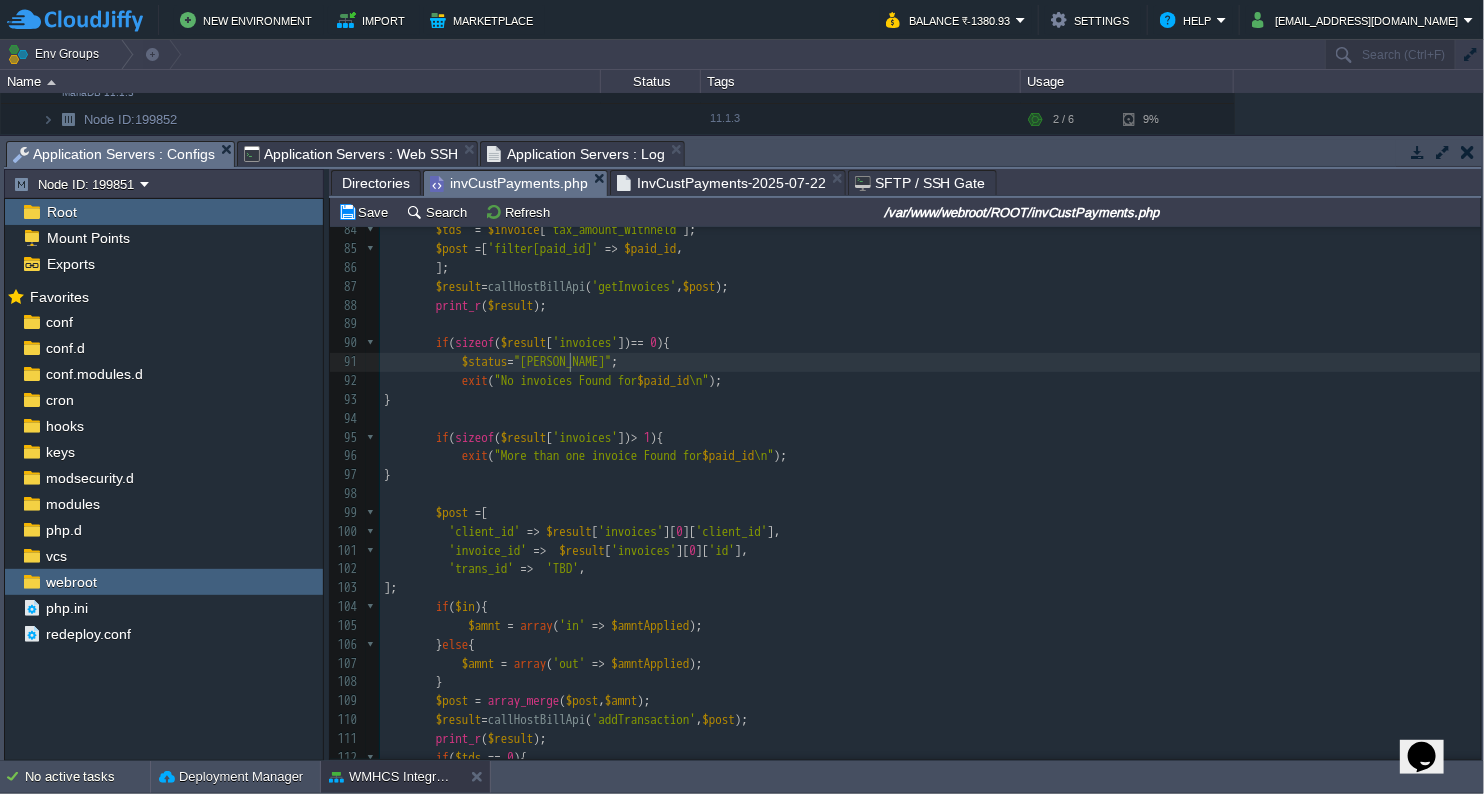 type on "Failed" 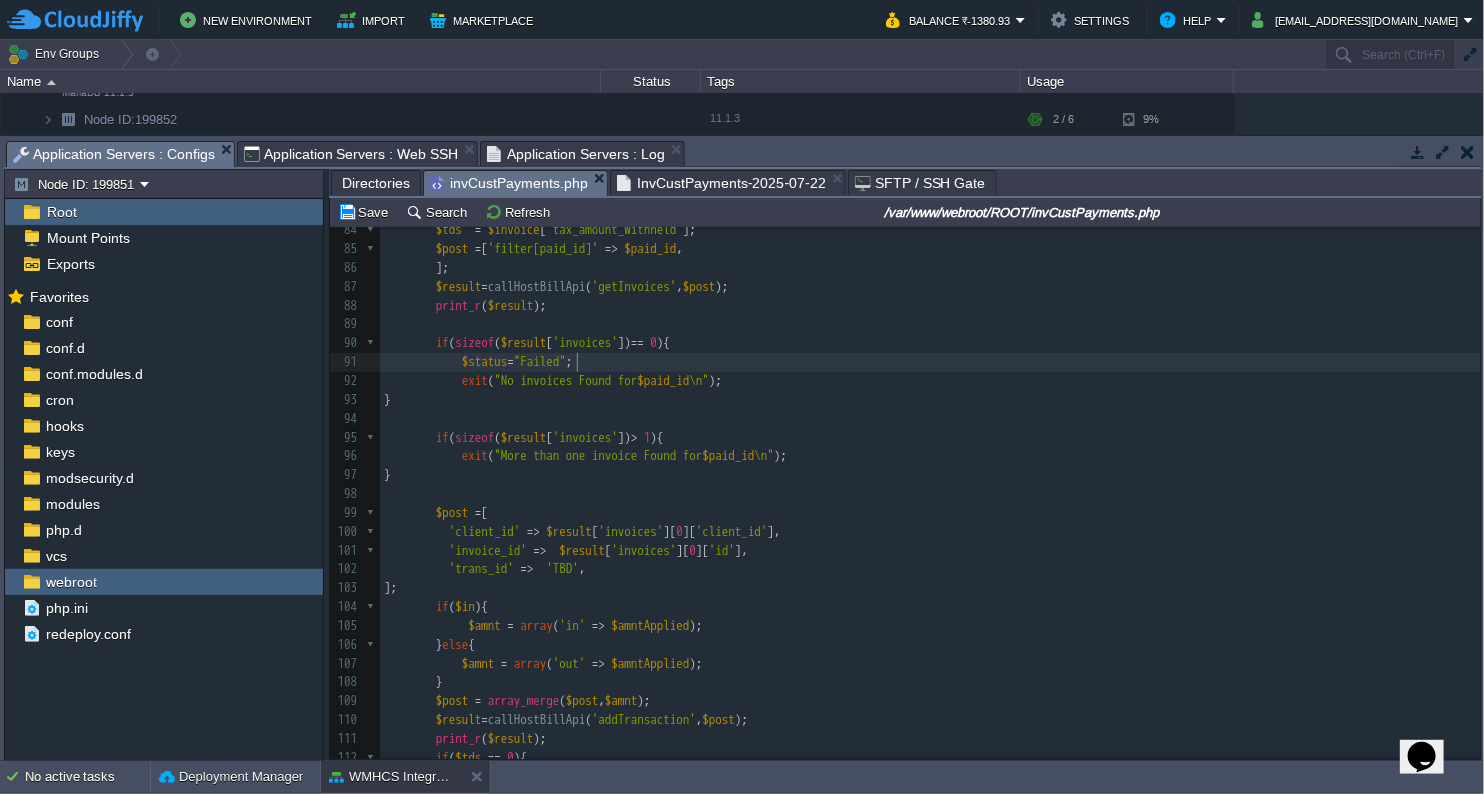 scroll, scrollTop: 6, scrollLeft: 42, axis: both 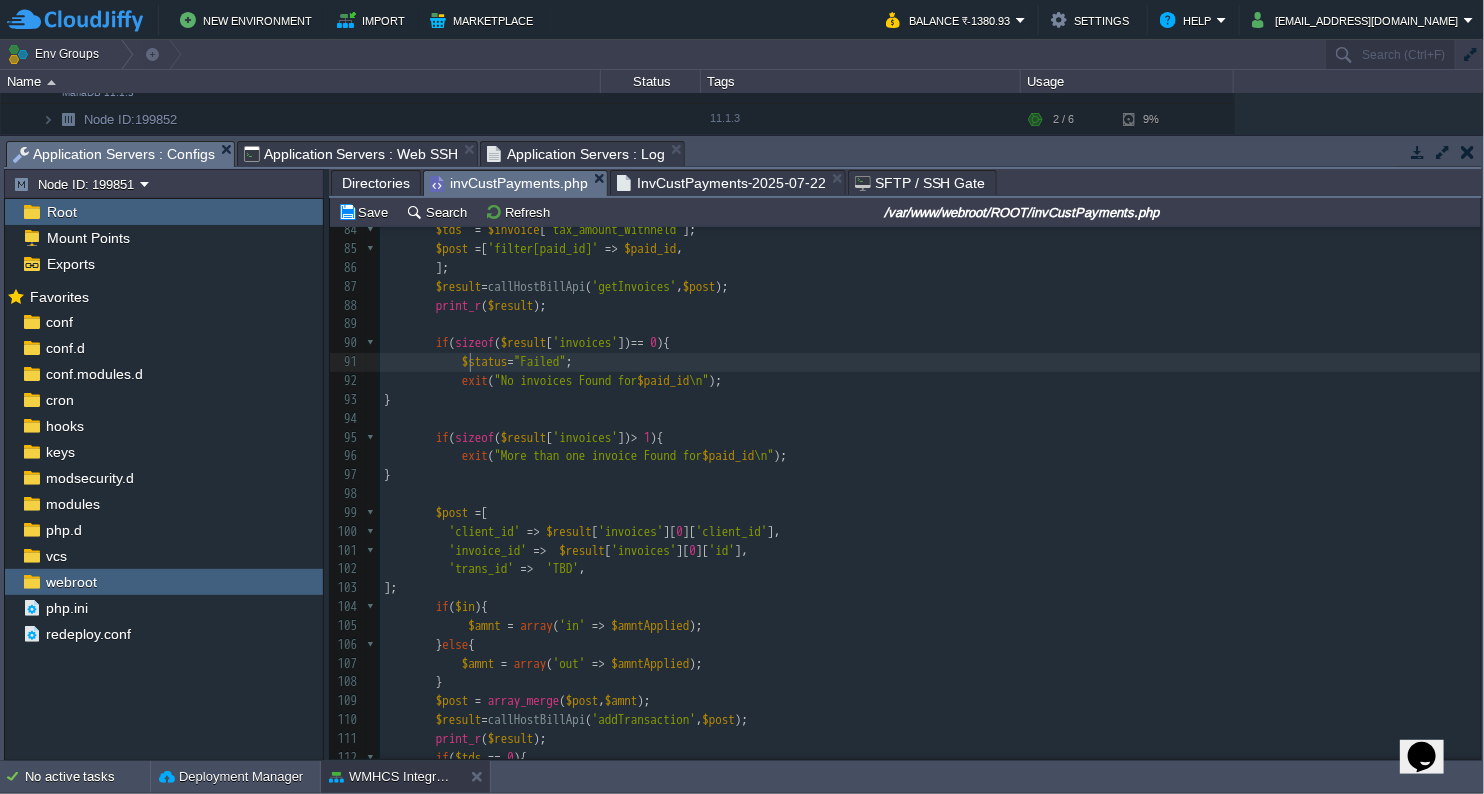 type on "$status="Failed";" 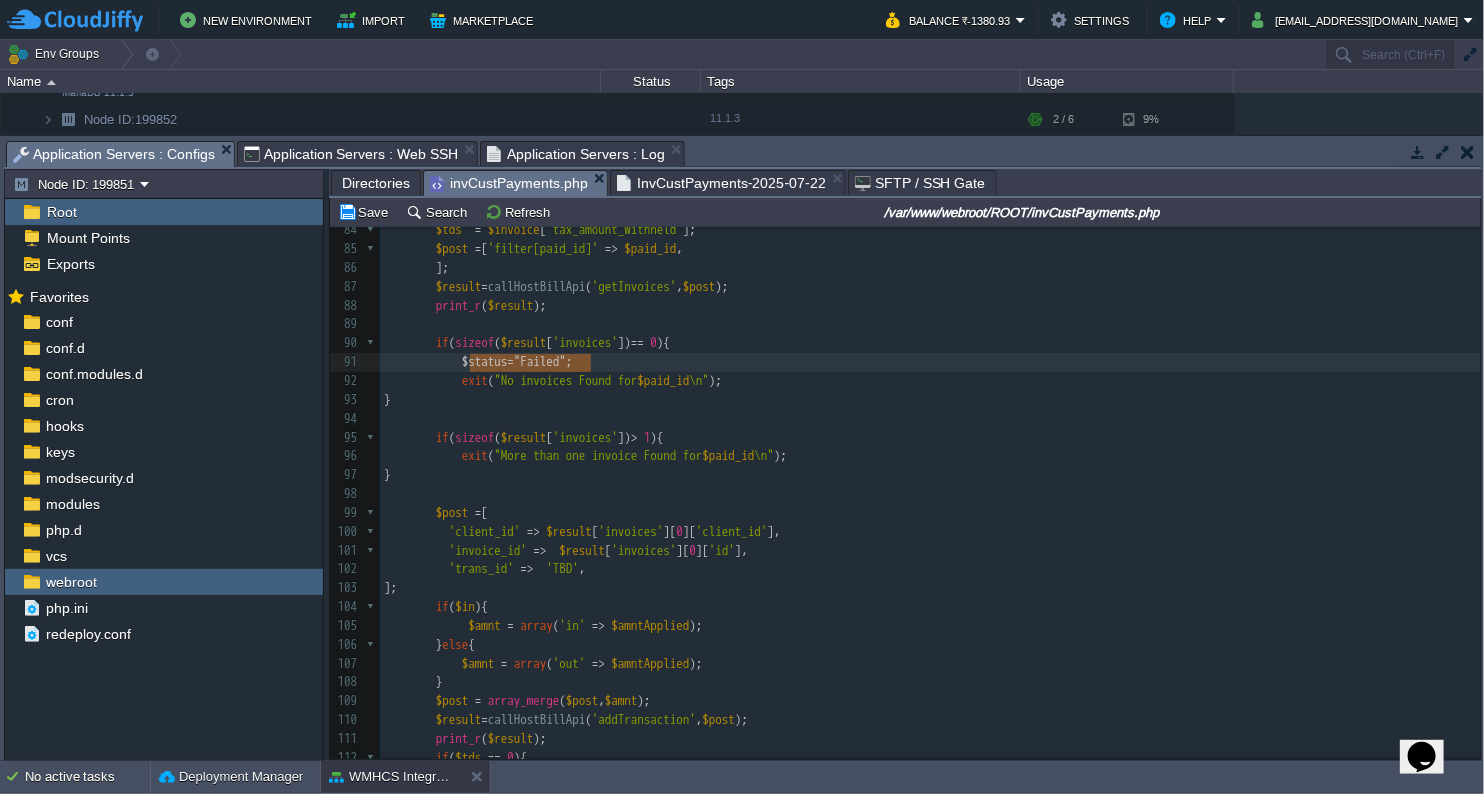 drag, startPoint x: 466, startPoint y: 360, endPoint x: 591, endPoint y: 372, distance: 125.57468 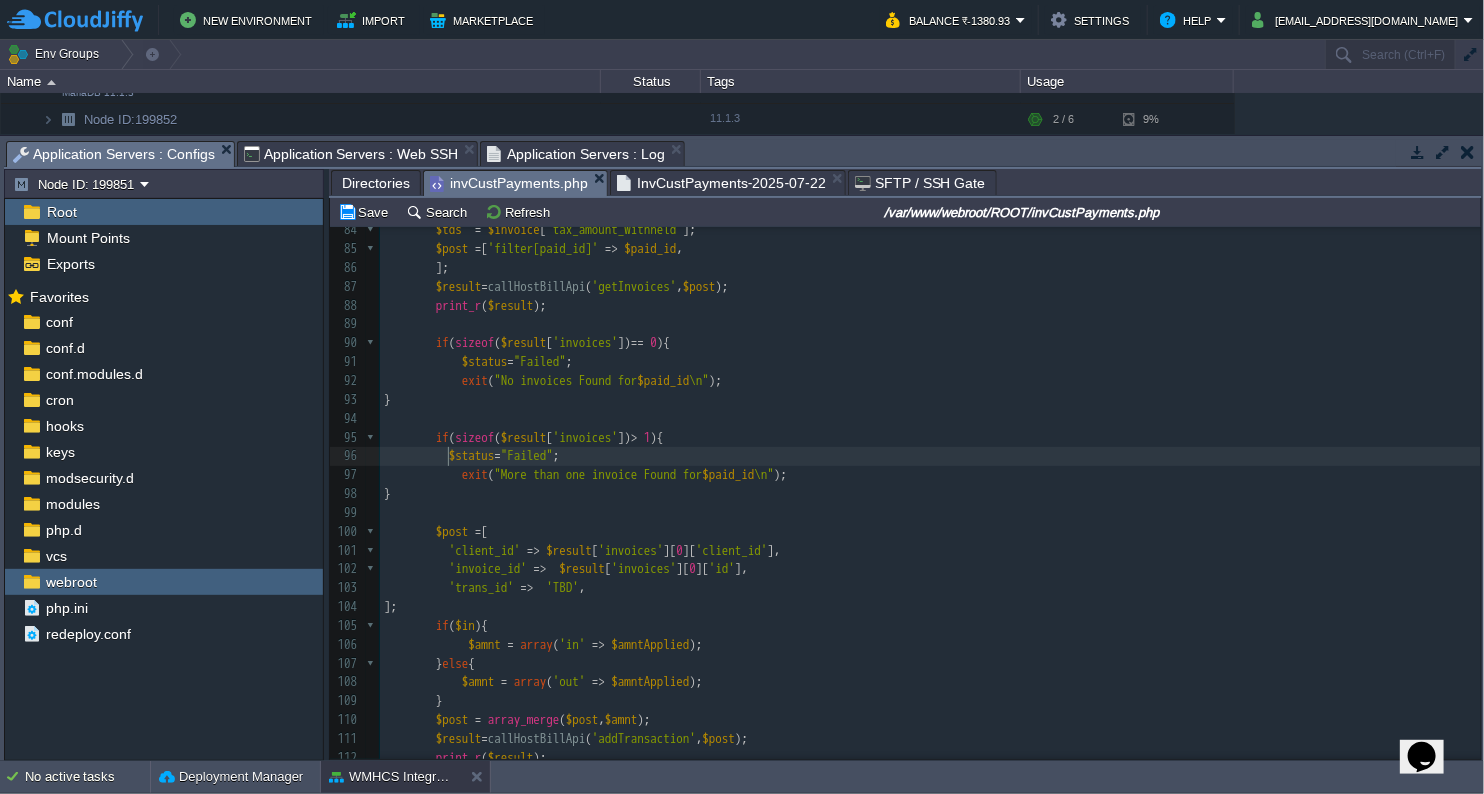 click on "**********" at bounding box center (930, 391) 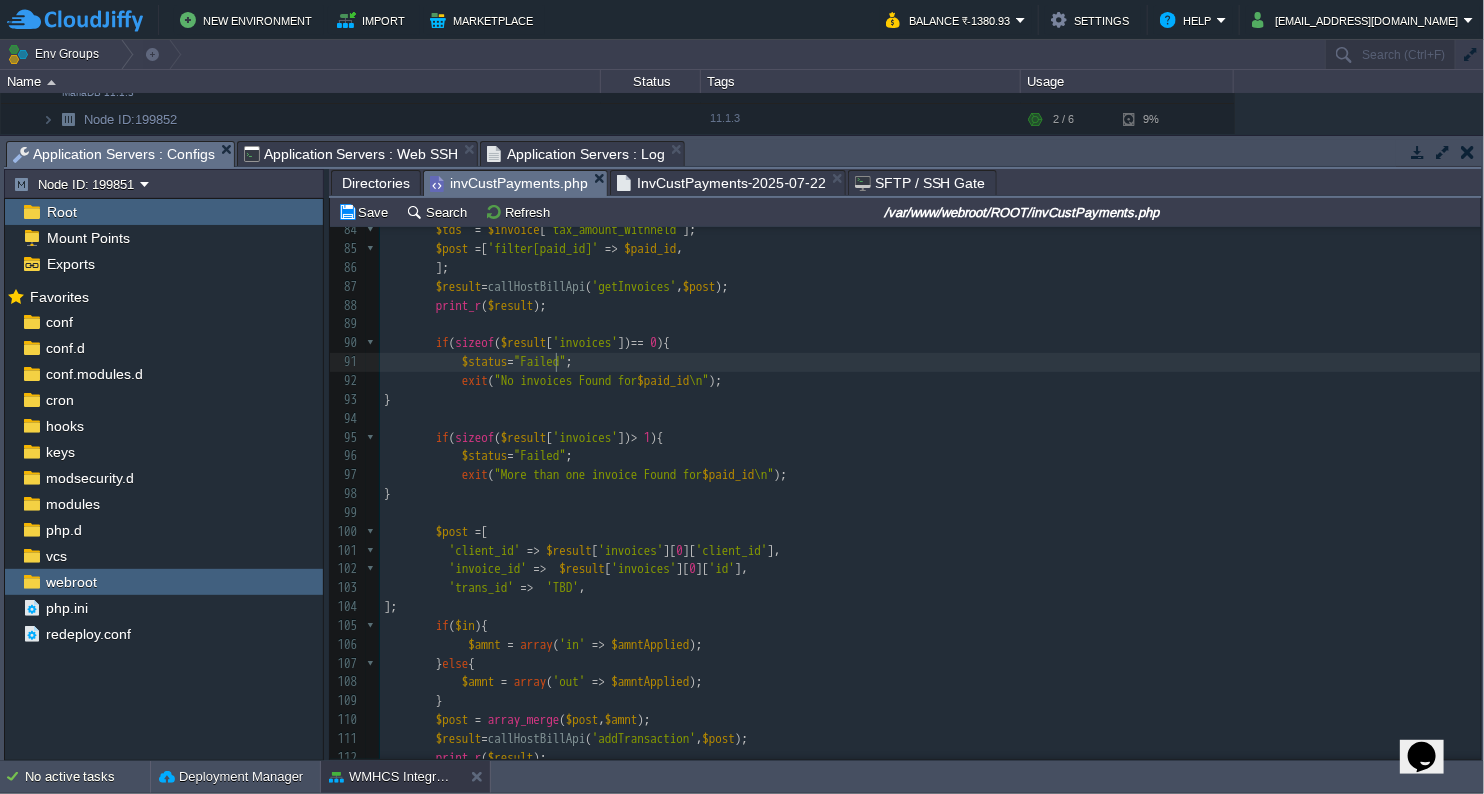 click on ""Failed"" at bounding box center (540, 361) 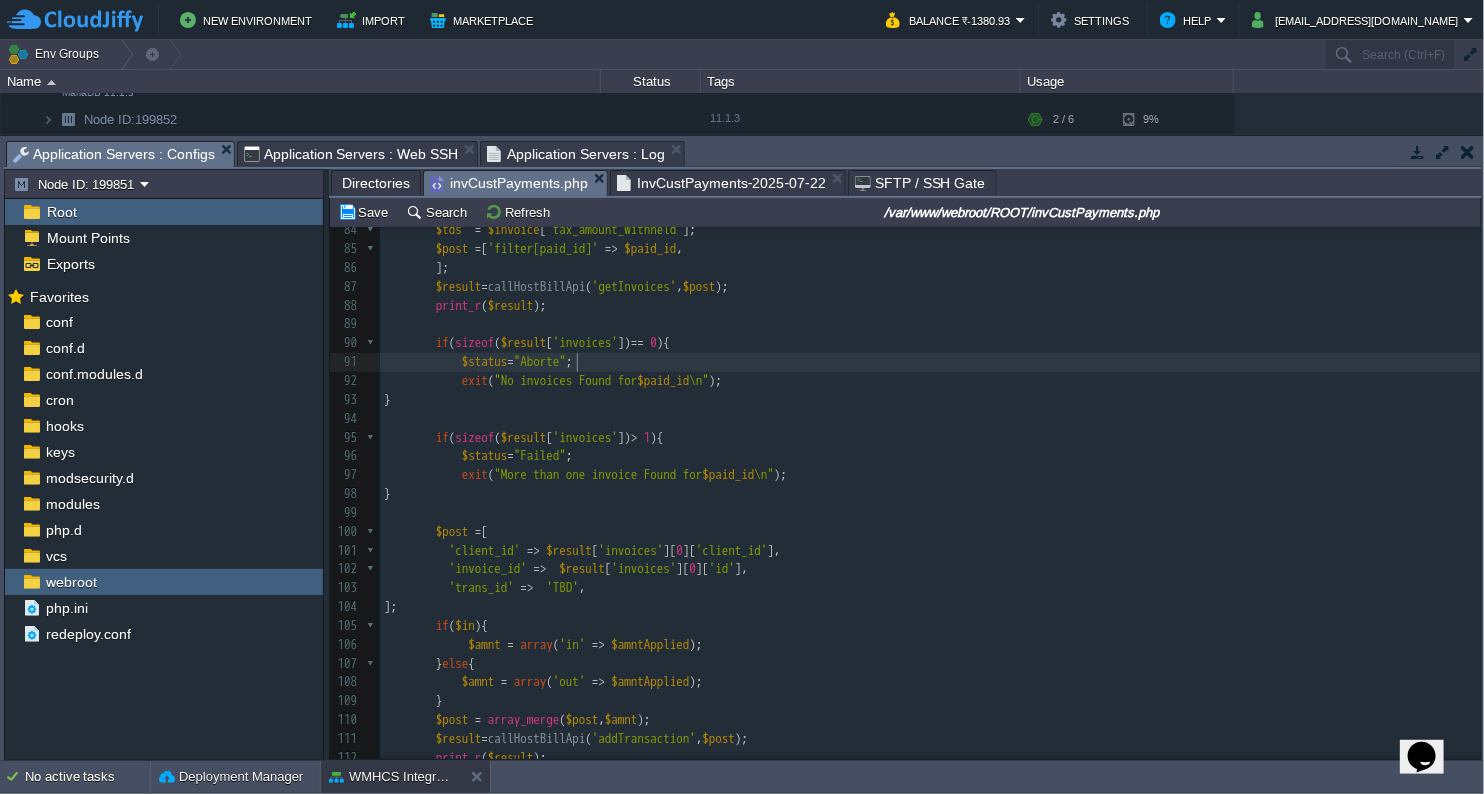 type on "Aborted" 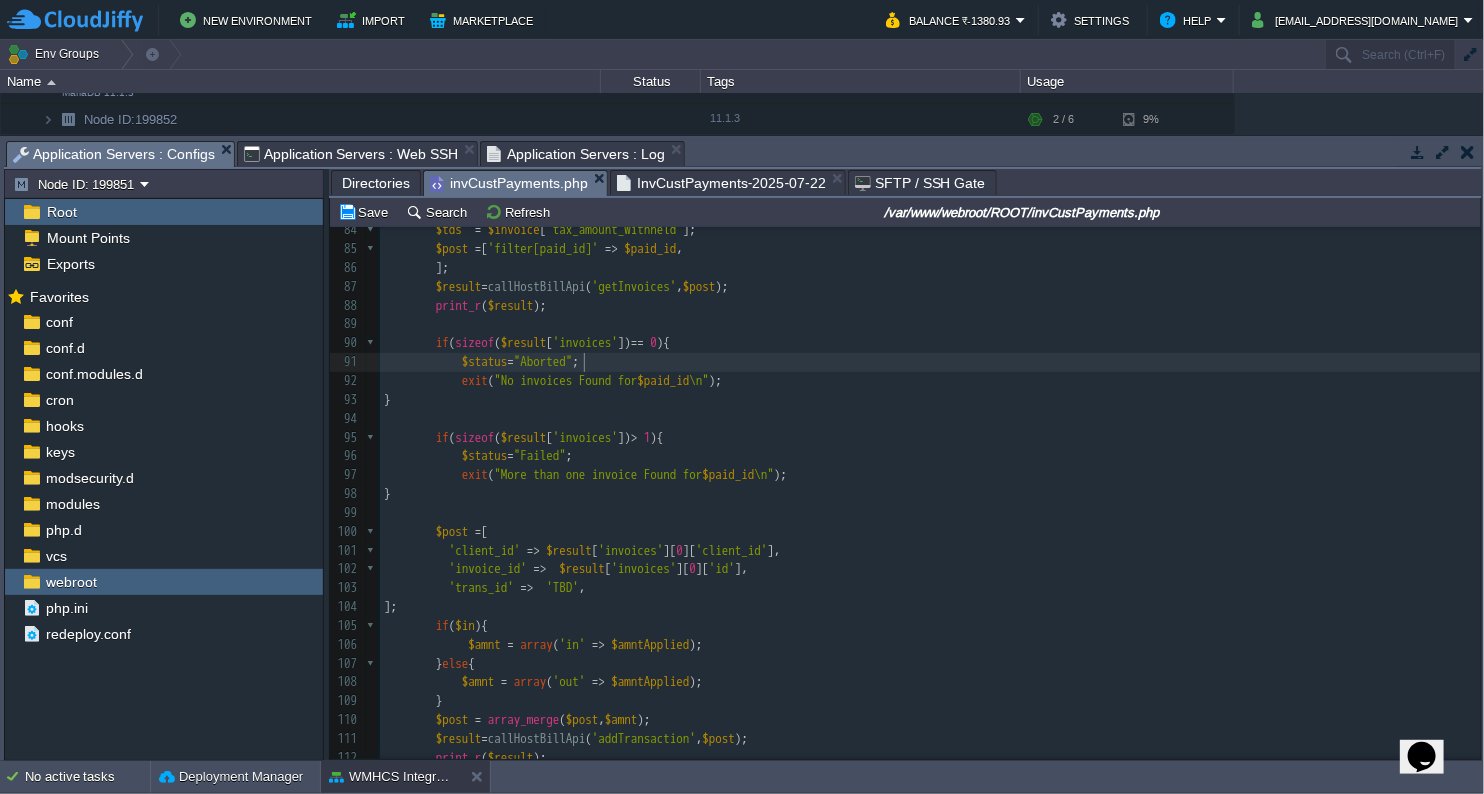 scroll, scrollTop: 6, scrollLeft: 49, axis: both 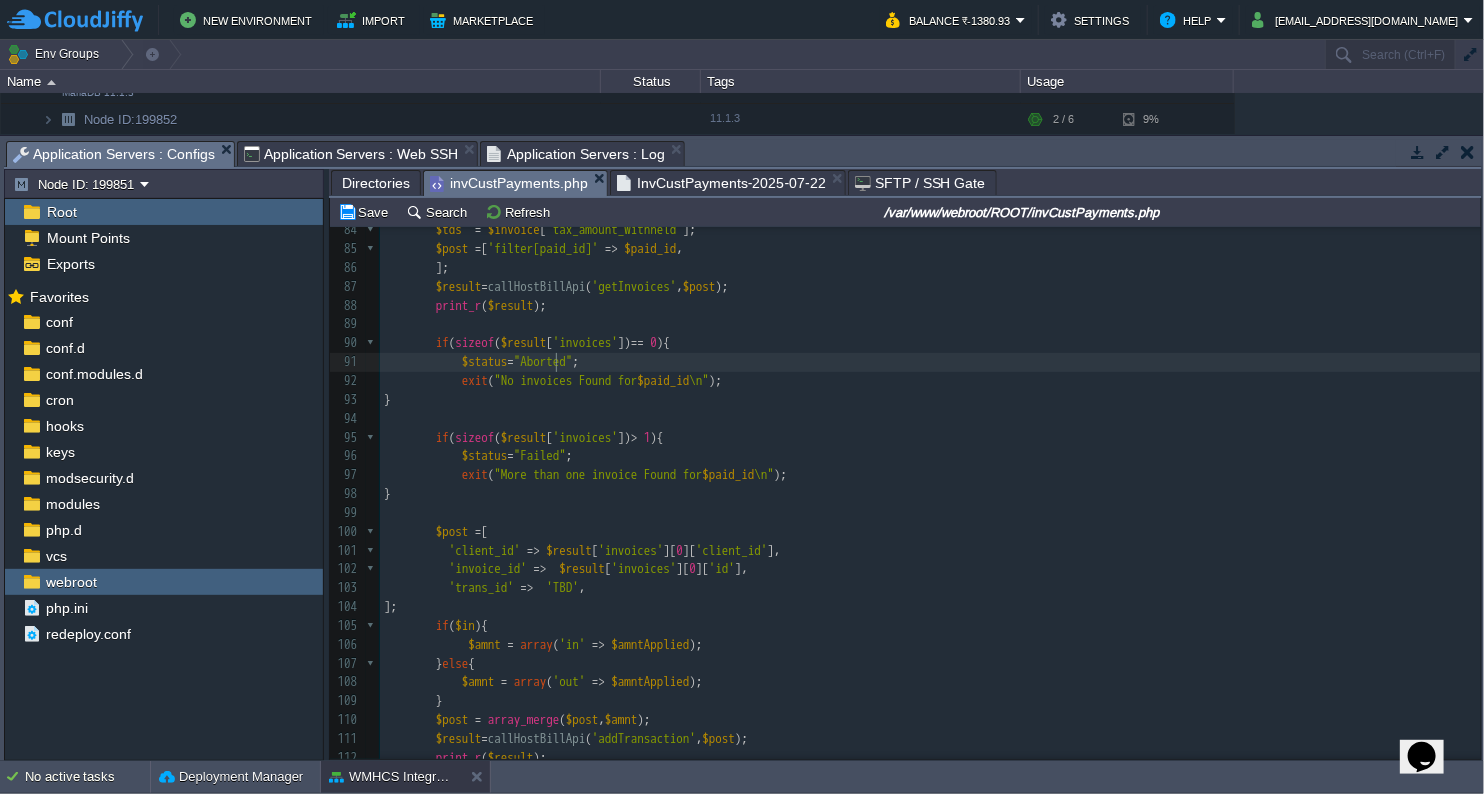 click on ""Aborted"" at bounding box center (543, 361) 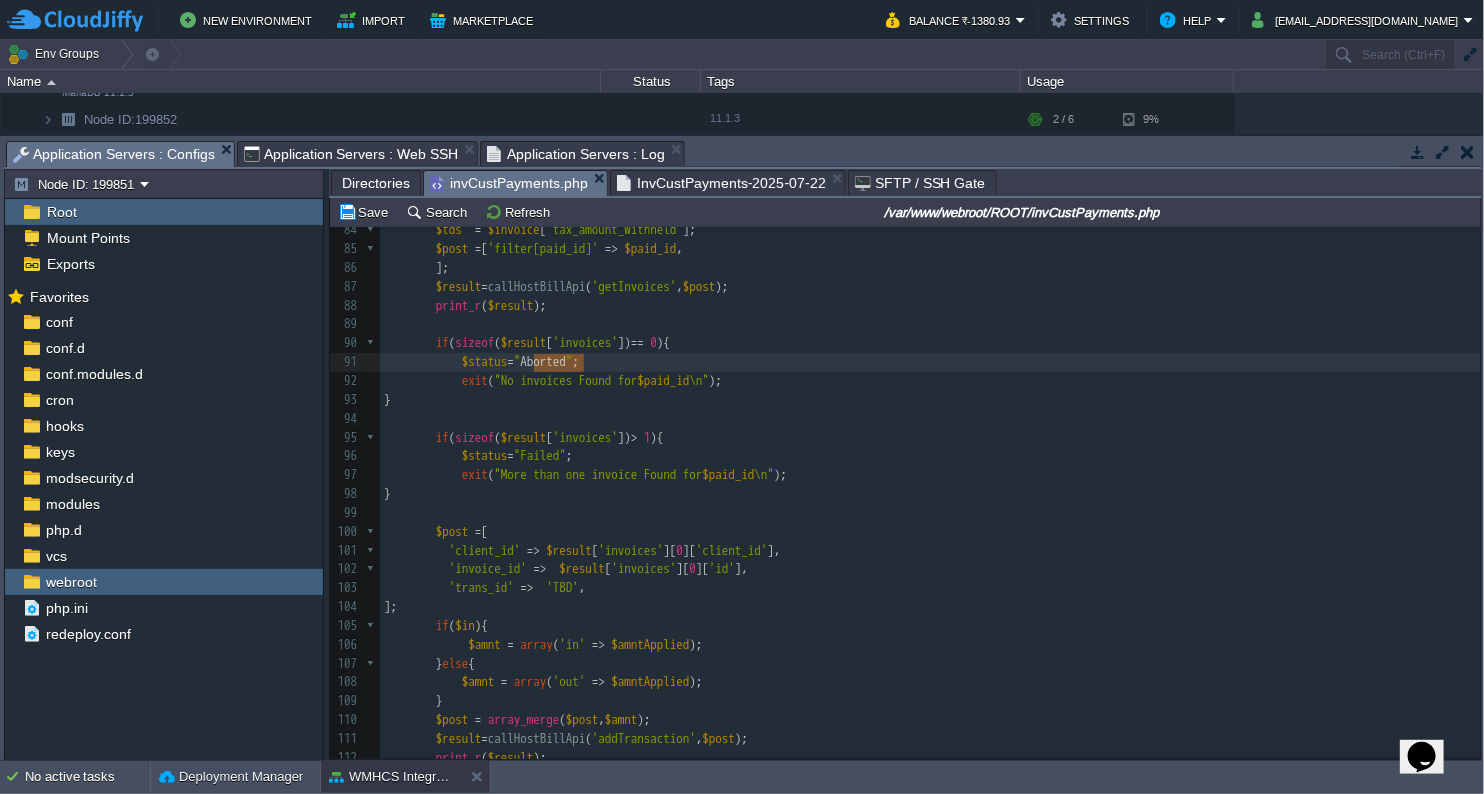 click on "**********" at bounding box center (930, 391) 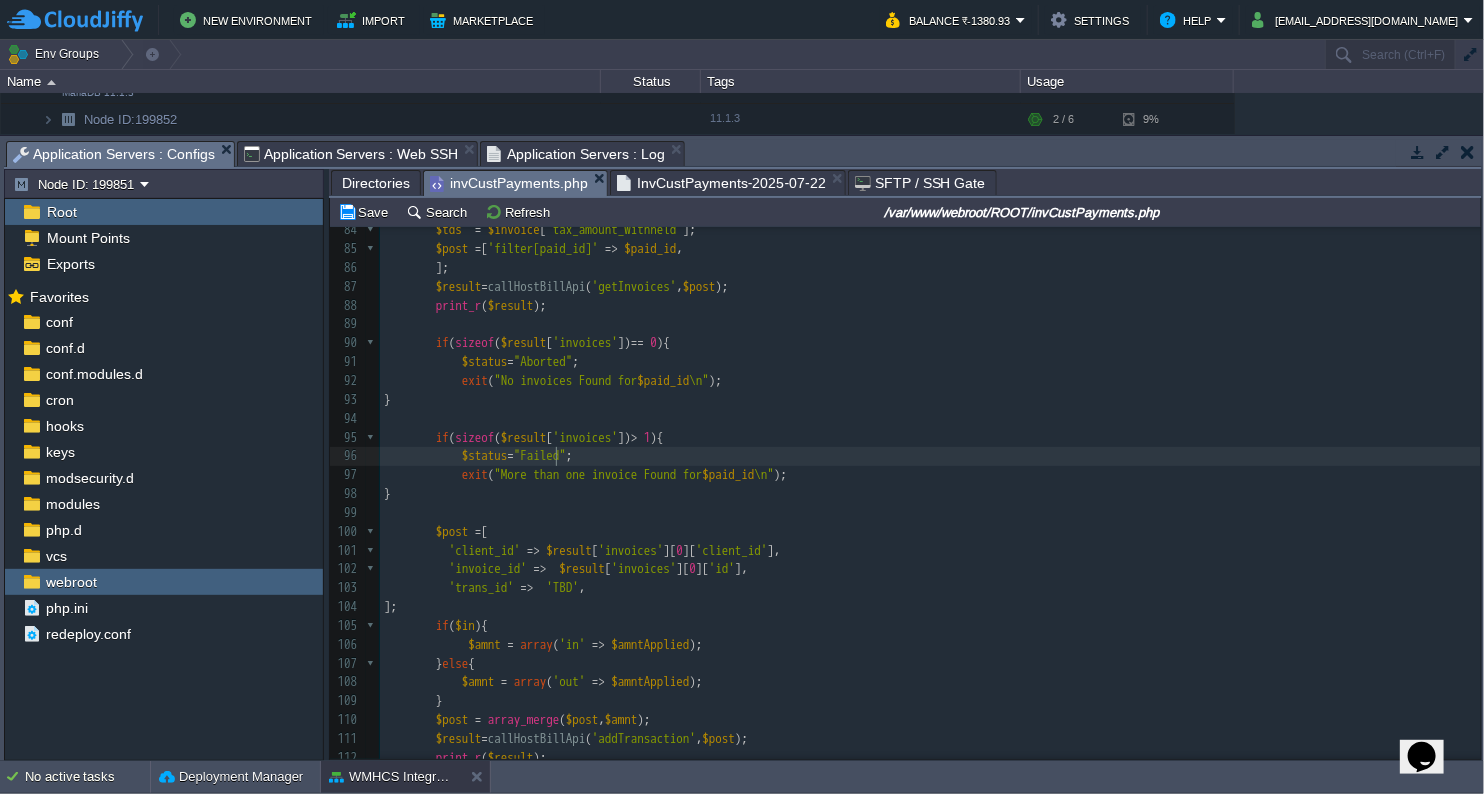 type on "Failed" 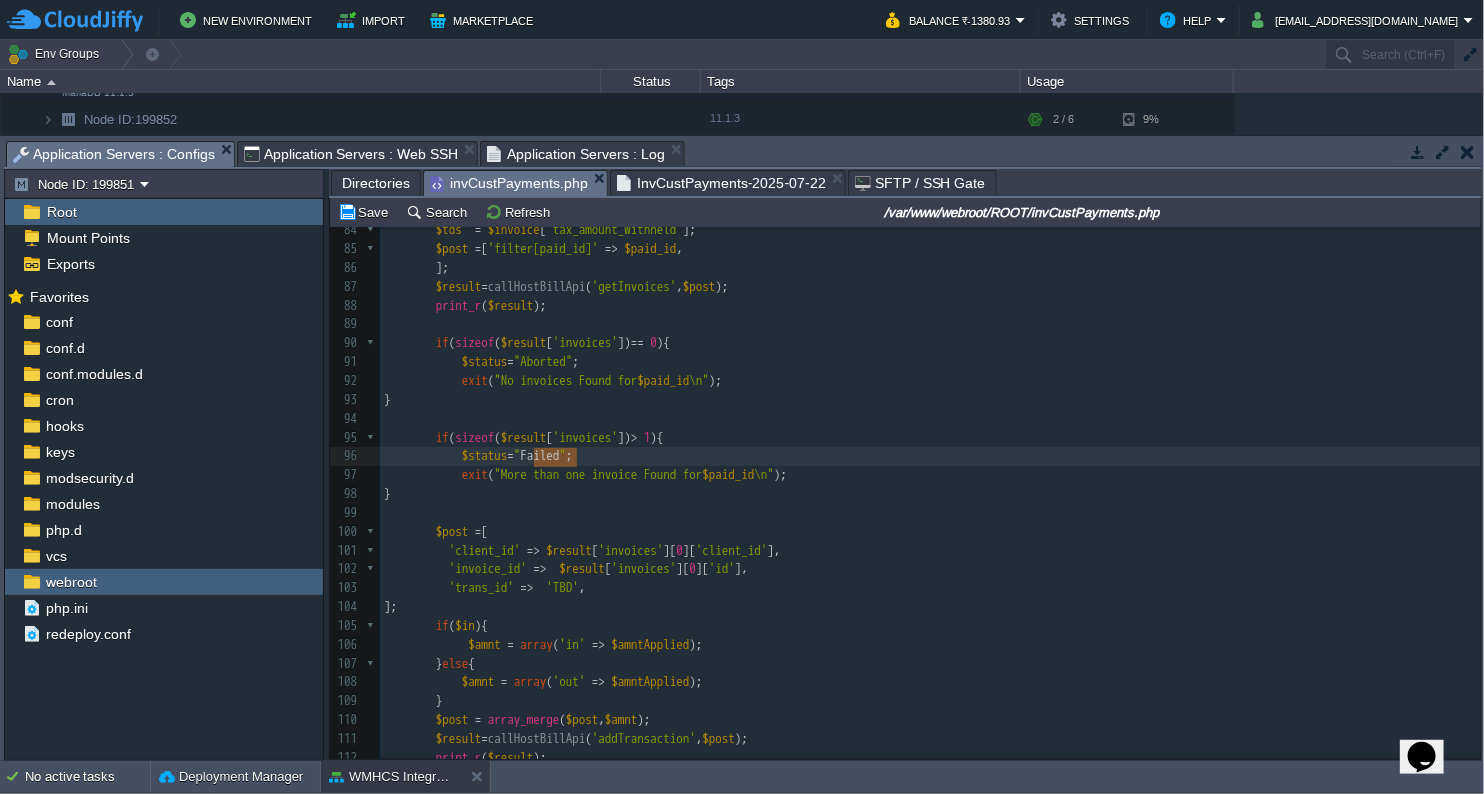paste 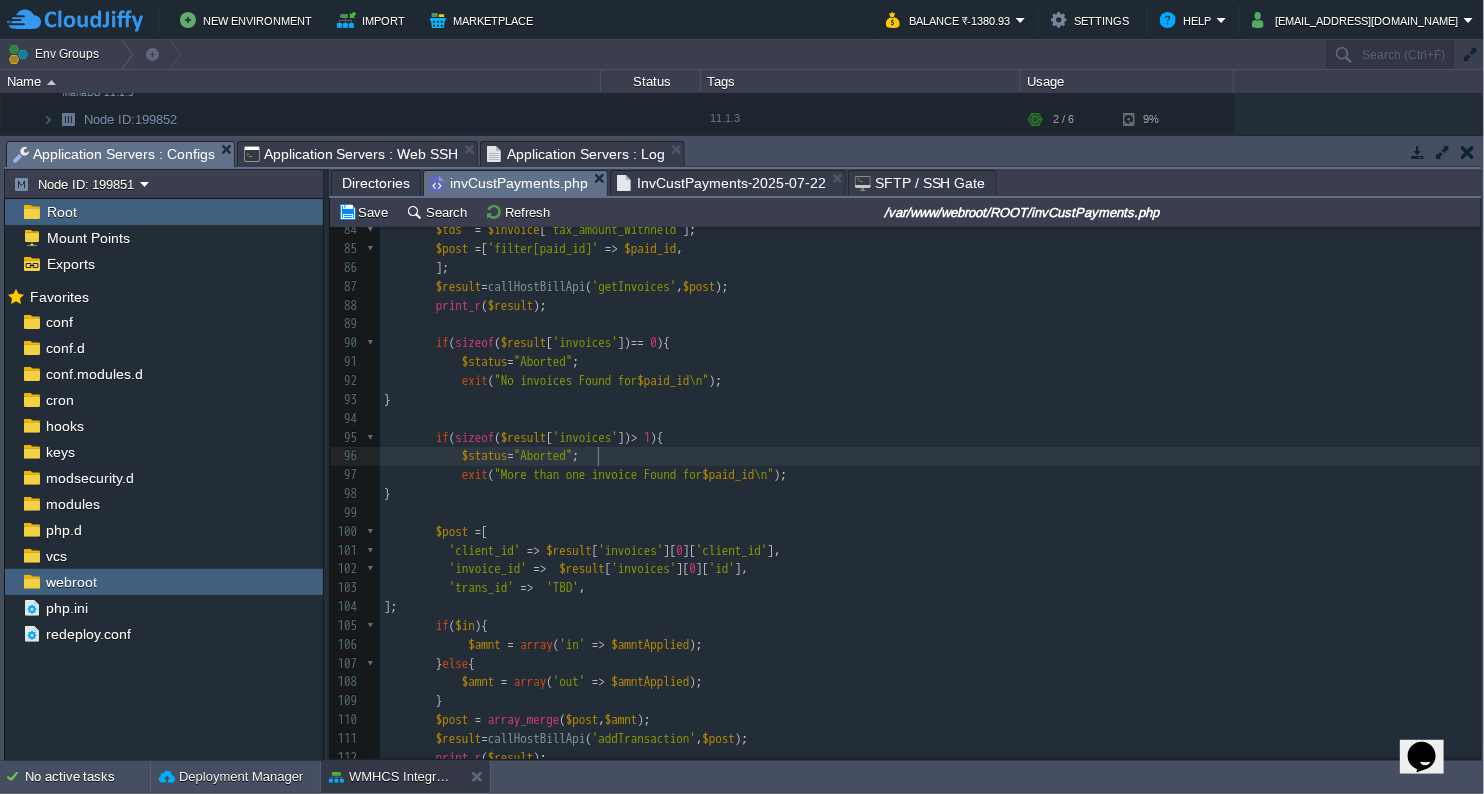 click on "$status = "Aborted" ;" at bounding box center (930, 456) 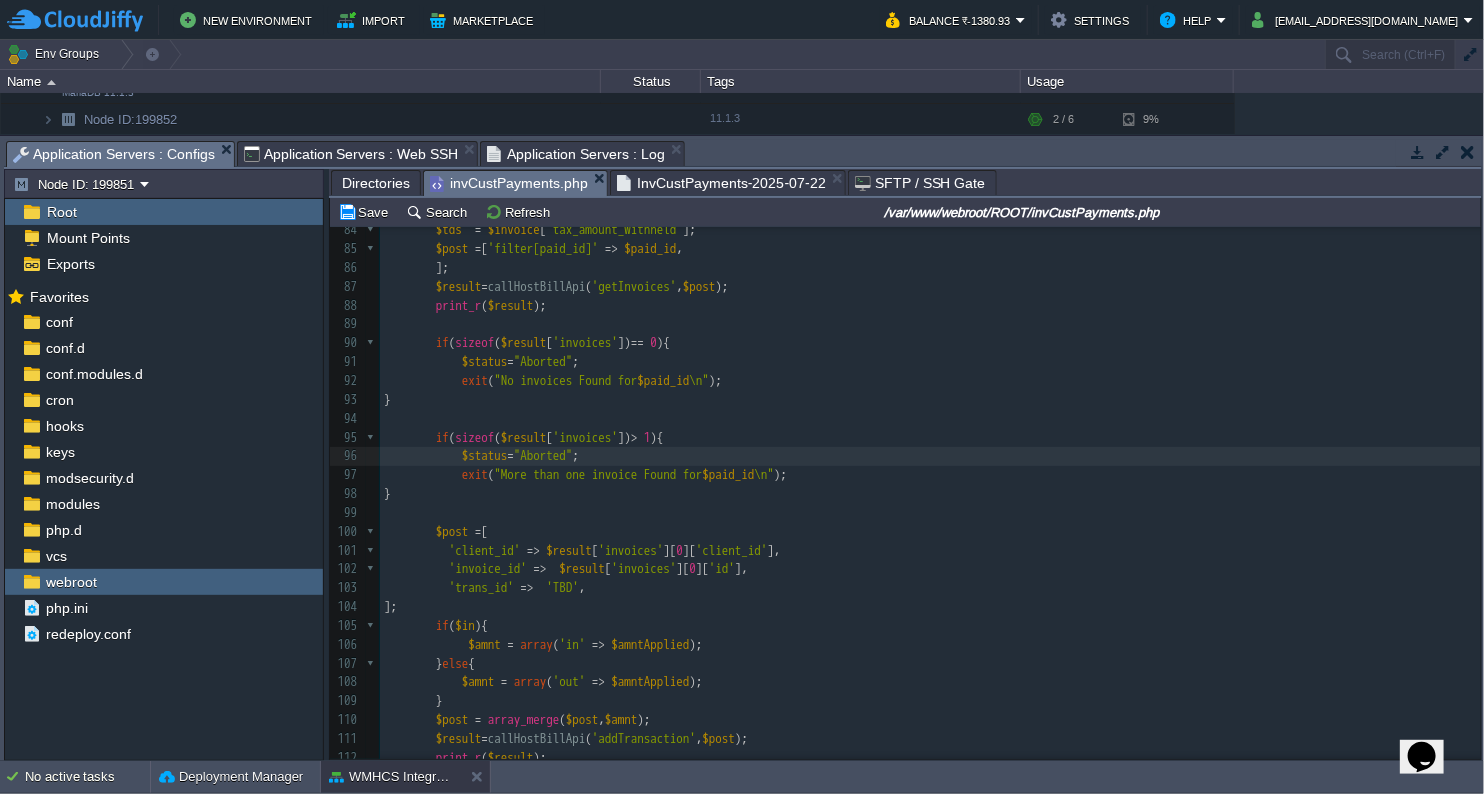 scroll, scrollTop: 1480, scrollLeft: 0, axis: vertical 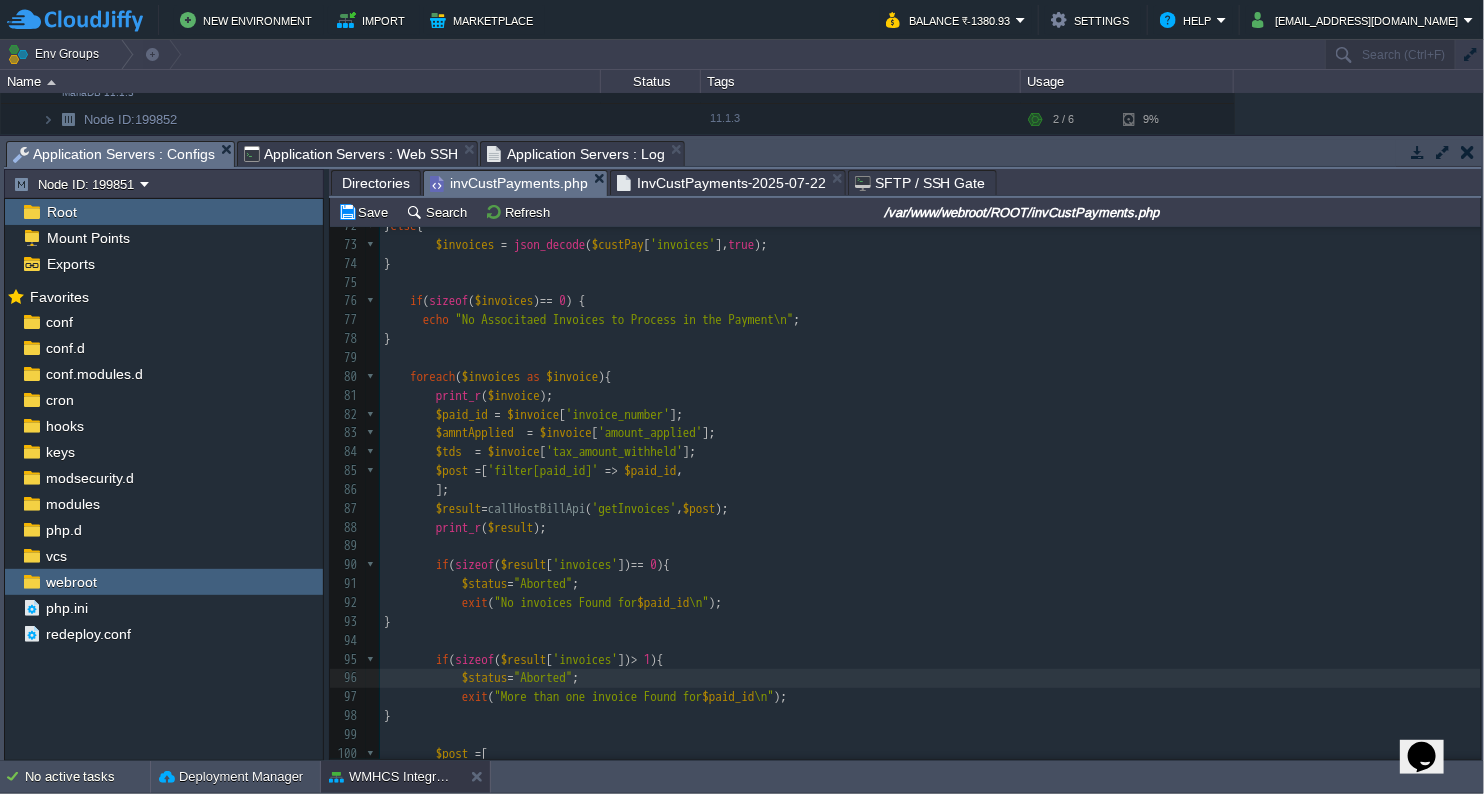 click on "**********" at bounding box center (930, 613) 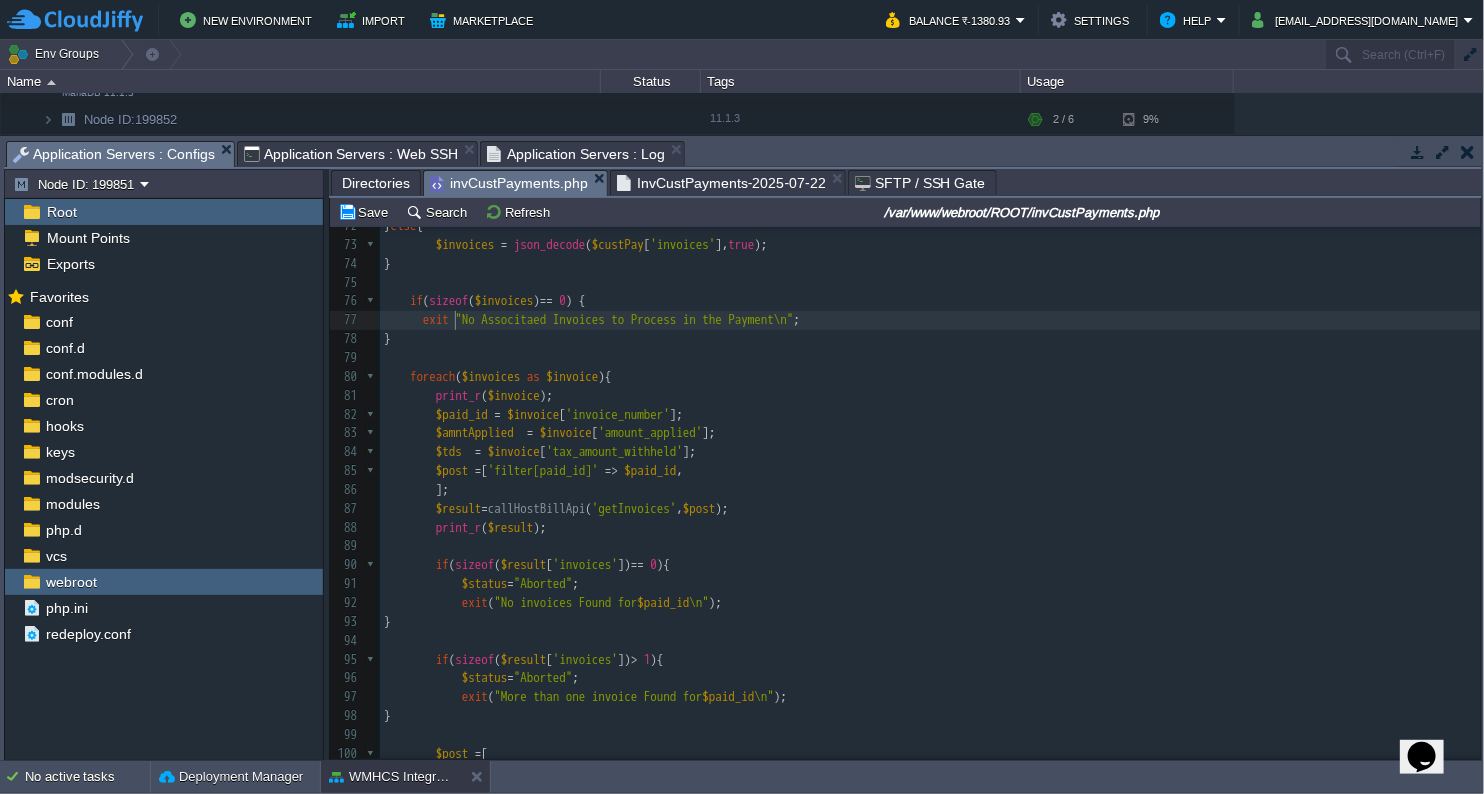 scroll, scrollTop: 6, scrollLeft: 28, axis: both 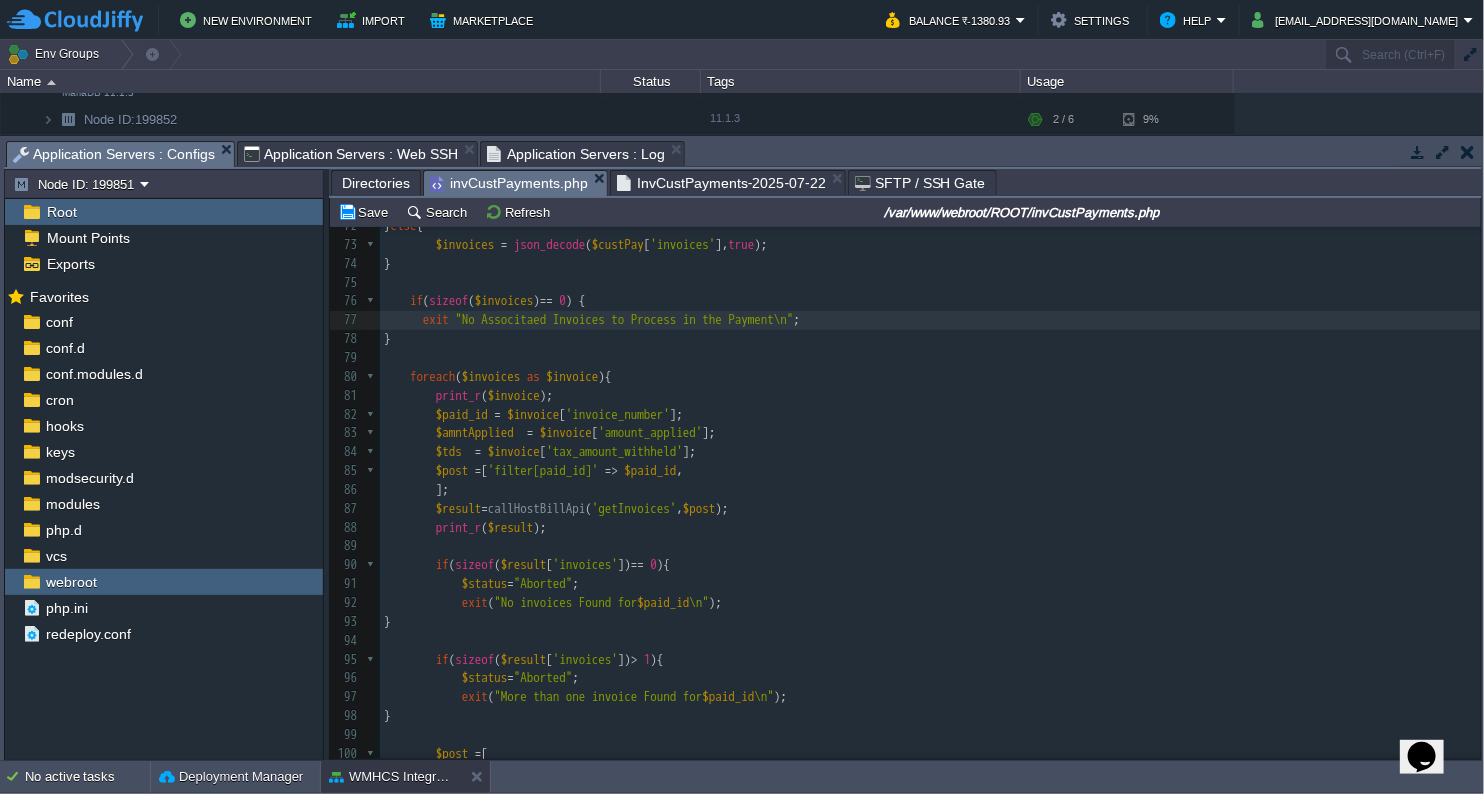 type on "exit(" 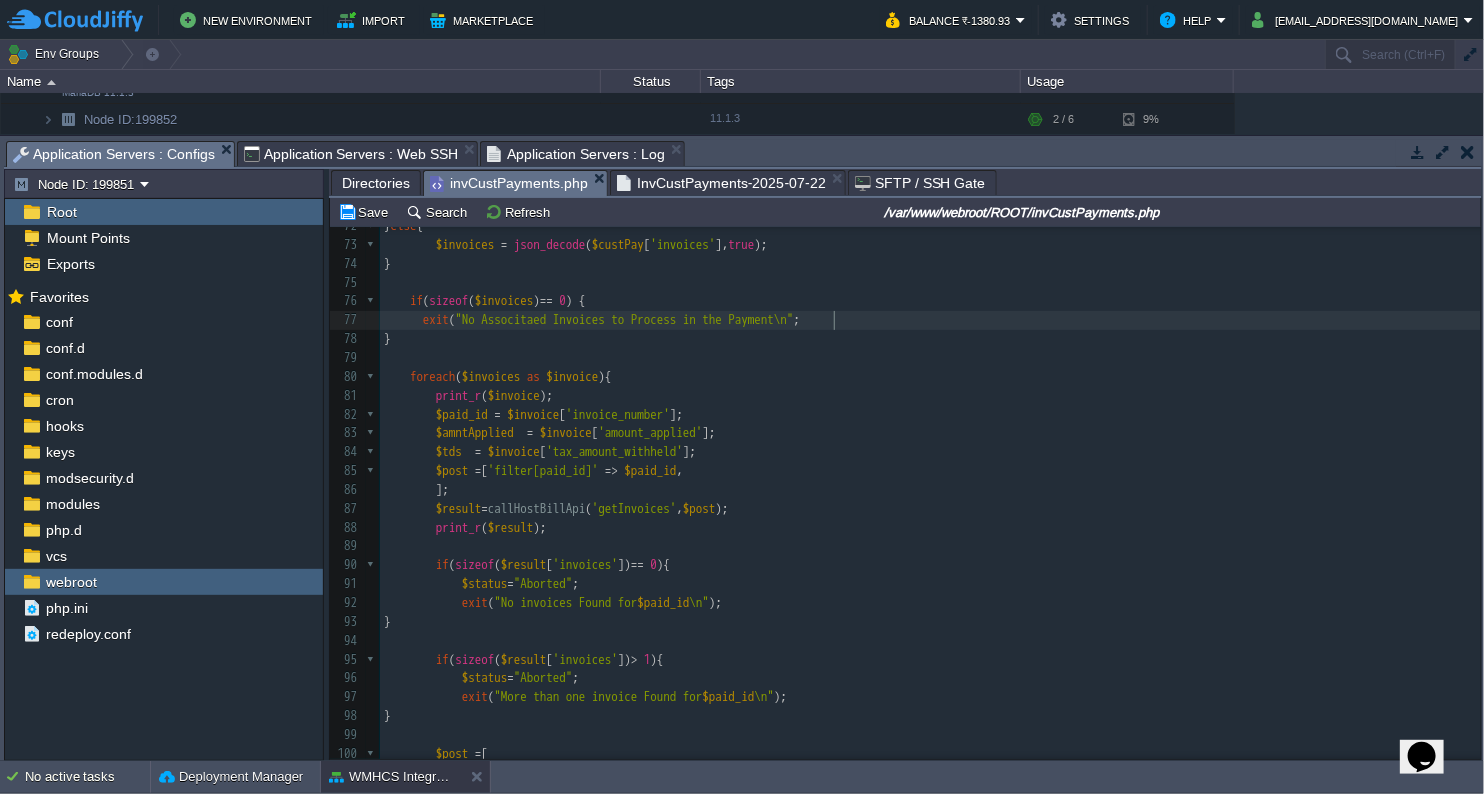type on ")" 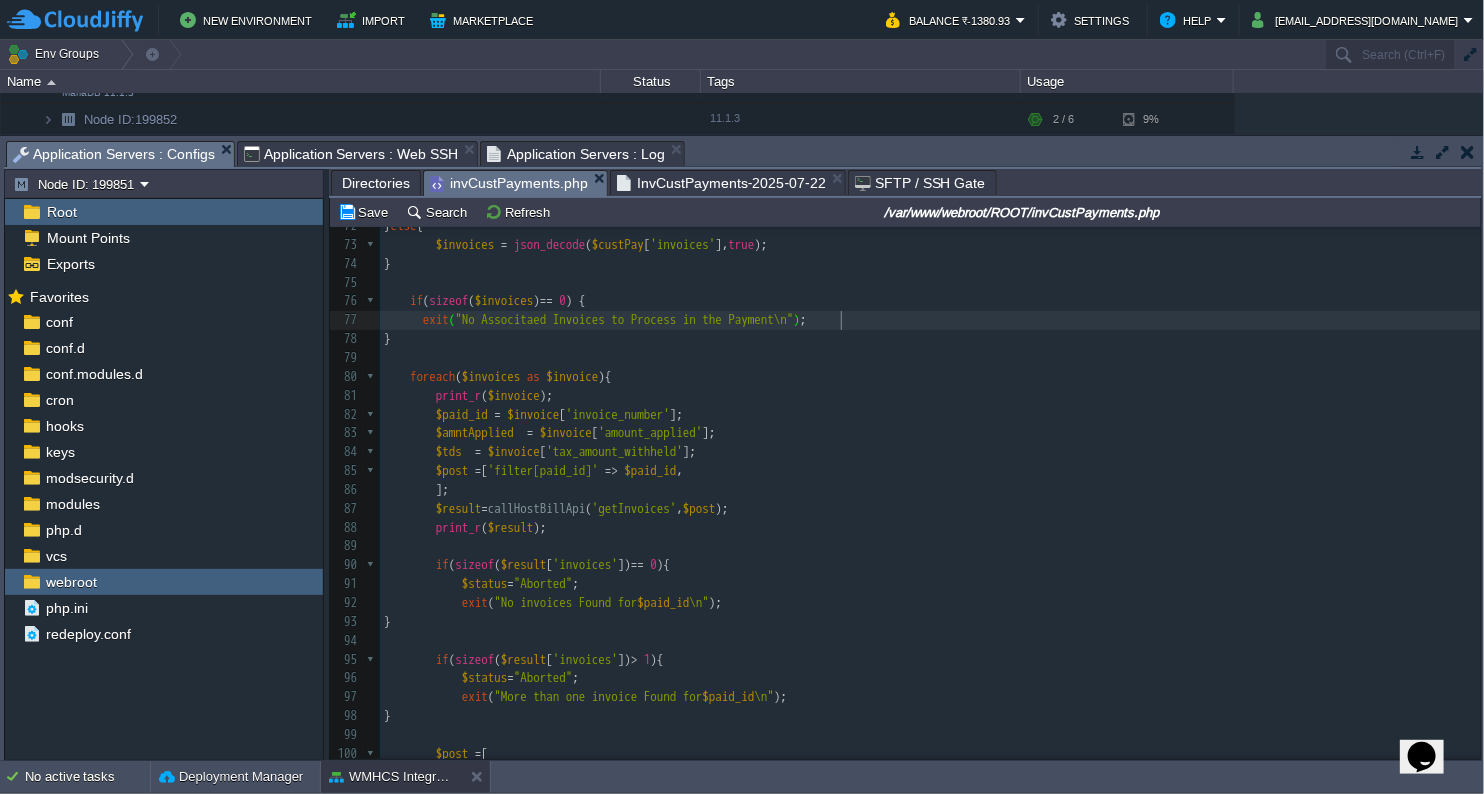 scroll, scrollTop: 6, scrollLeft: 7, axis: both 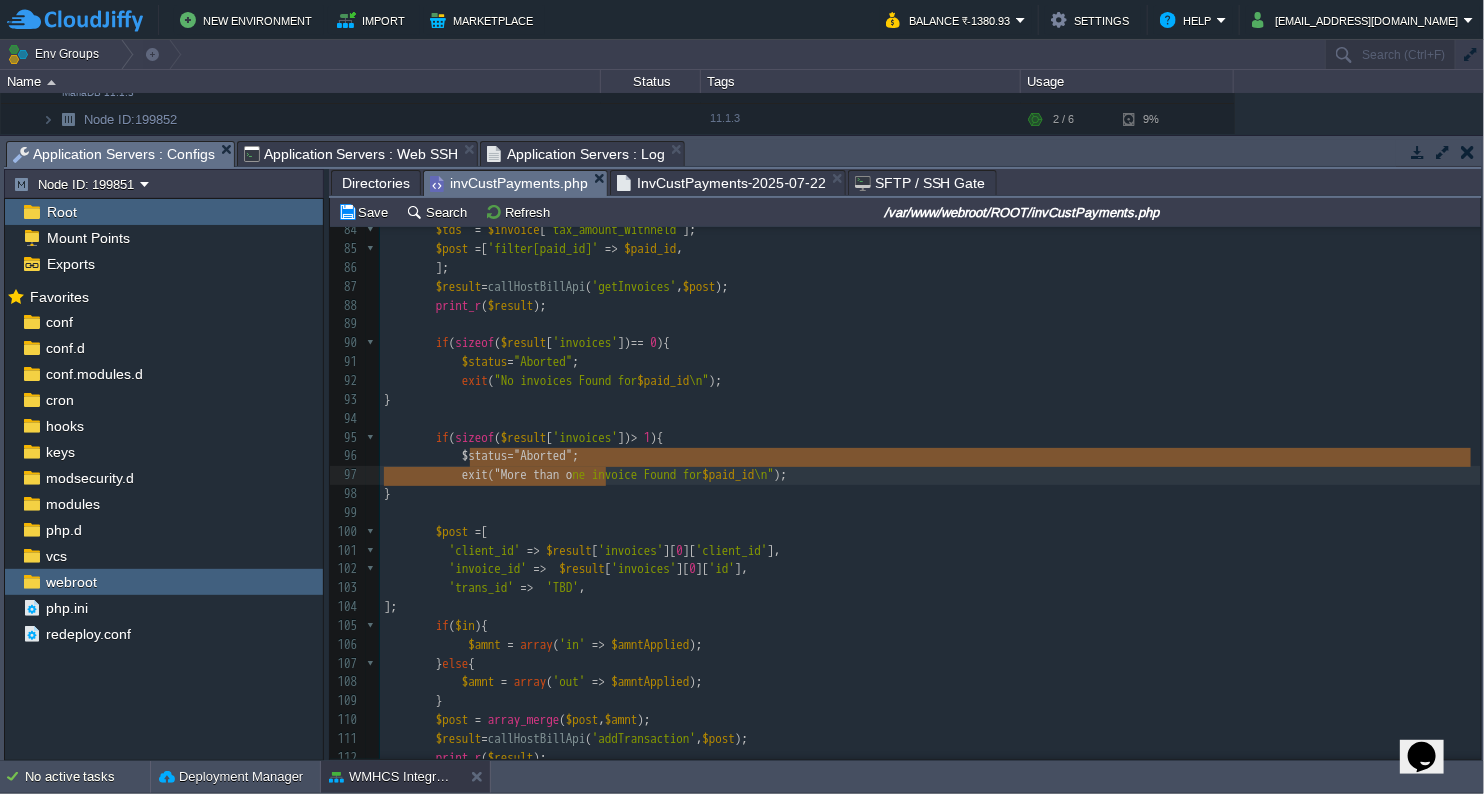 type on "$status="Aborted";" 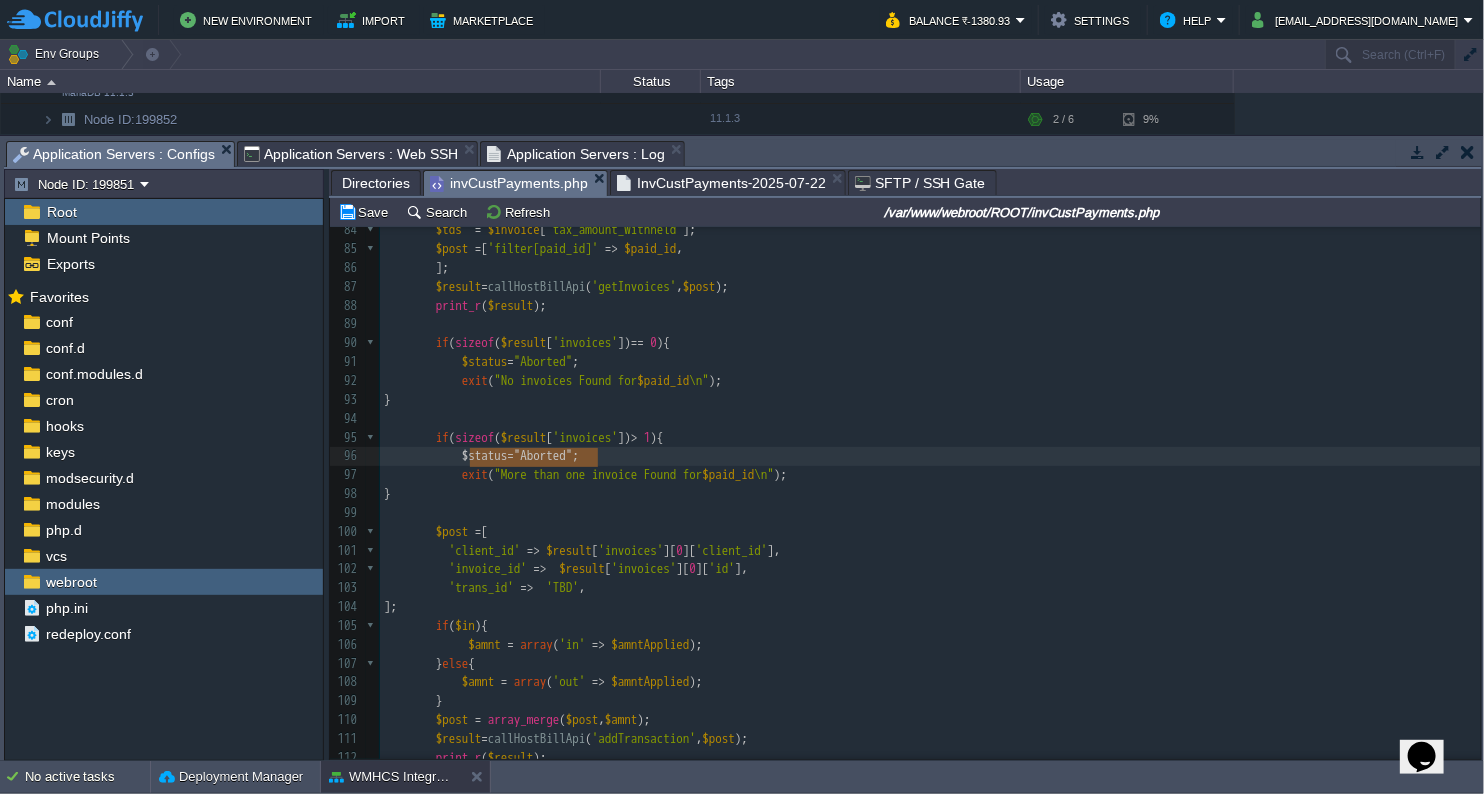 drag, startPoint x: 467, startPoint y: 460, endPoint x: 609, endPoint y: 467, distance: 142.17242 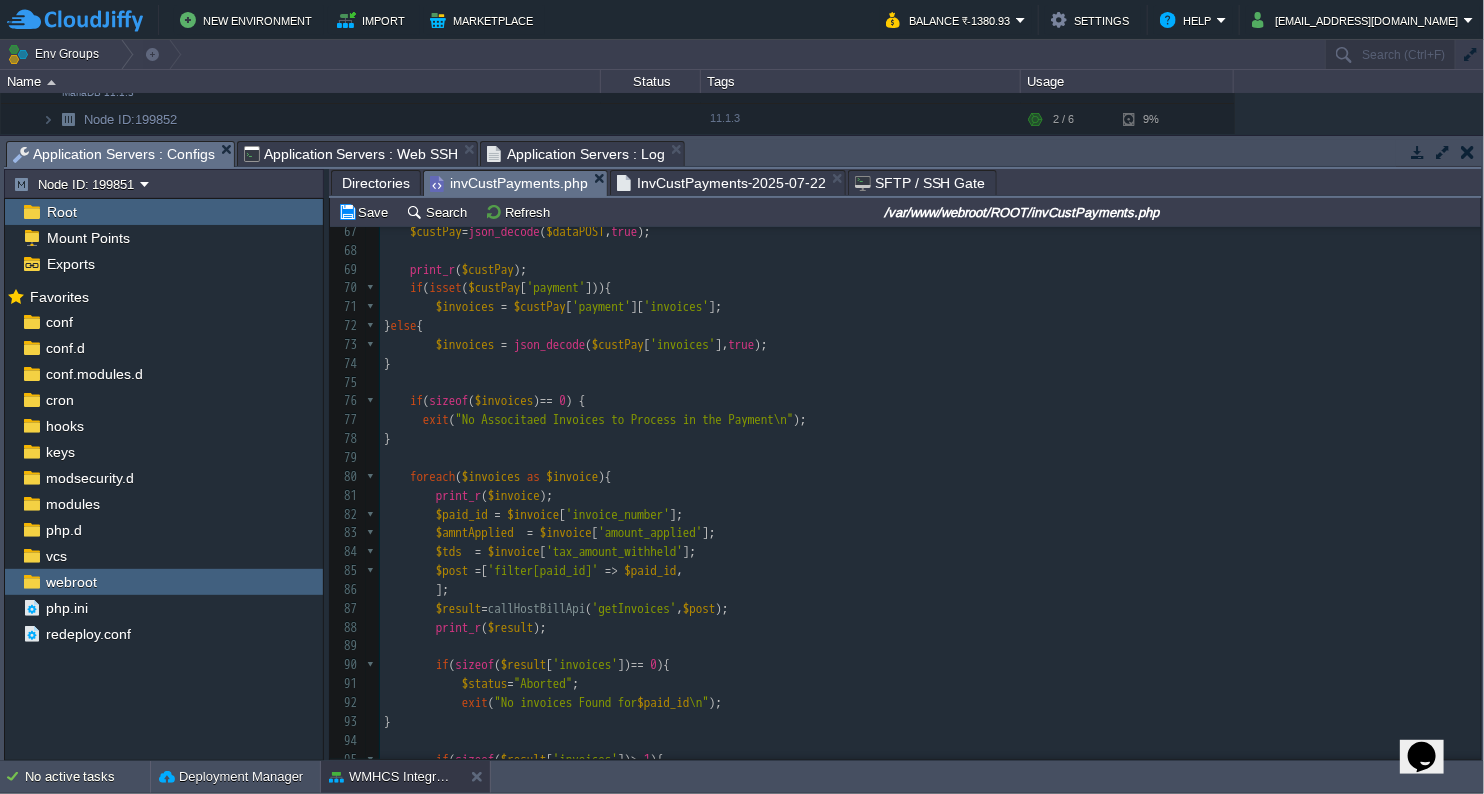 scroll, scrollTop: 1240, scrollLeft: 0, axis: vertical 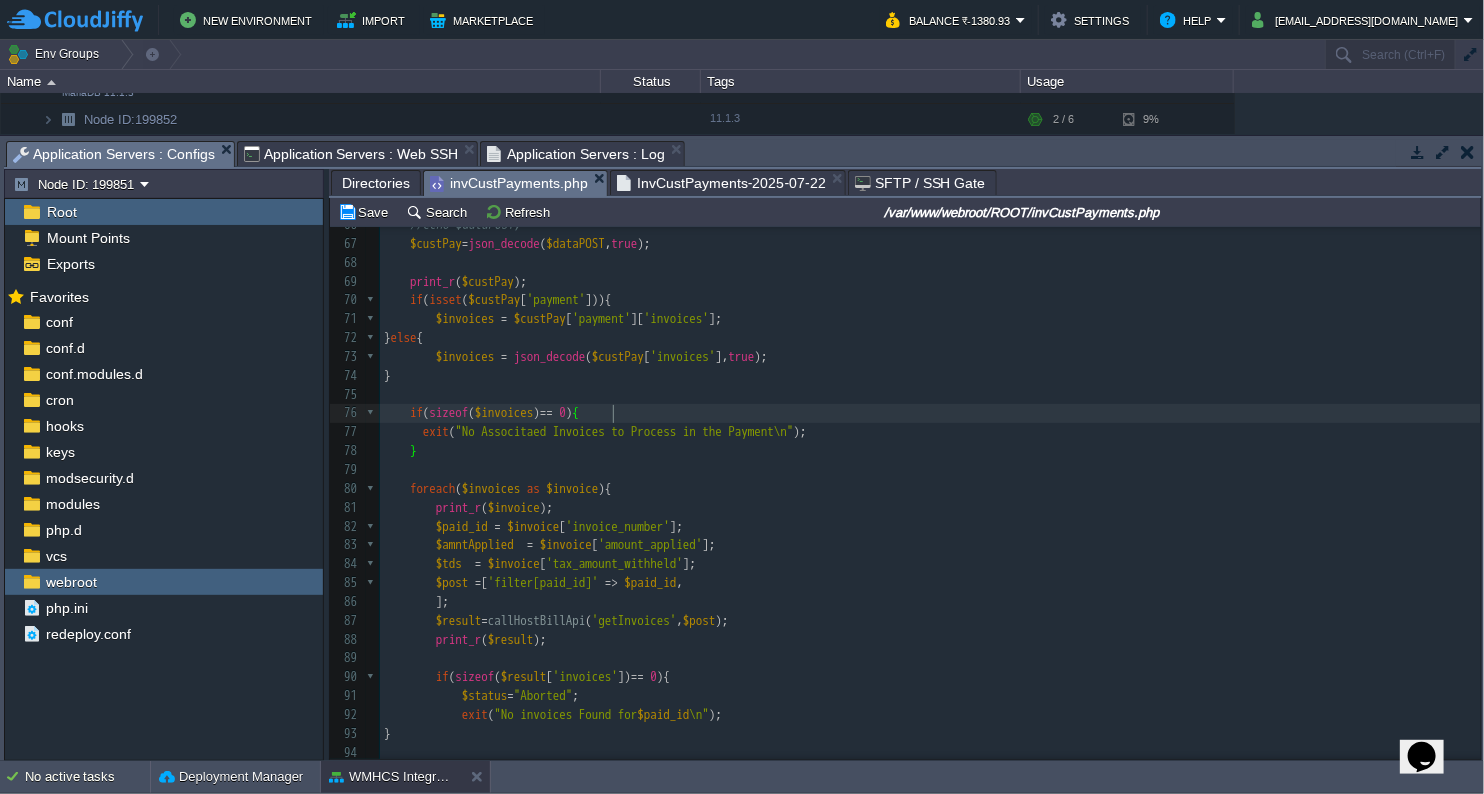 click on "exit ( "No Associtaed Invoices to Process in the Payment\n" );" at bounding box center (930, 432) 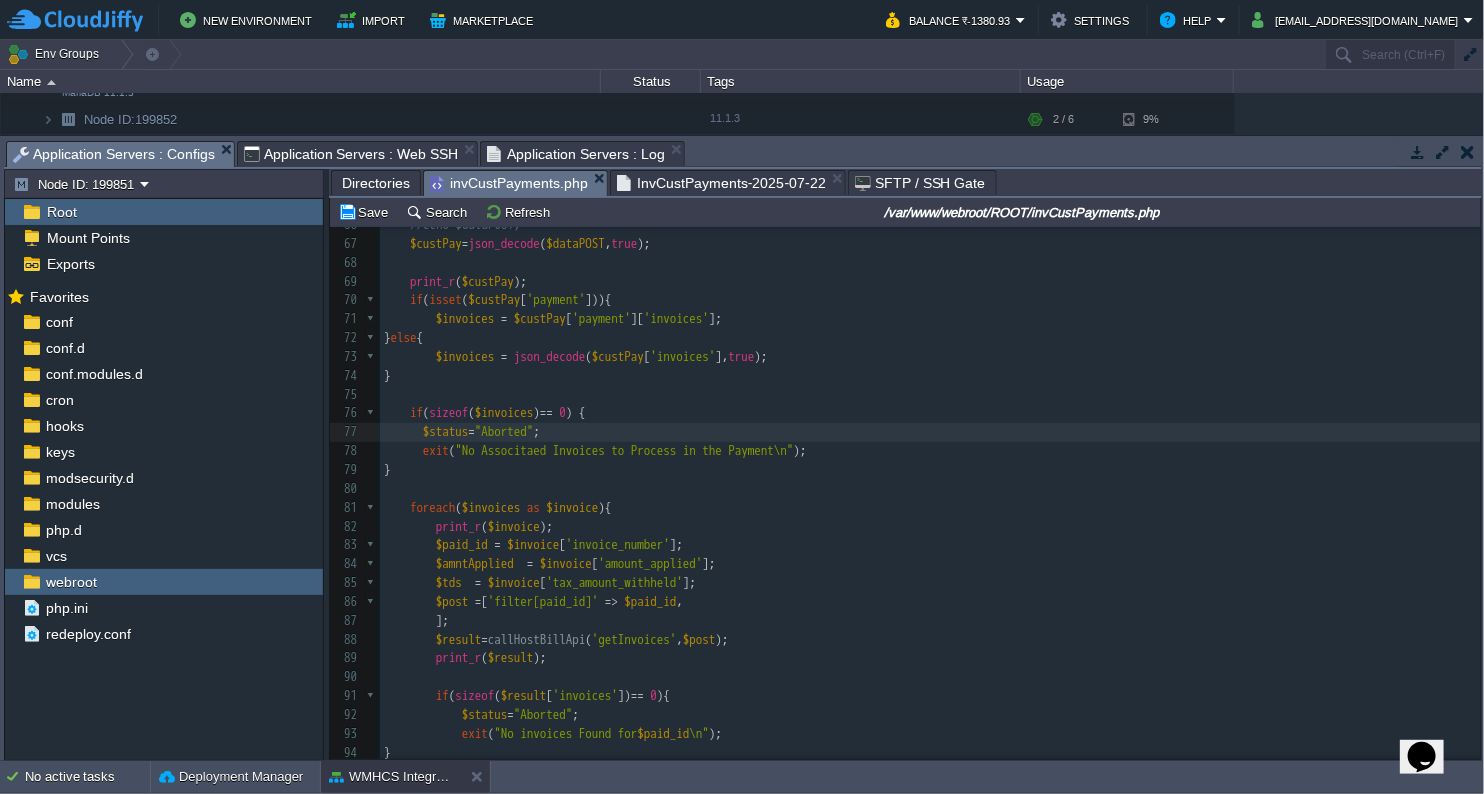 click on "}" at bounding box center [930, 470] 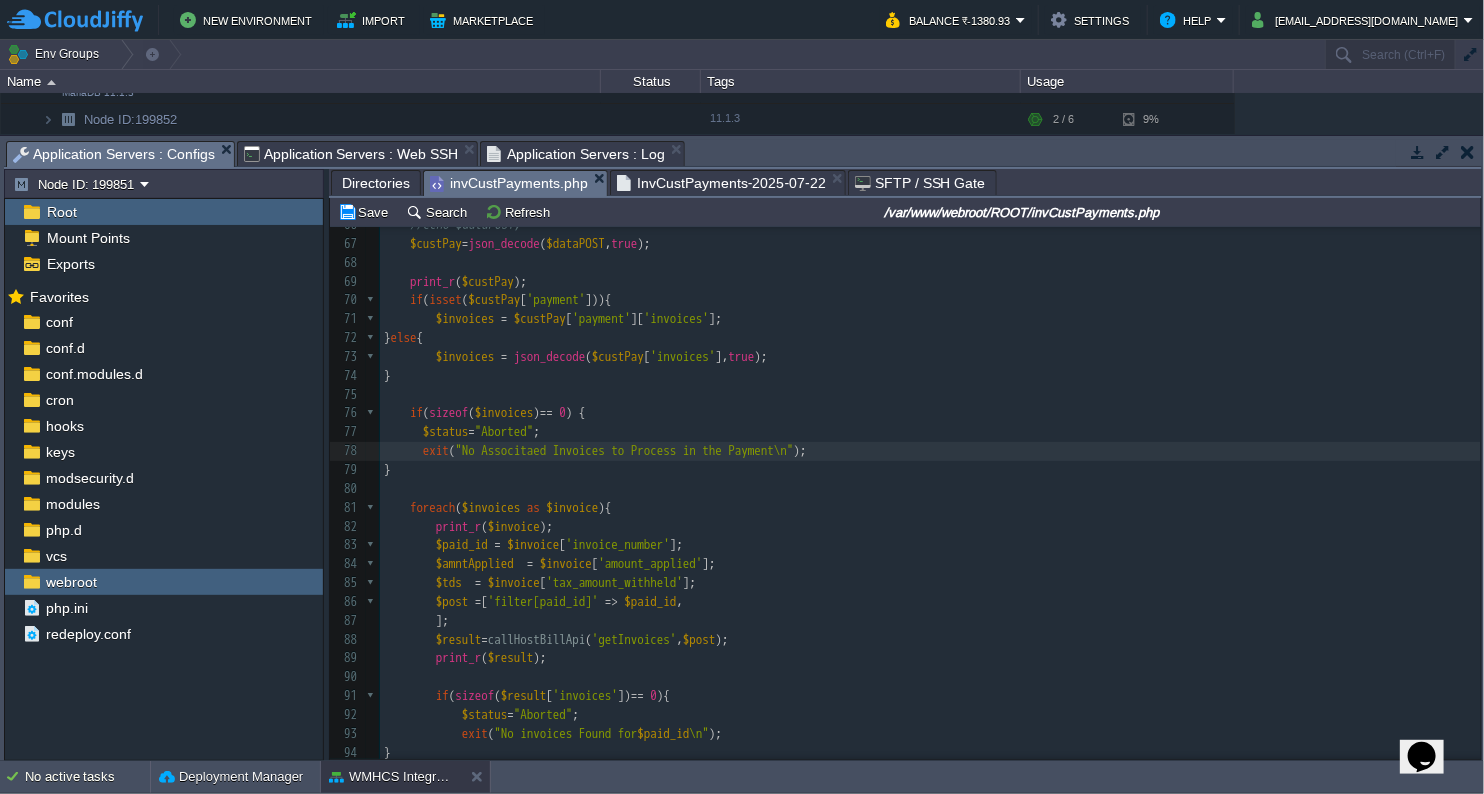 scroll, scrollTop: 1351, scrollLeft: 0, axis: vertical 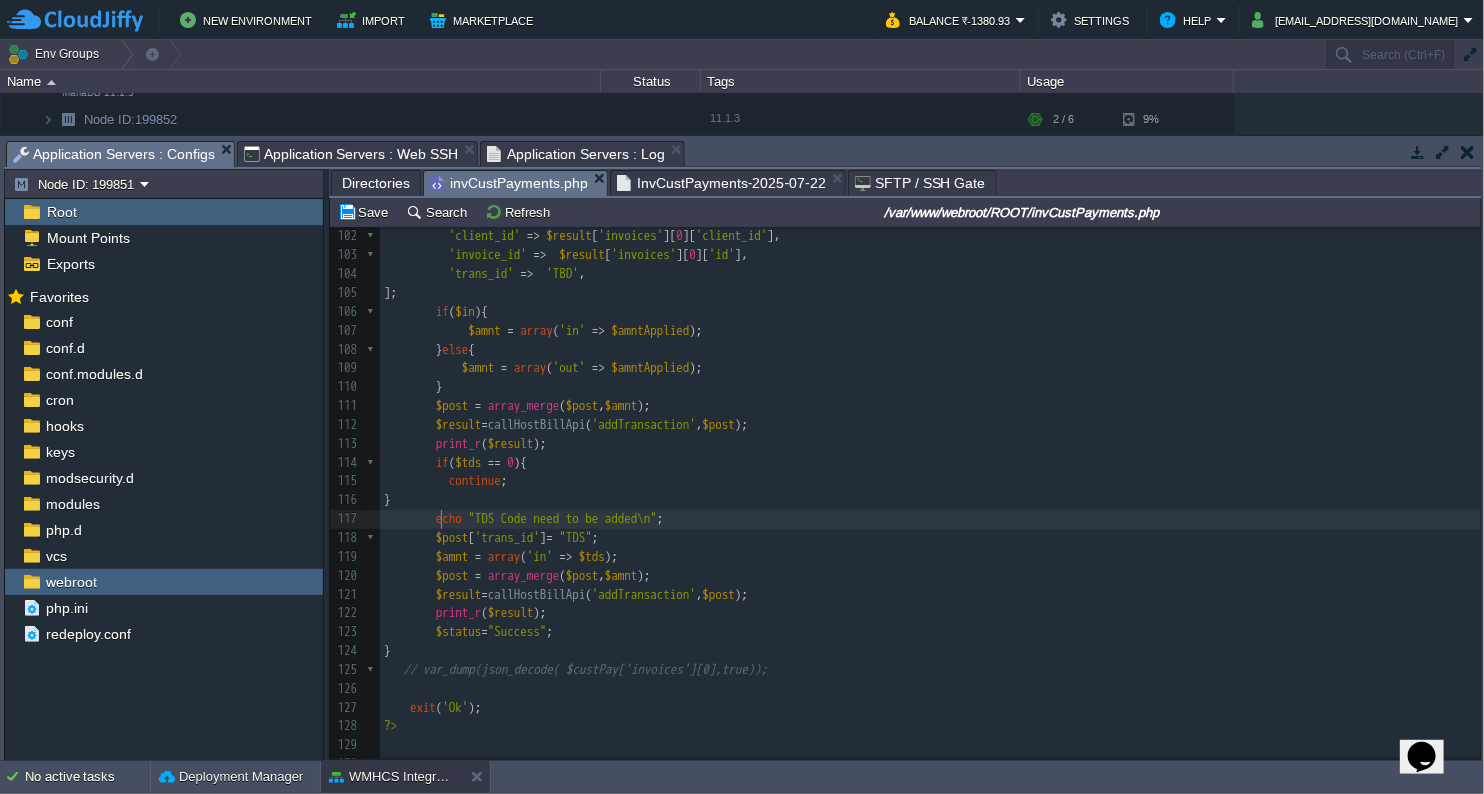 click on "xxxxxxxxxx        exit ( "No Associtaed Invoices to Process in the Payment\n" );   80 ​ 81      foreach ( $invoices   as   $invoice ){ 82           print_r ( $invoice ); 83          $paid_id   =   $invoice [ 'invoice_number' ]; 84           $amntApplied    =   $invoice [ 'amount_applied' ]; 85           $tds    =   $invoice [ 'tax_amount_withheld' ]; 86           $post   =  [ 'filter[paid_id]'   =>   $paid_id , 87           ]; 88           $result = callHostBillApi ( 'getInvoices' , $post ); 89           print_r ( $result ); 90        91           if ( sizeof ( $result [ 'invoices' ])  ==   0 ){ 92               $status = "Aborted" ; 93               exit (   "No invoices Found for  $paid_id \n" ); 94         } 95        96           if ( sizeof ( $result [ 'invoices' ])  >   1 ){ 97               $status = "Aborted" ; 98               exit (   "More than one invoice Found for  $paid_id \n" ); 99         } 100        101           $post   =  [ 102 'client_id'" at bounding box center [930, 322] 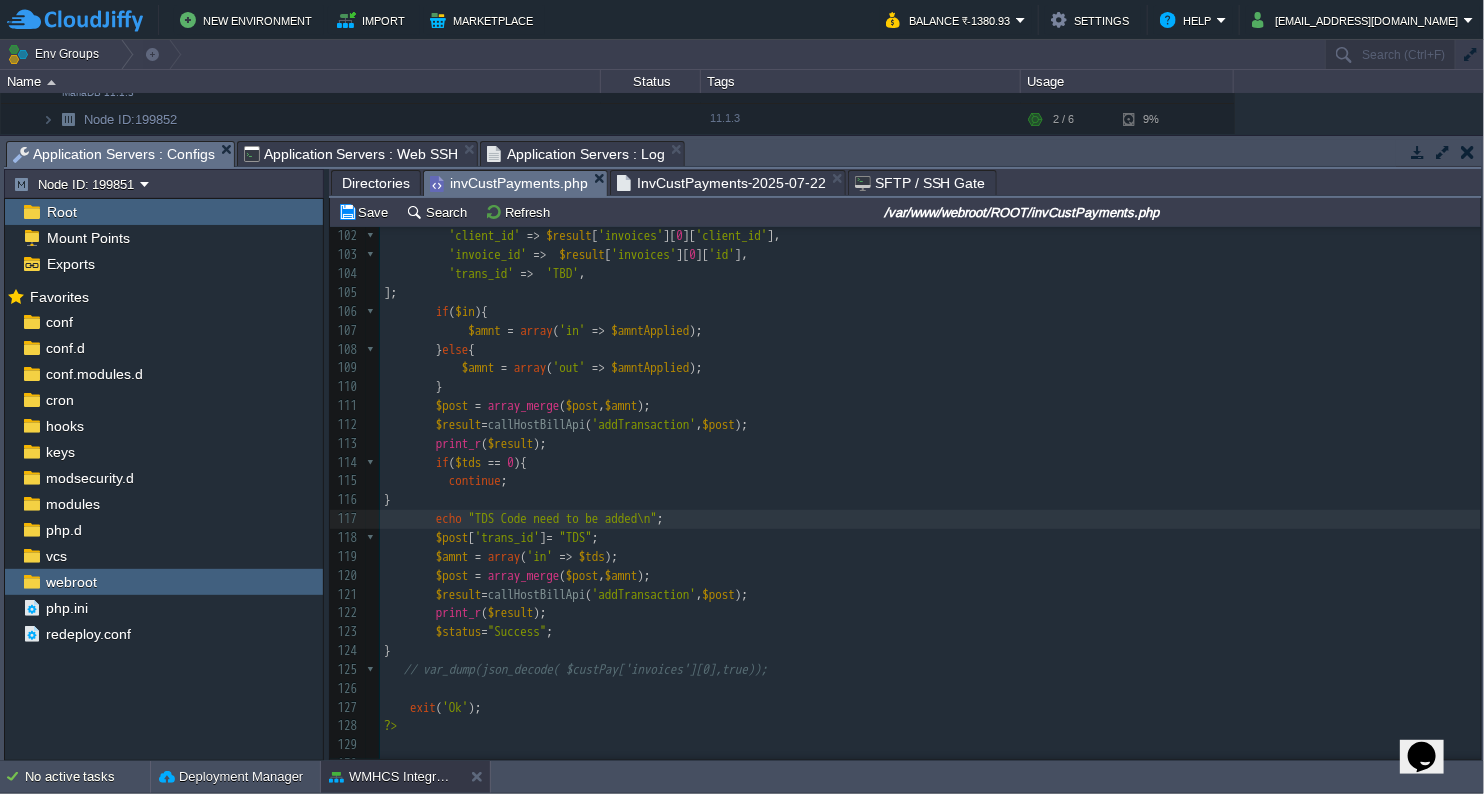 scroll, scrollTop: 1941, scrollLeft: 0, axis: vertical 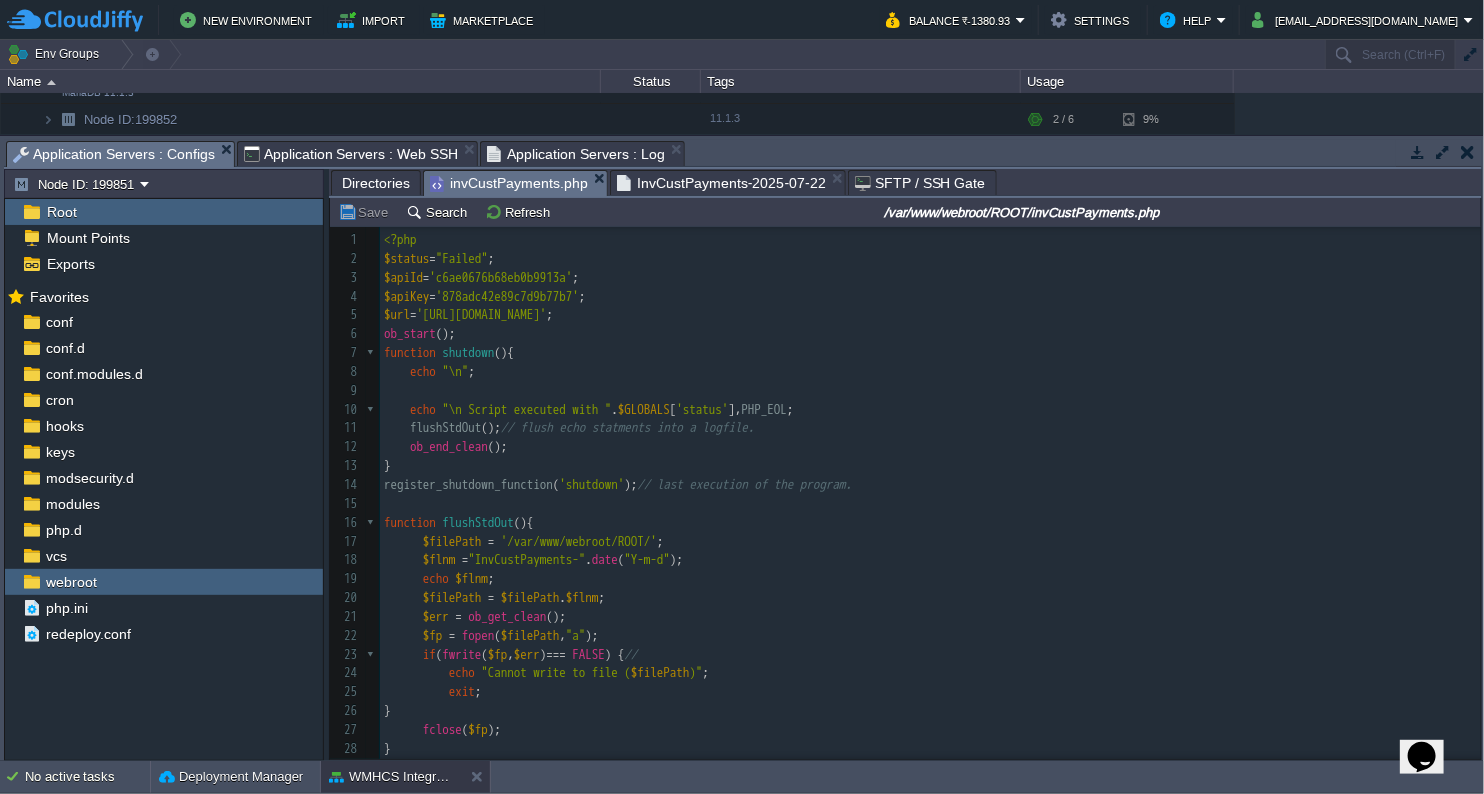 click on "echo   $flnm ;" at bounding box center [930, 579] 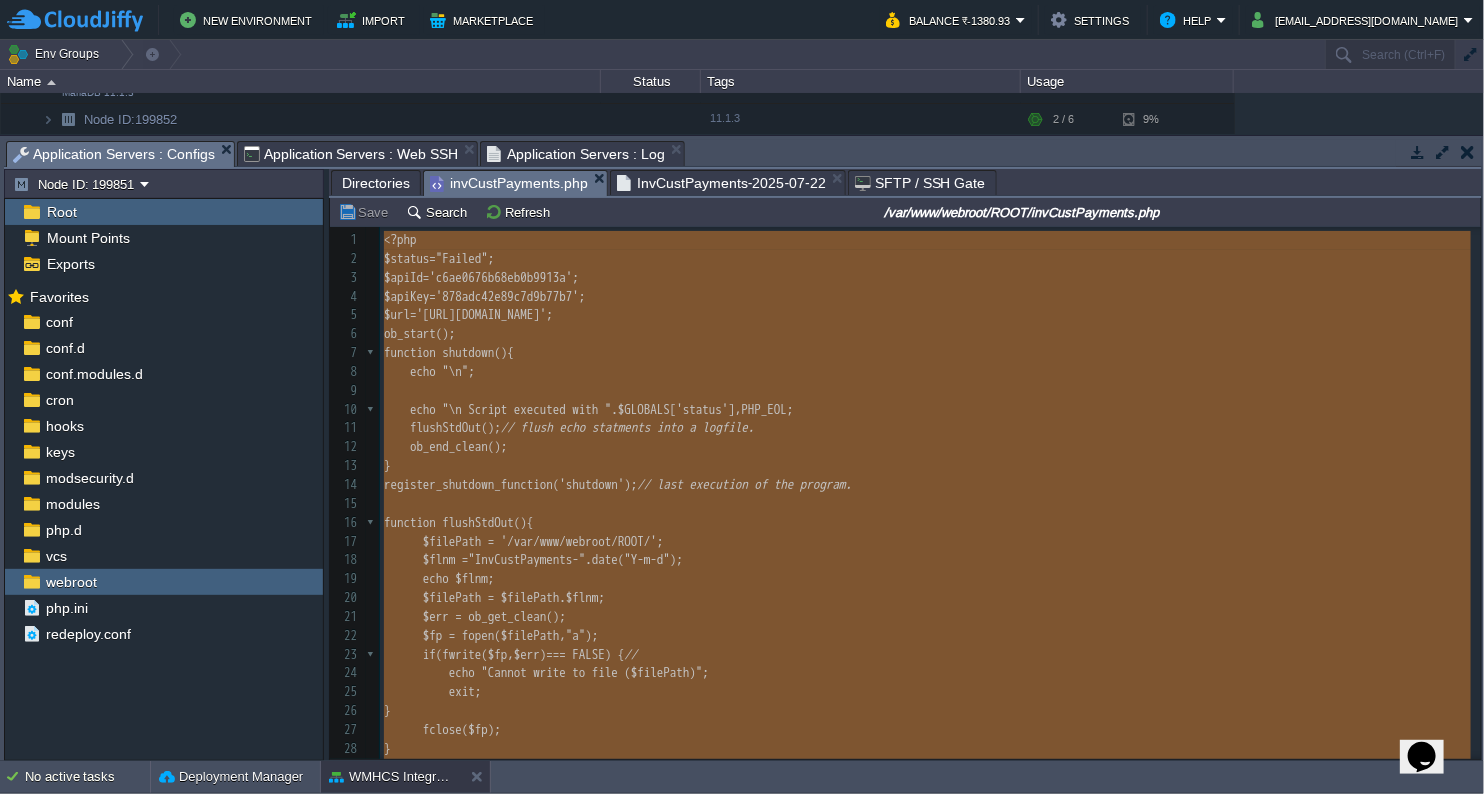 type on "<?php
$status="Failed";
$apiId='c6ae0676b68eb0b9913a';
$apiKey='878adc42e89c7d9b77b7';
$url='[URL][DOMAIN_NAME]';
ob_start();
function shutdown(){
echo "\n";
echo "\n Script executed with ".$GLOBALS['status'], PHP_EOL;
flushStdOut(); // flush echo statments into a logfile.
ob_end_clean();
}
register_shutdown_function('shutdown'); // last execution of the program.
function flushStdOut(){
$filePath = '/var/www/webroot/ROOT/';
$flnm ="InvCustPayments-" .date("Y-m-d");
echo $flnm;
$filePath = $filePath . $flnm;
$err = ob_get_clean();
$fp = fopen($filePath,"a");
if (fwrite($fp, $err) === FALSE) { //
echo "Cannot write to file ($filePath)";
exit;
}
fclose($fp);
}
function callHostBillApi($call,$details){
echo "\nIn addTxn\n";
$rpyRsp = array();
$url = $GLOBALS['url'];
$gpost = [
'call' => $call, //'addTransaction',
'api_id' => $GLOBALS['apiId'],
'api_key'..." 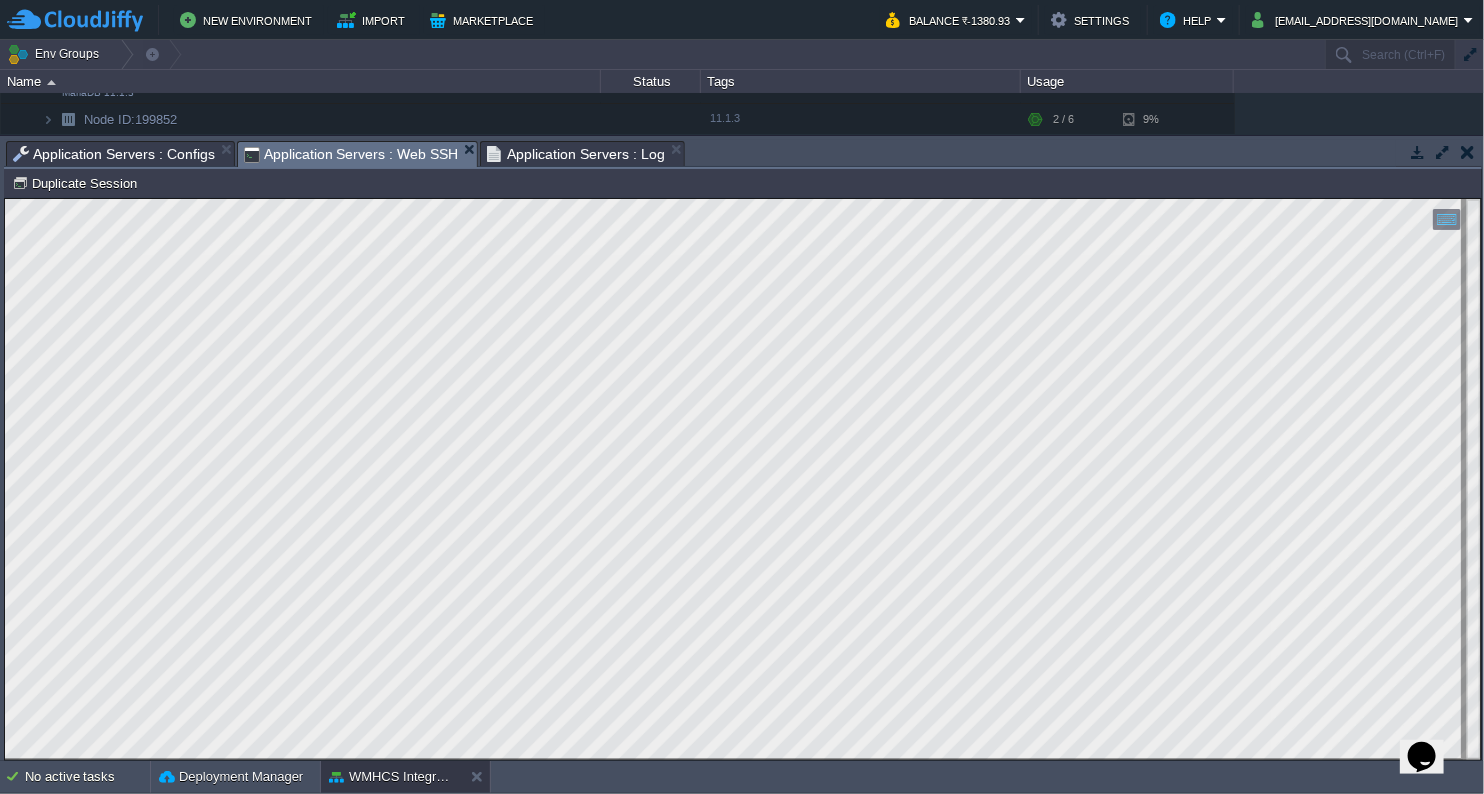 click on "Application Servers : Web SSH" at bounding box center (351, 154) 